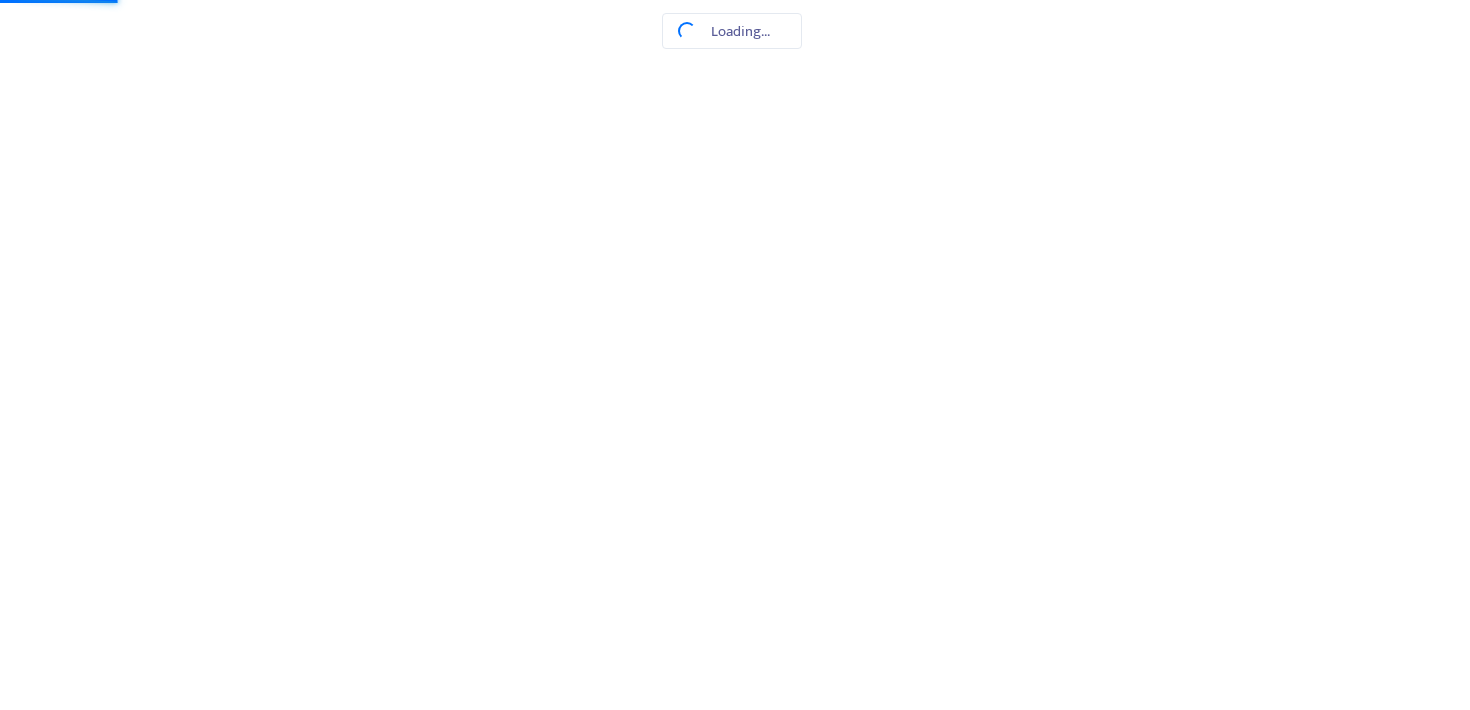 scroll, scrollTop: 0, scrollLeft: 0, axis: both 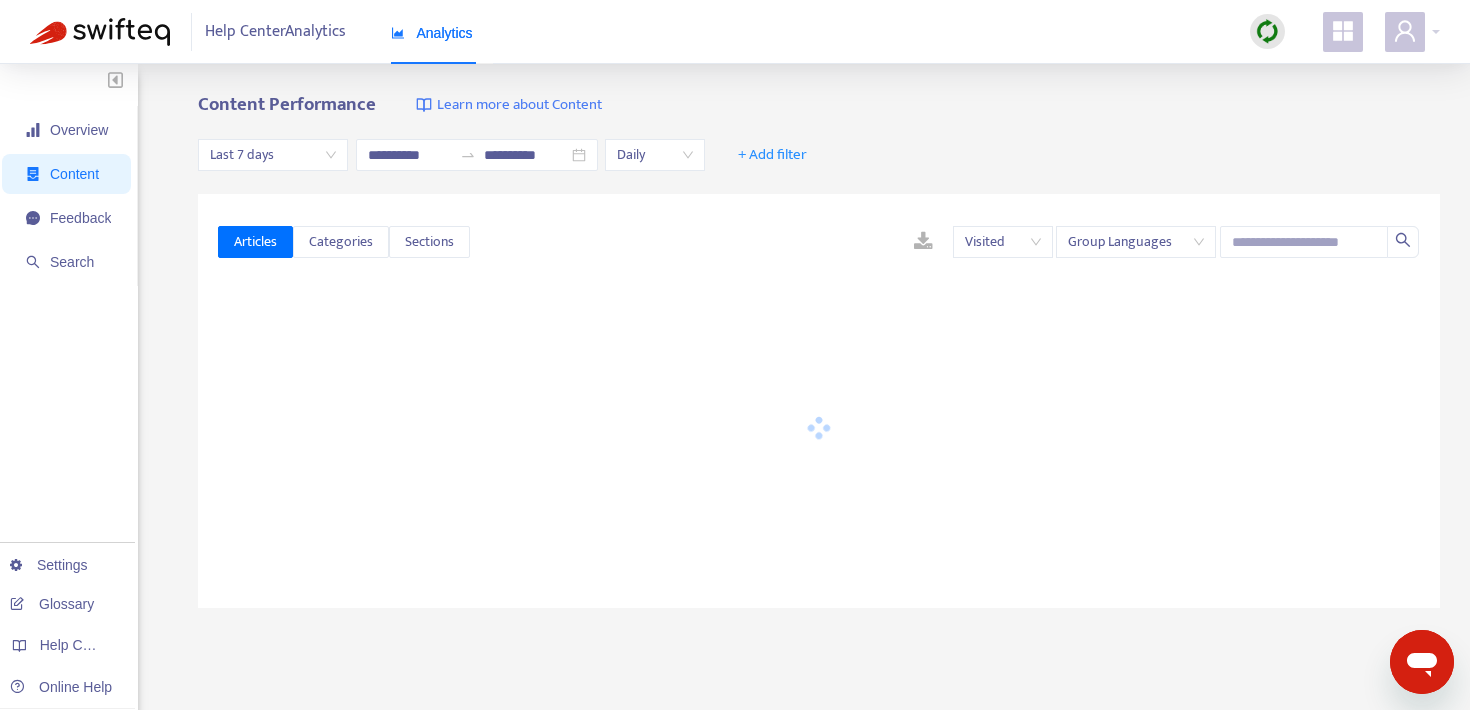 type on "**********" 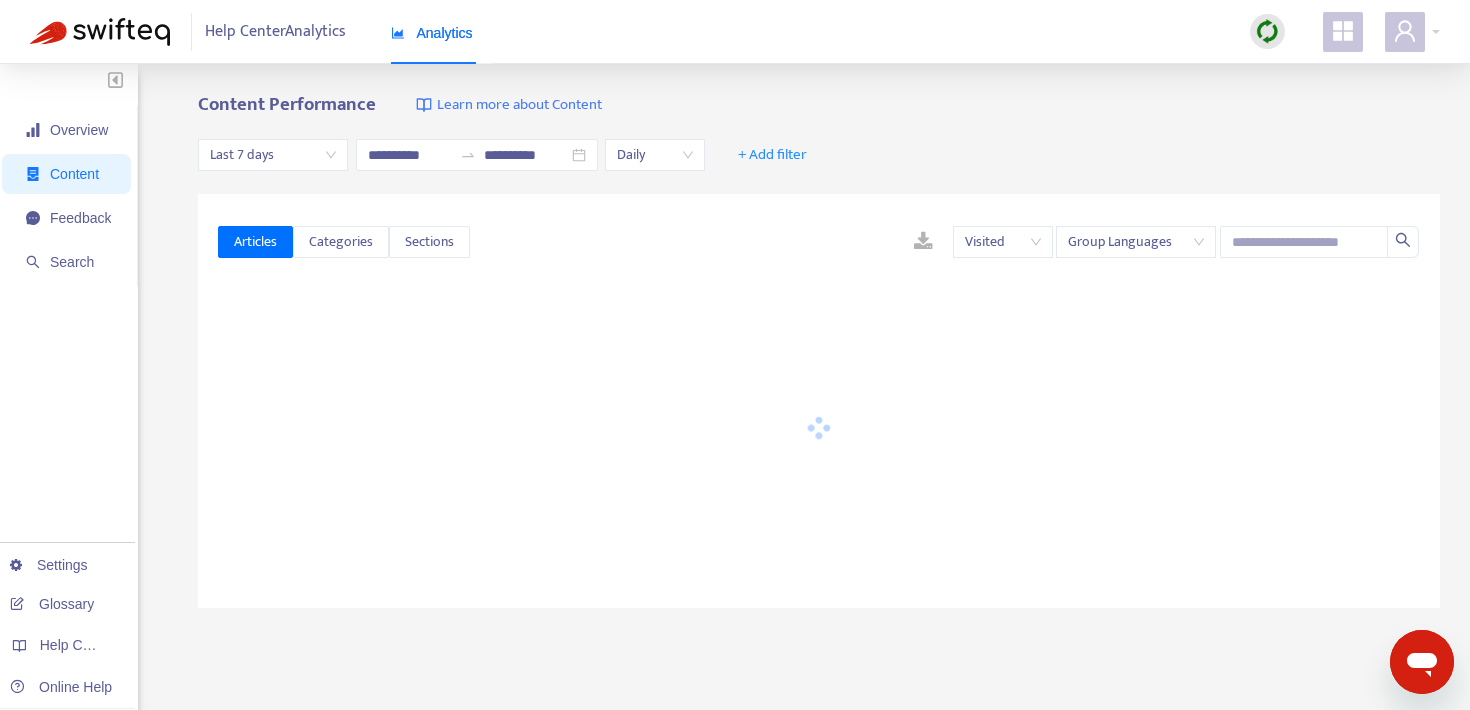 type on "**********" 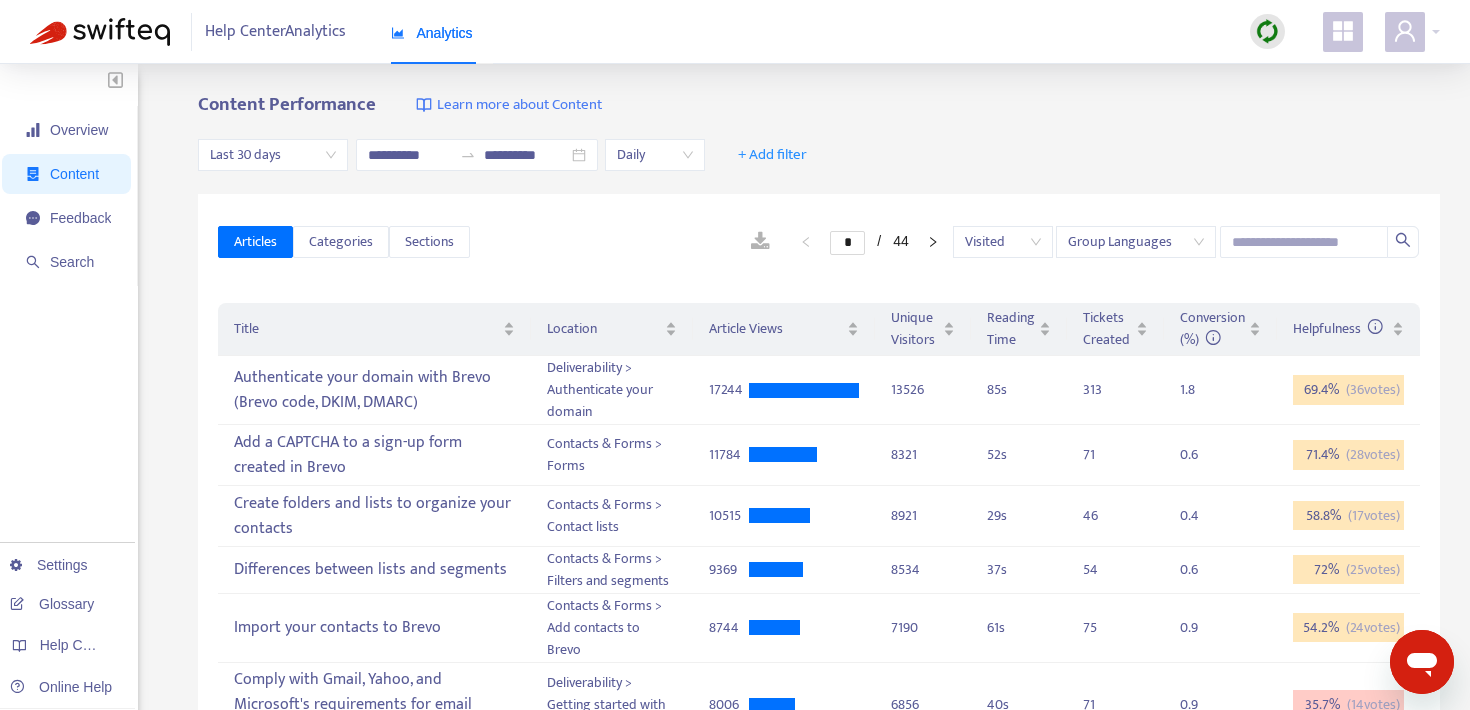 click on "Last 30 days" at bounding box center (273, 155) 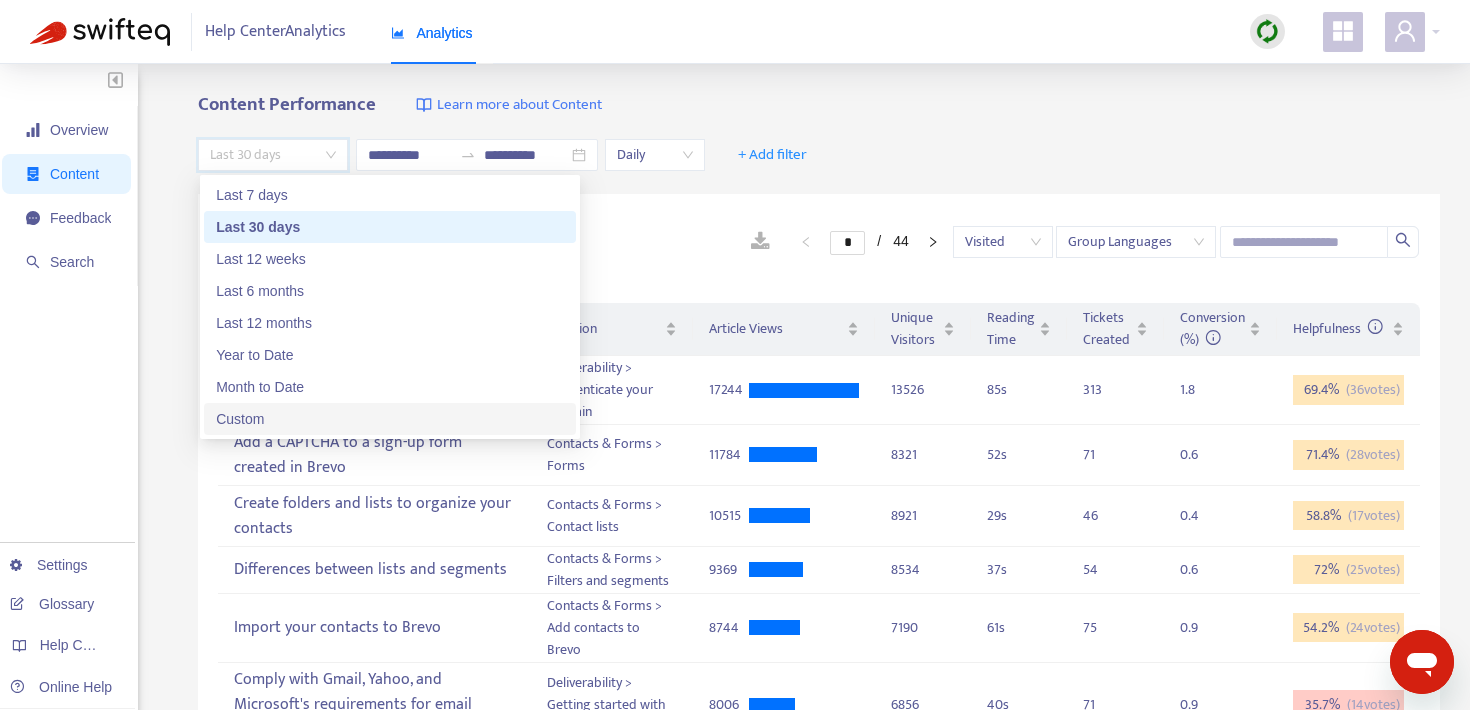 click on "Custom" at bounding box center (390, 419) 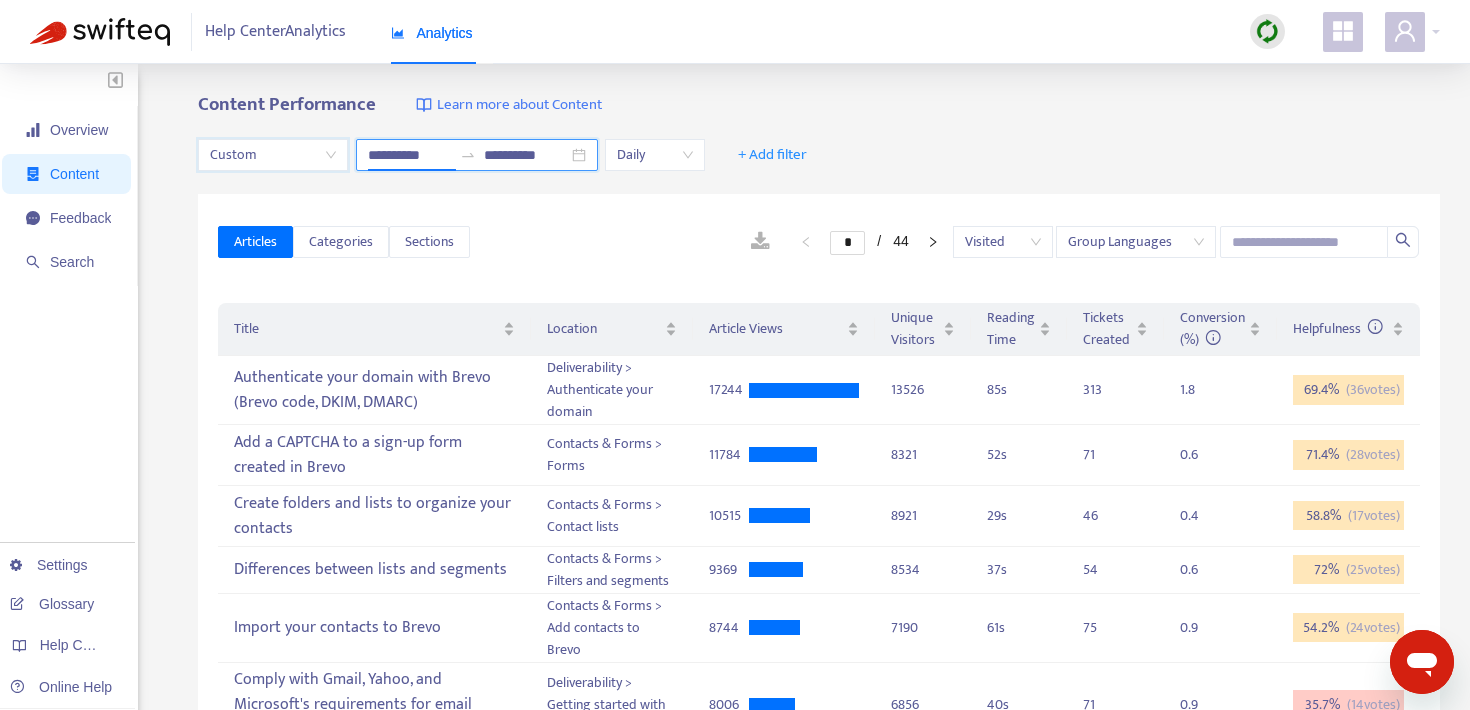 click on "**********" at bounding box center [410, 155] 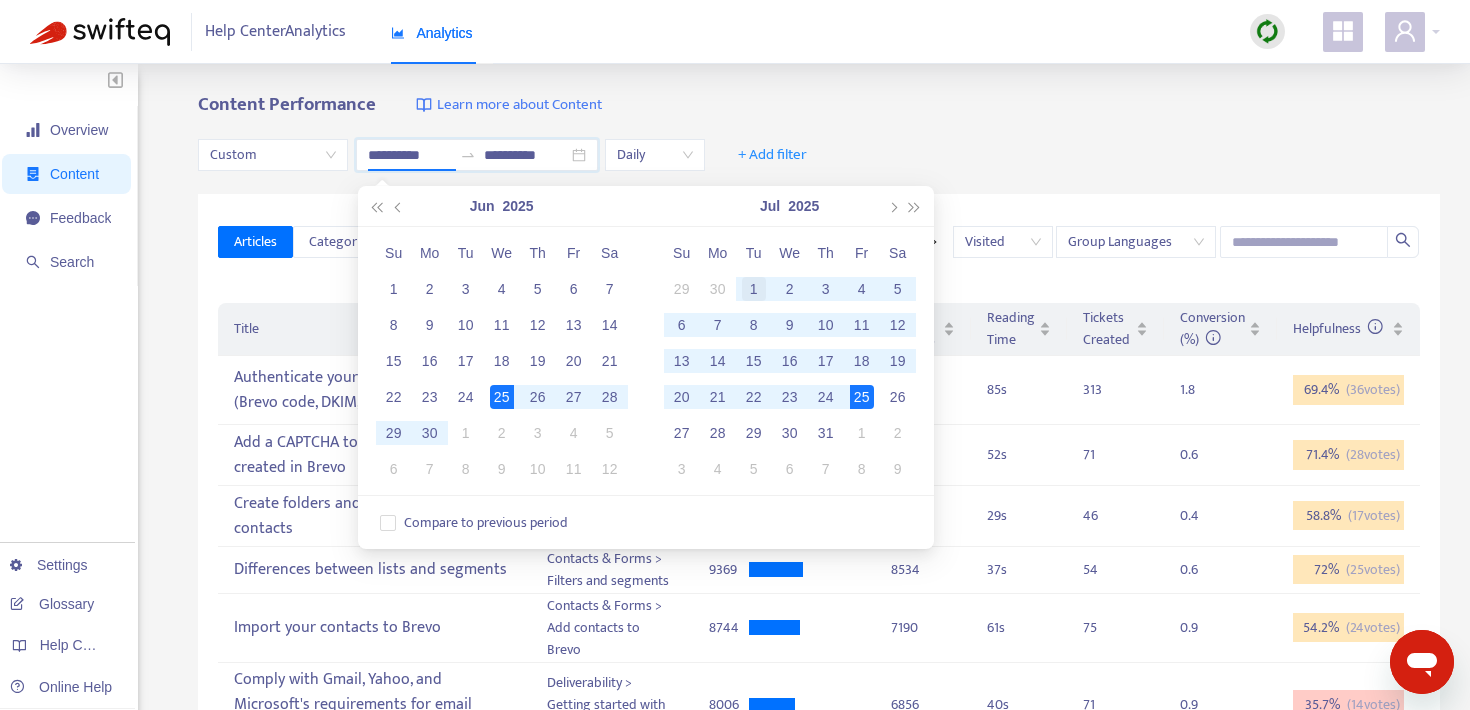 type on "**********" 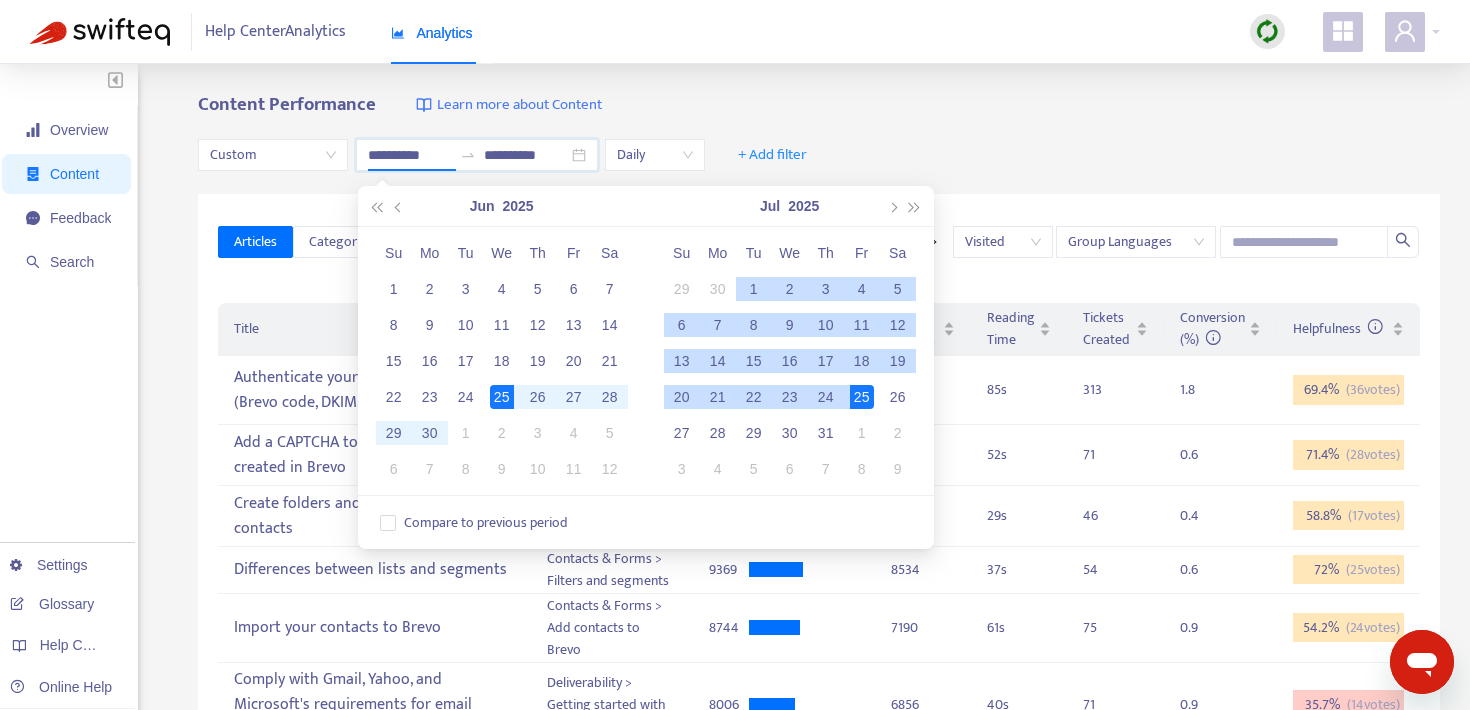 click on "1" at bounding box center [754, 289] 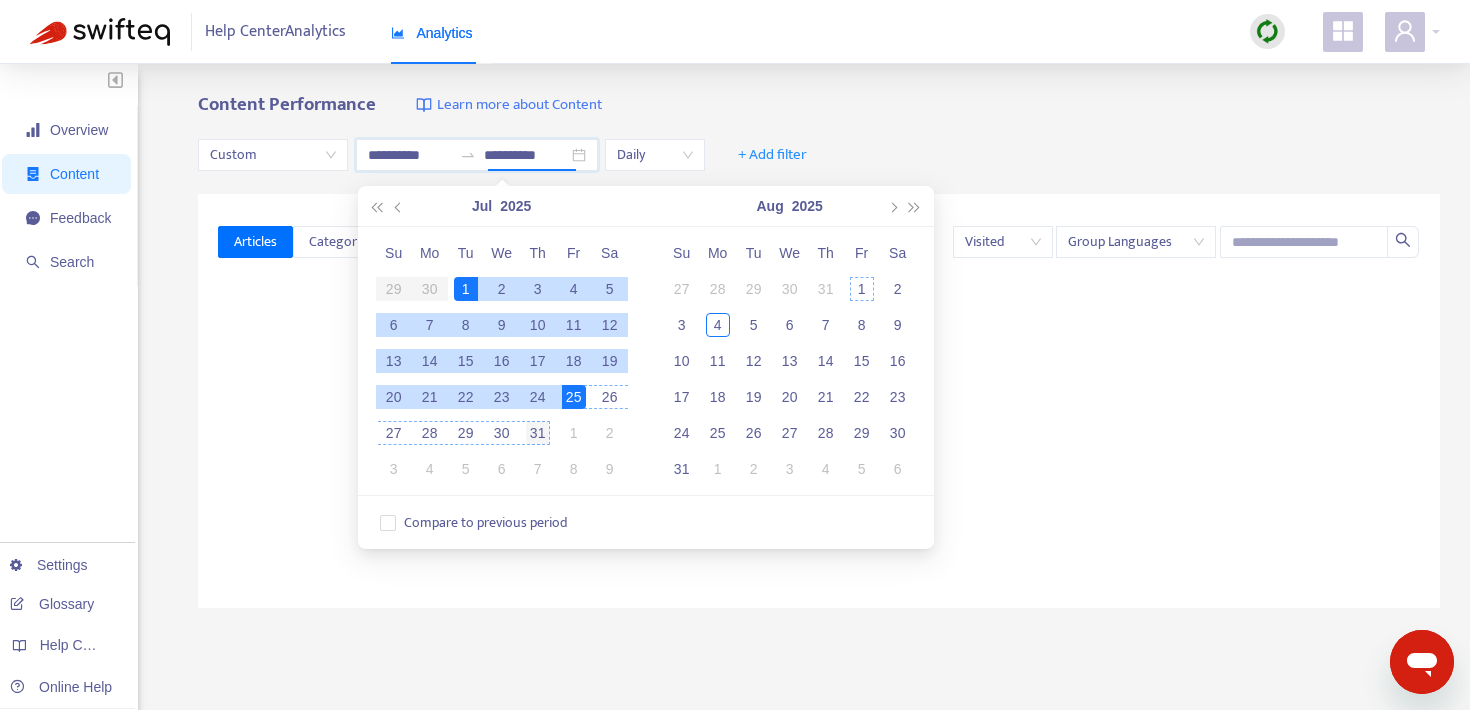 type on "**********" 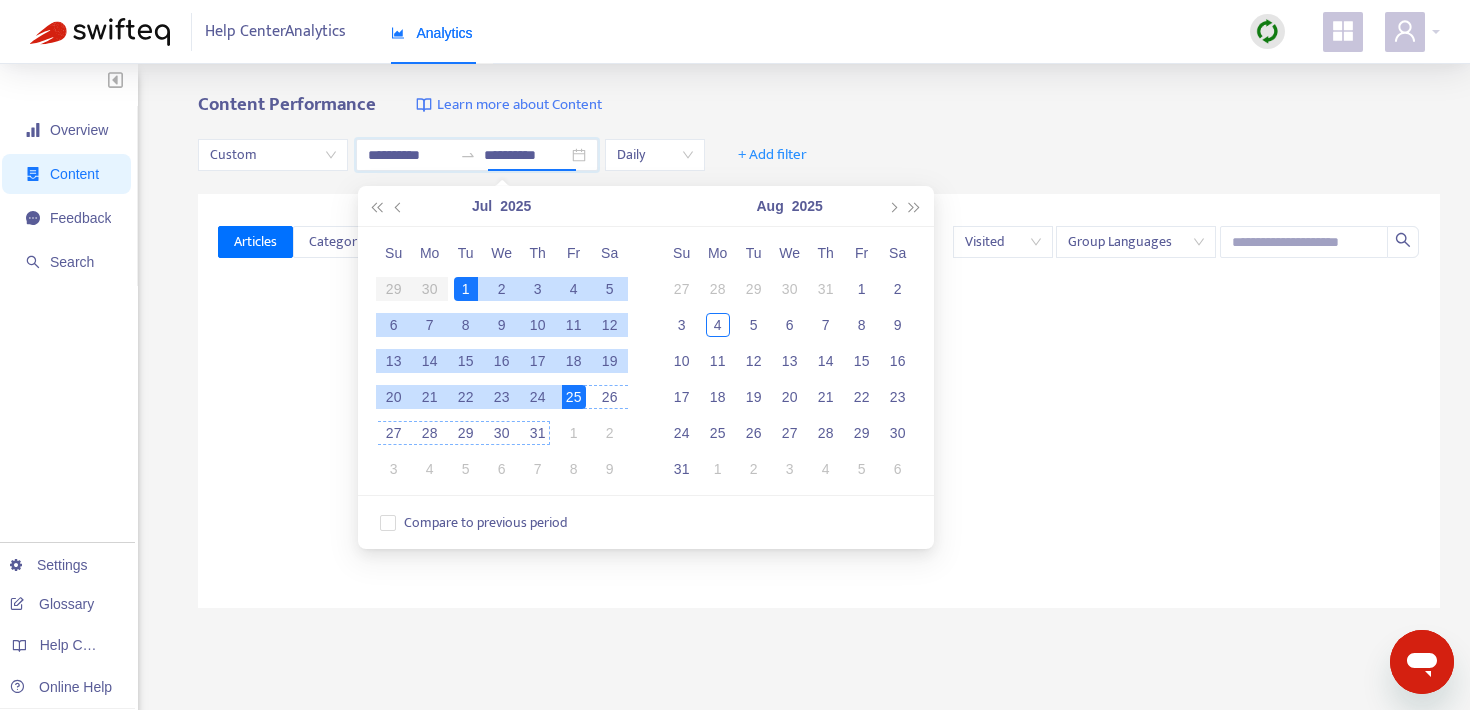 click on "31" at bounding box center (538, 433) 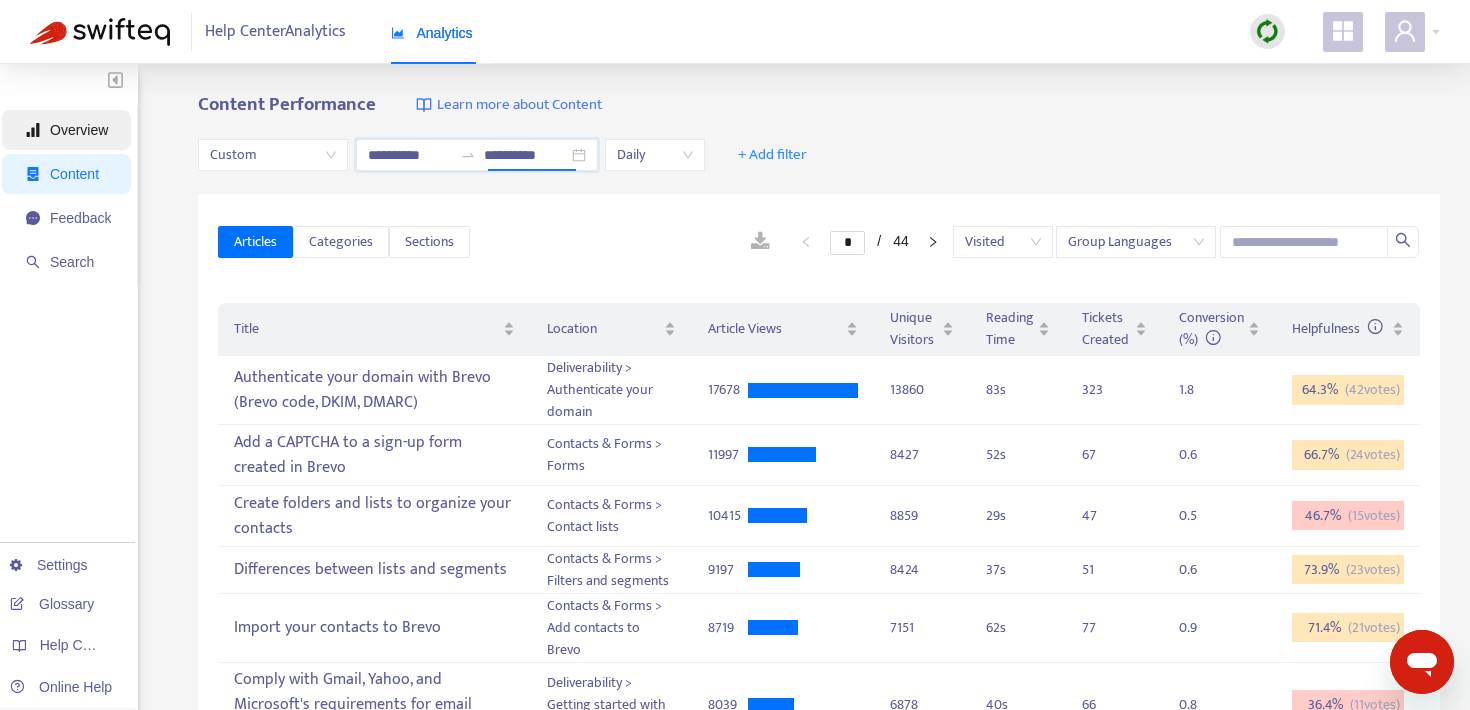 click on "Overview" at bounding box center [79, 130] 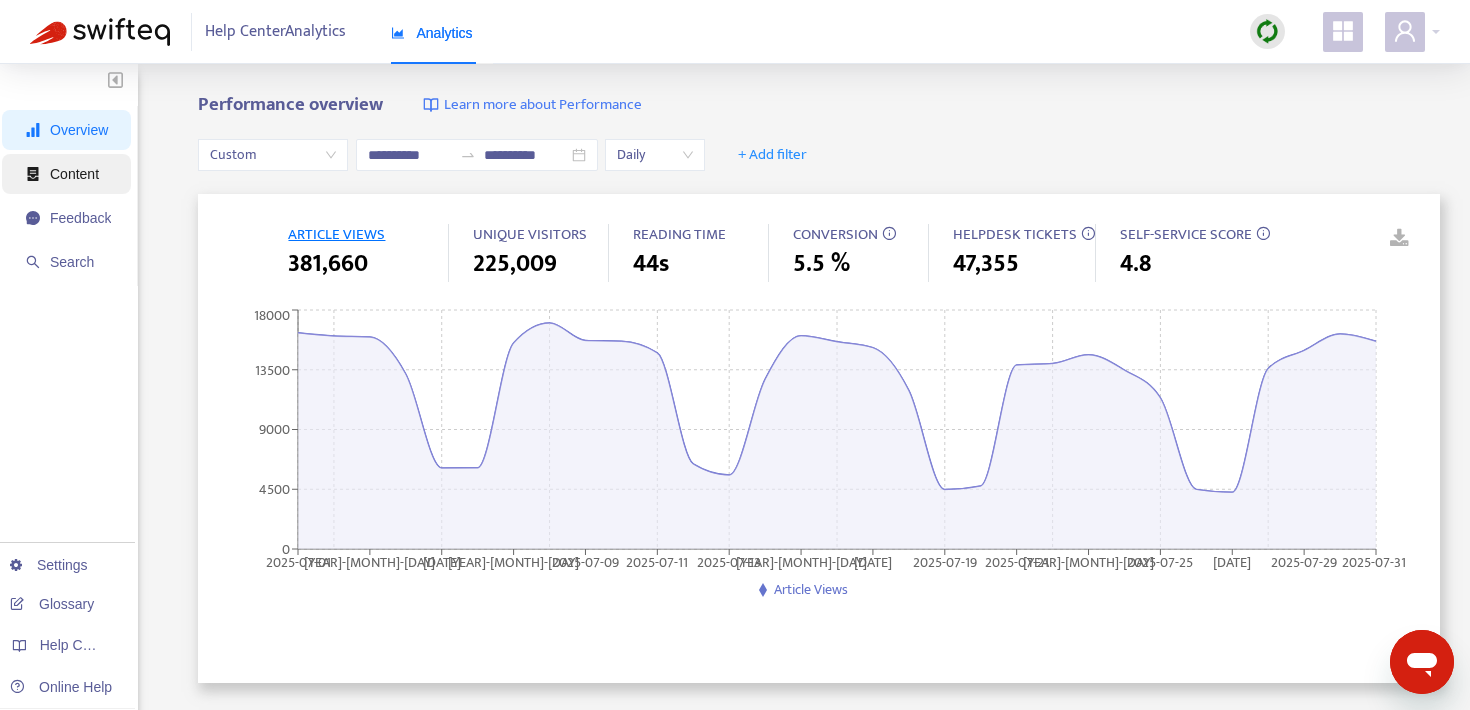 click on "Content" at bounding box center [68, 174] 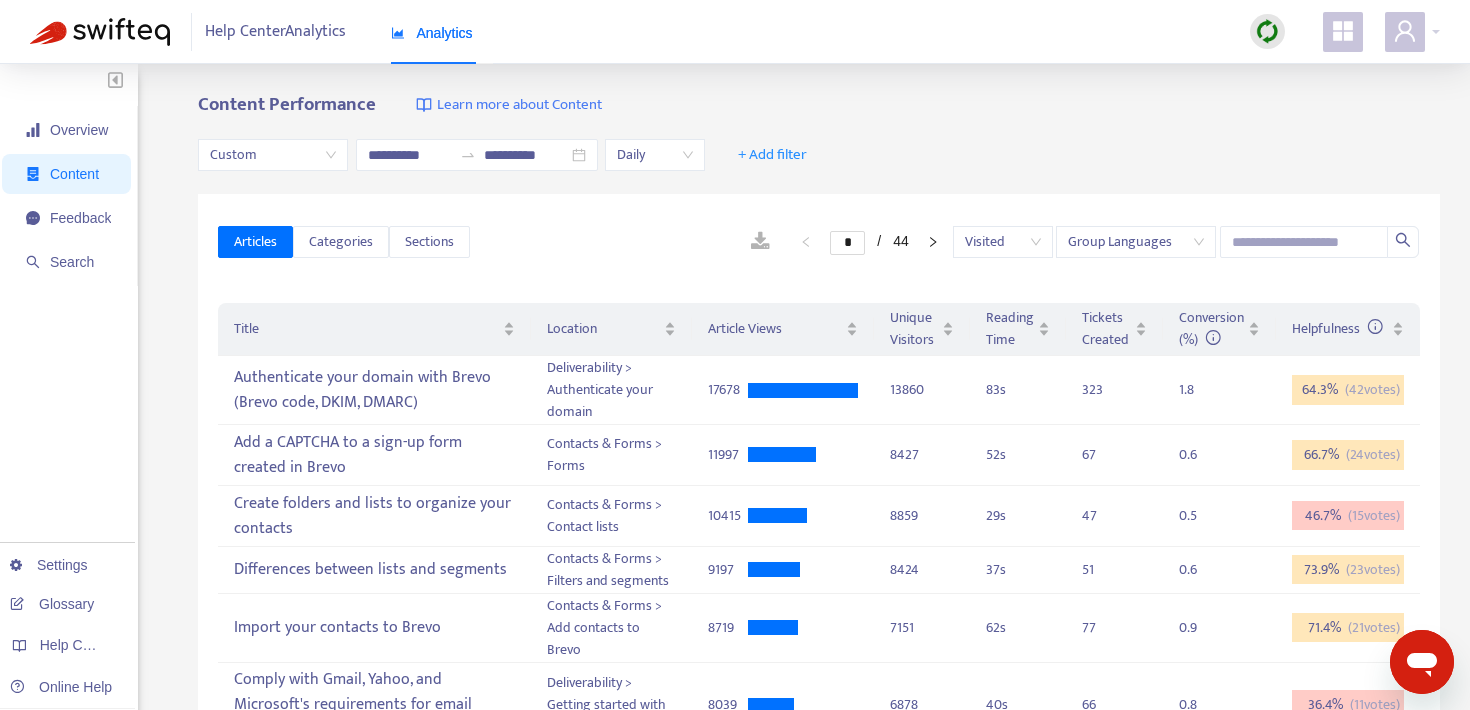 click at bounding box center [760, 242] 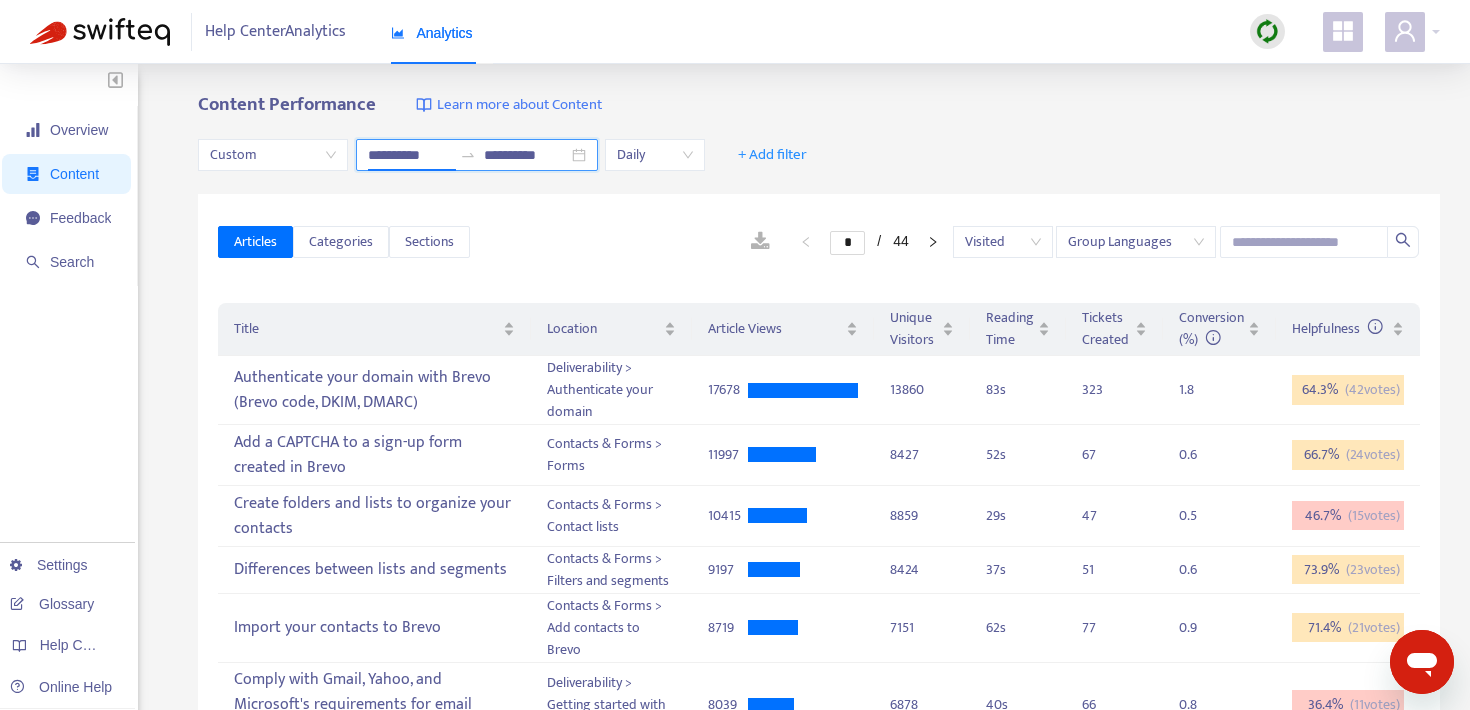 click on "**********" at bounding box center [410, 155] 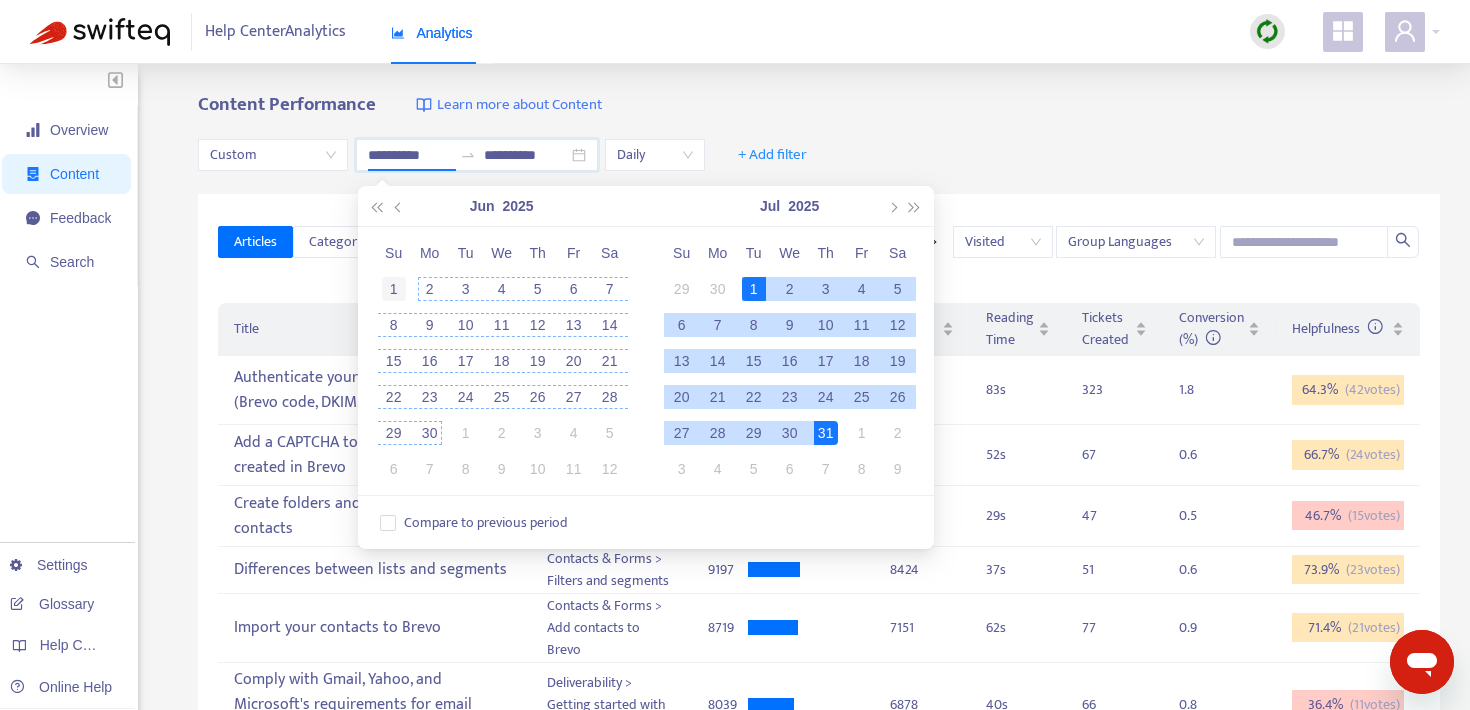 type on "**********" 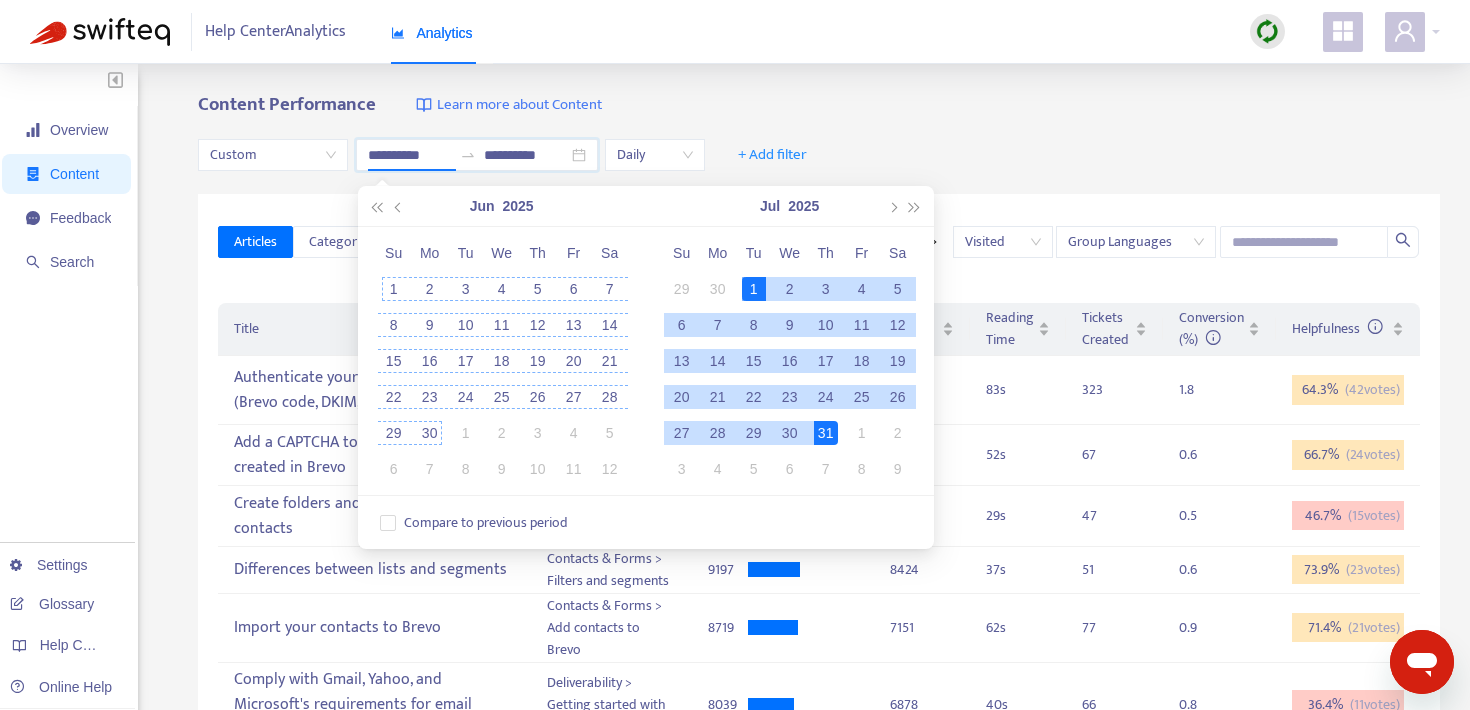 click on "1" at bounding box center (394, 289) 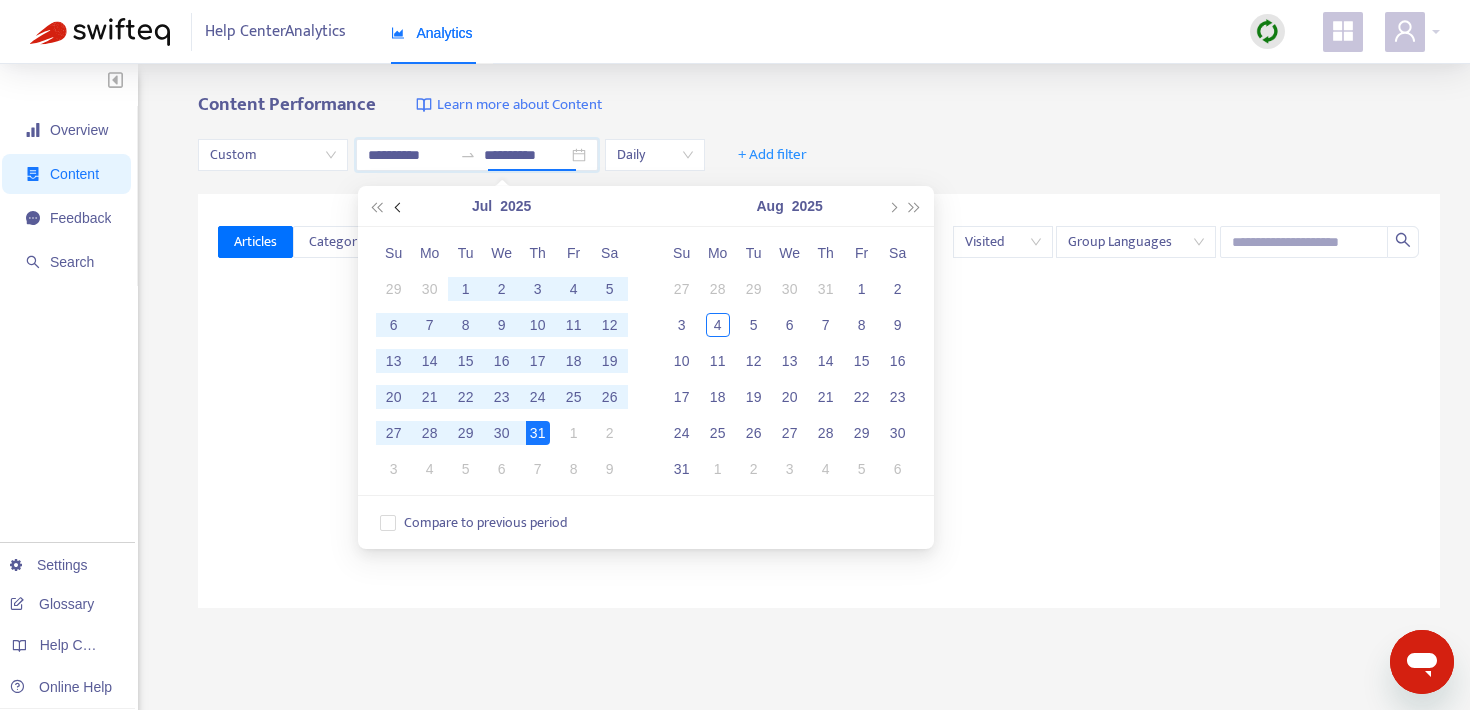 click at bounding box center (399, 206) 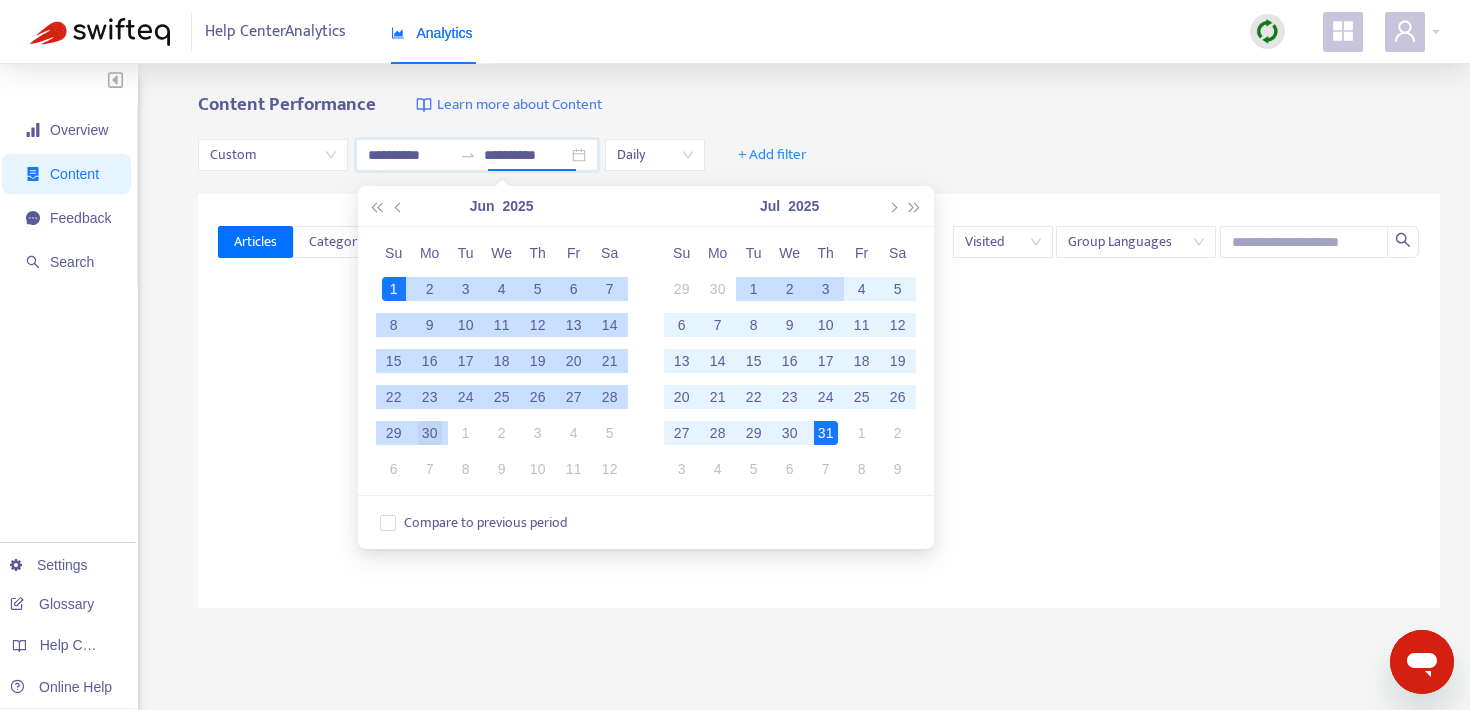 type on "**********" 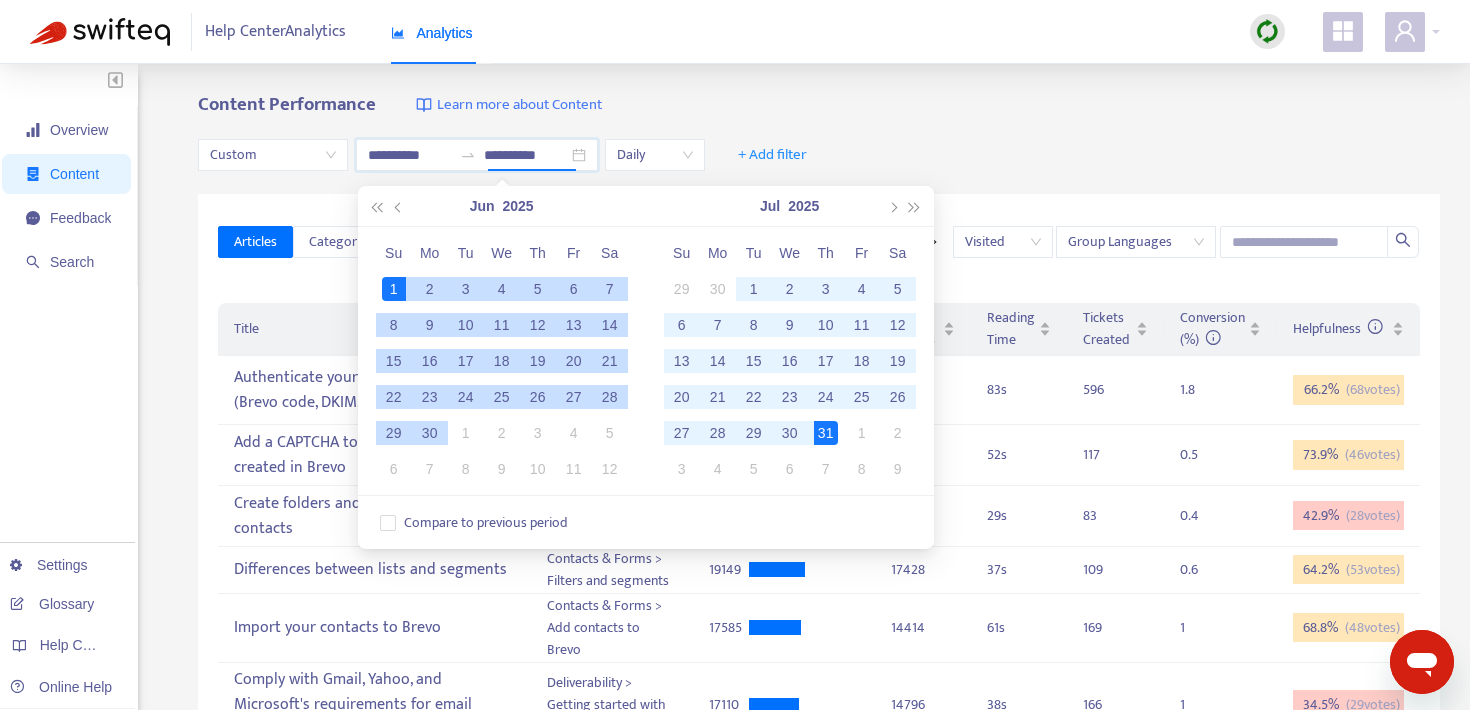 click on "30" at bounding box center (430, 433) 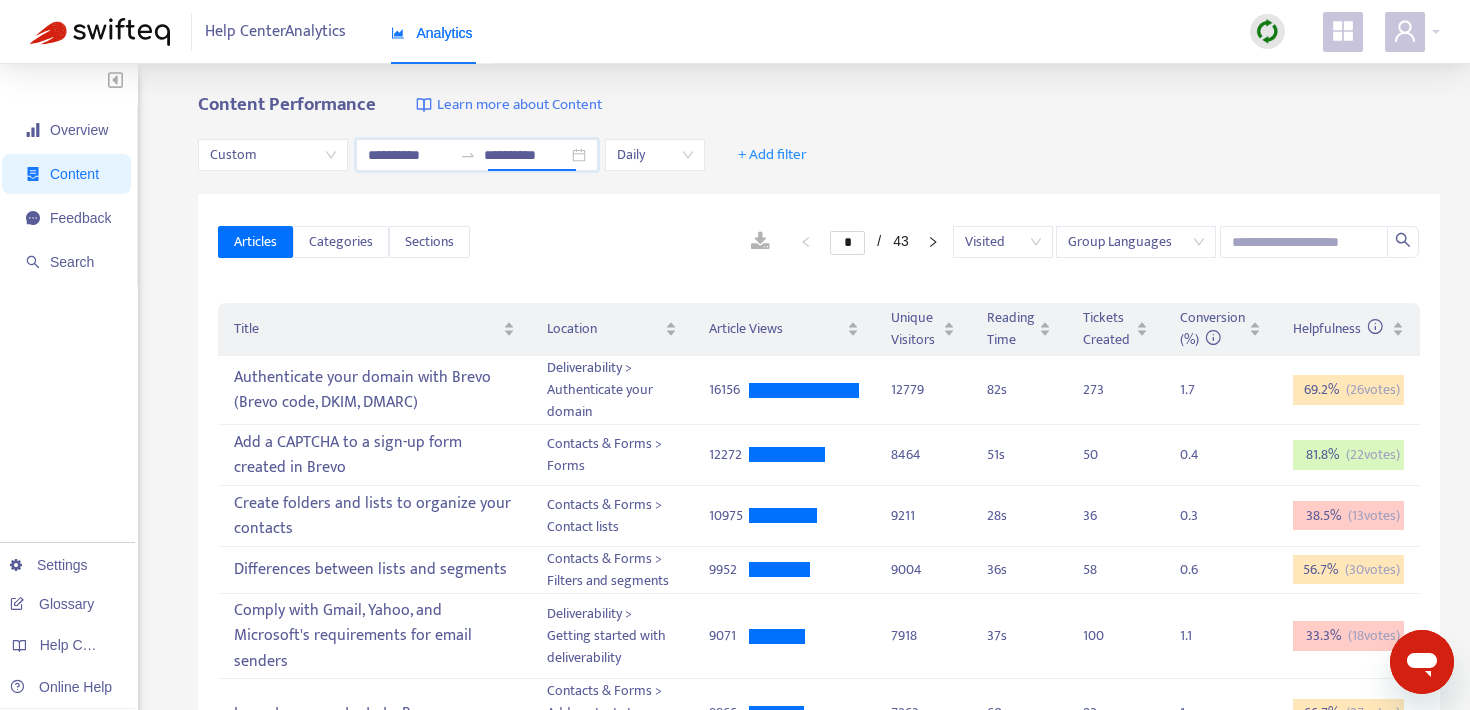 click on "**********" at bounding box center [819, 155] 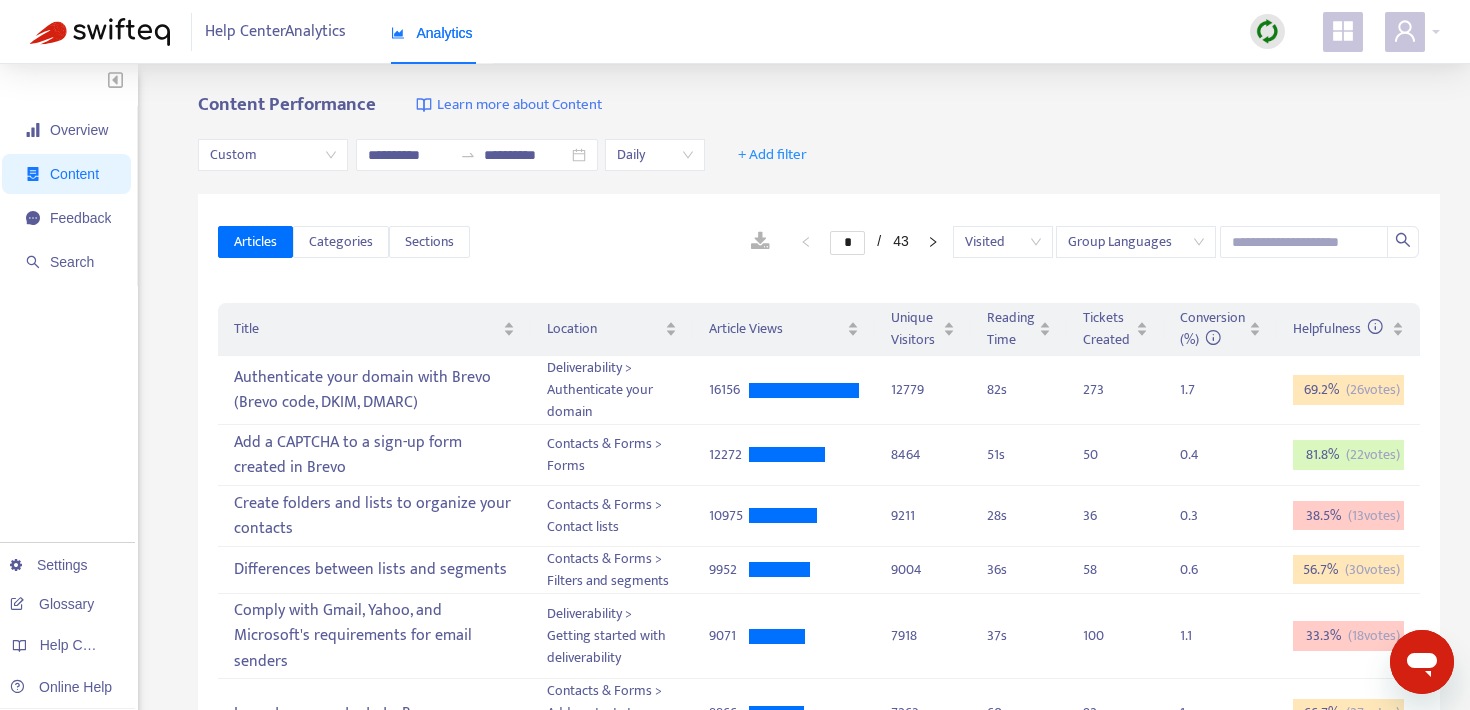 click at bounding box center [760, 242] 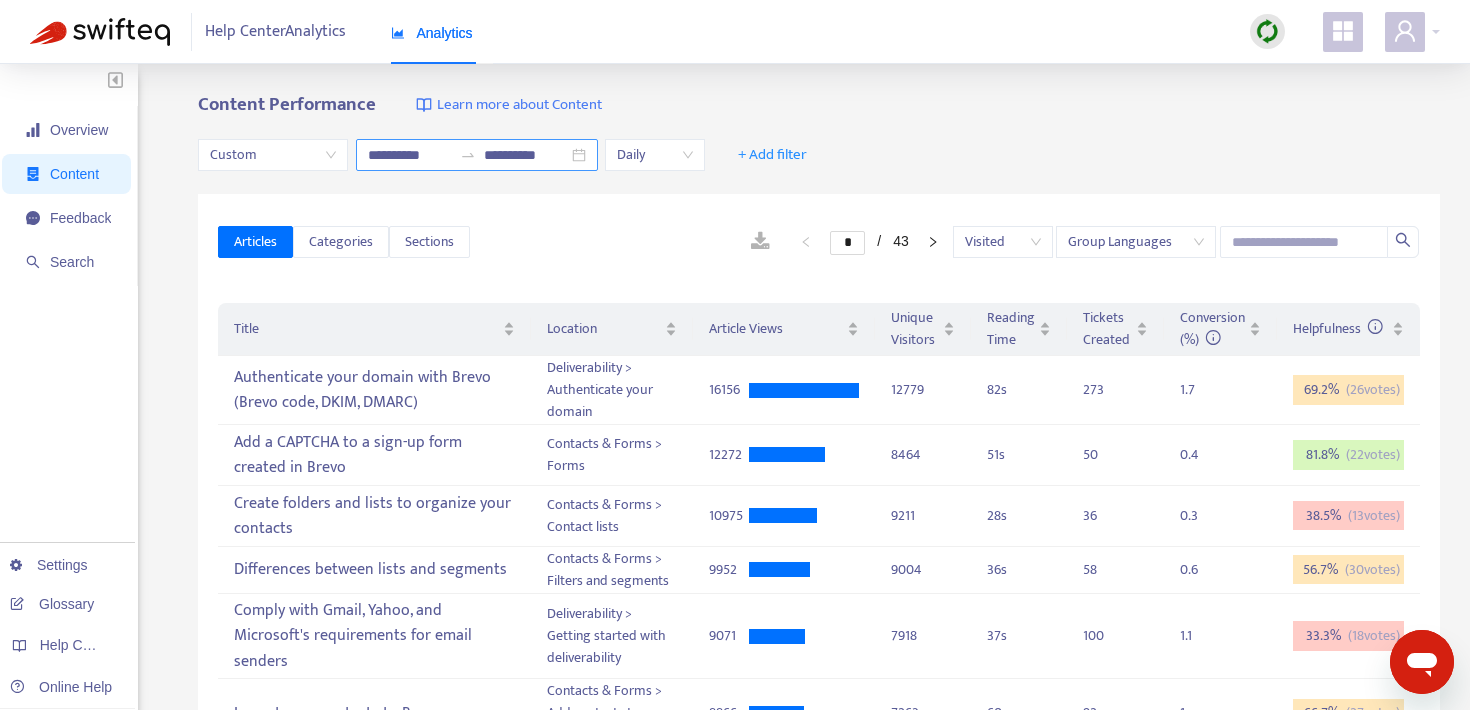 click on "**********" at bounding box center (410, 155) 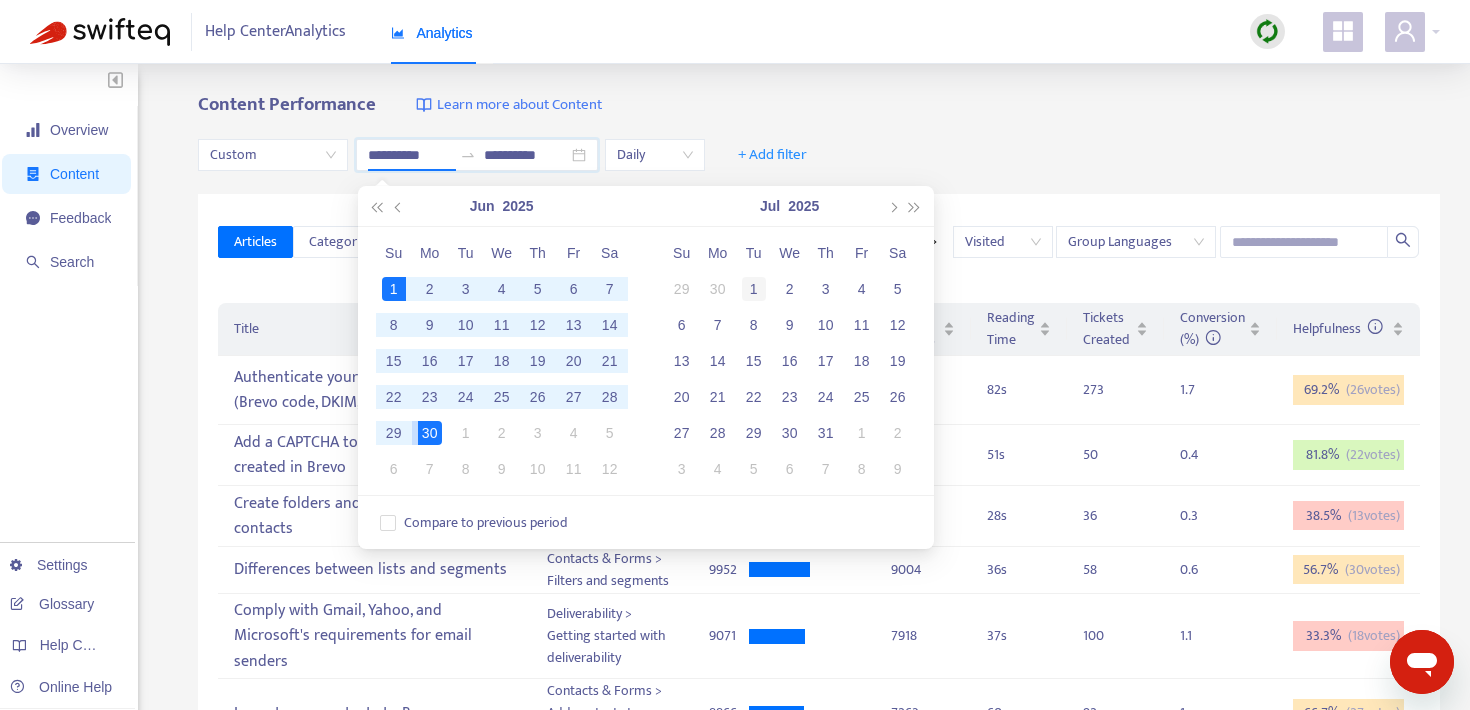 type on "**********" 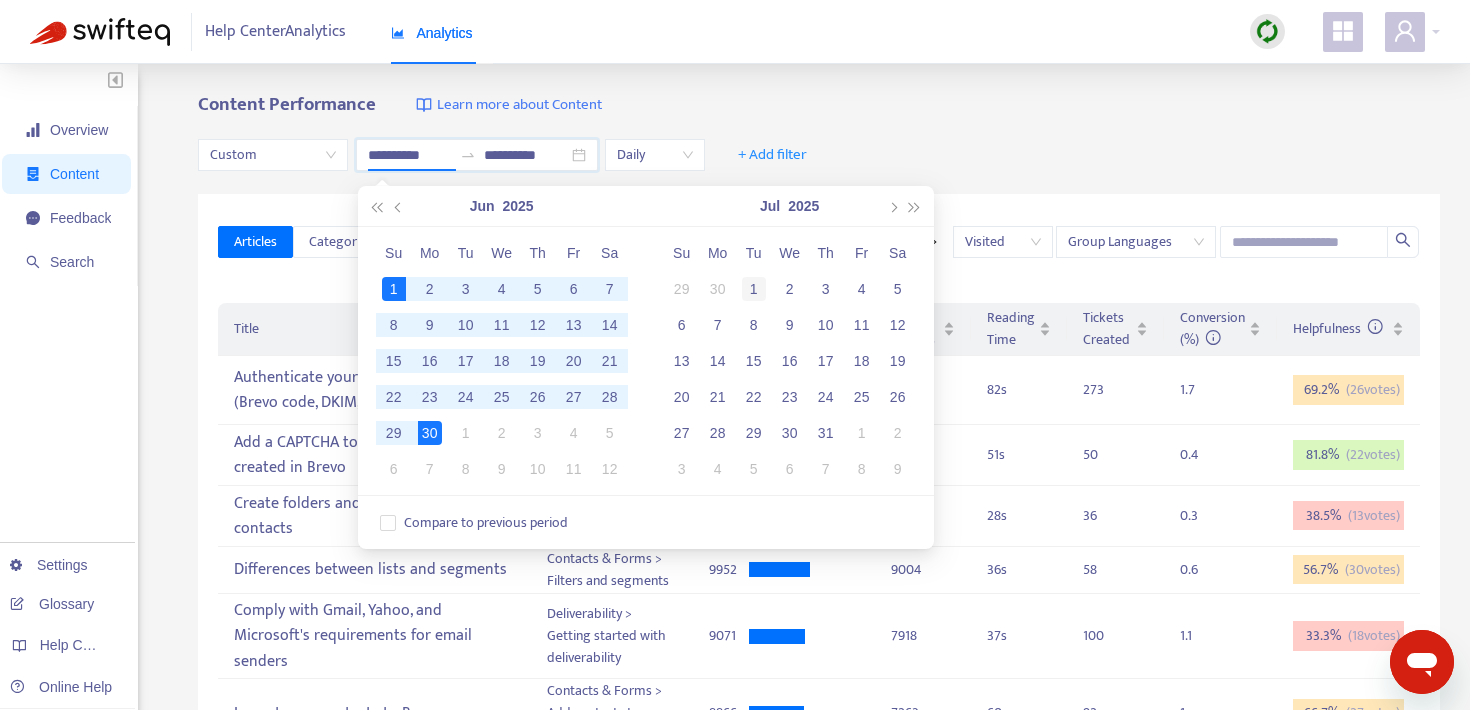click on "1" at bounding box center [754, 289] 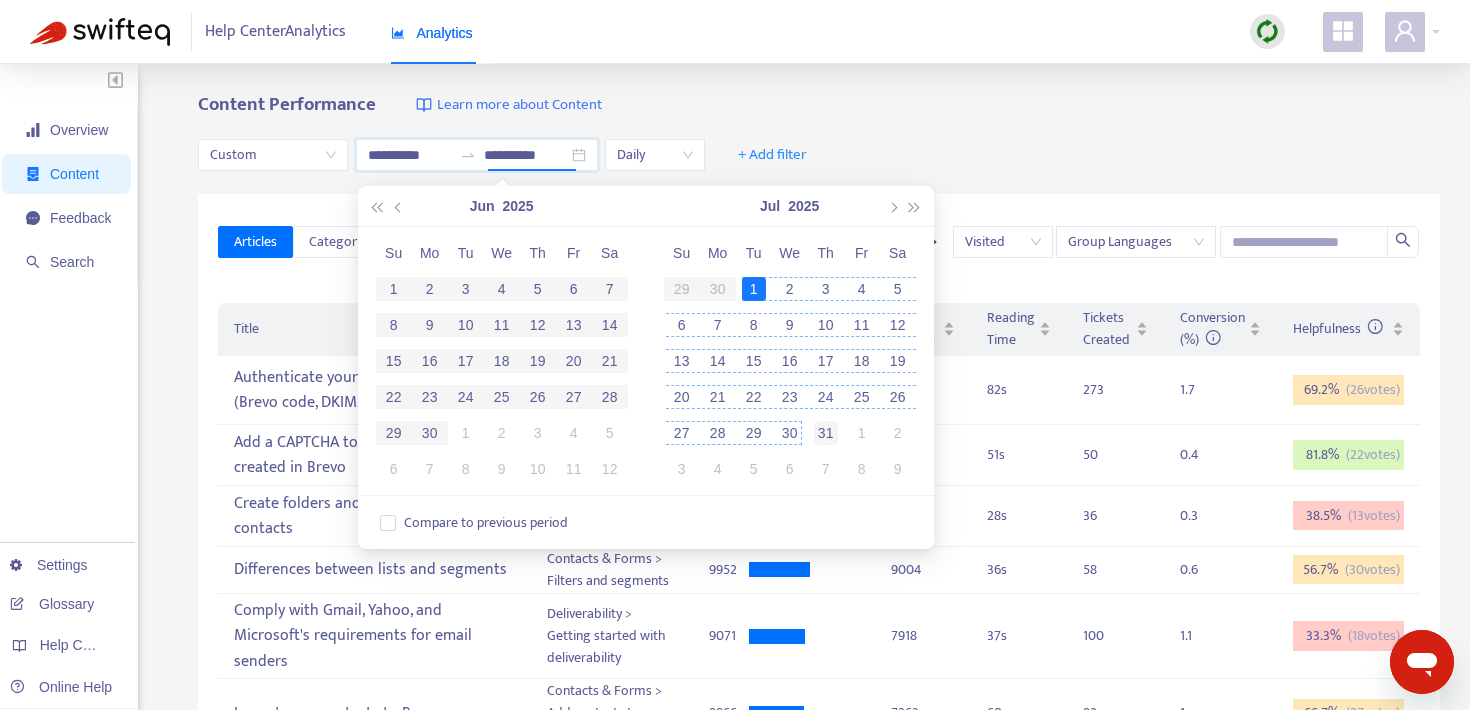 type on "**********" 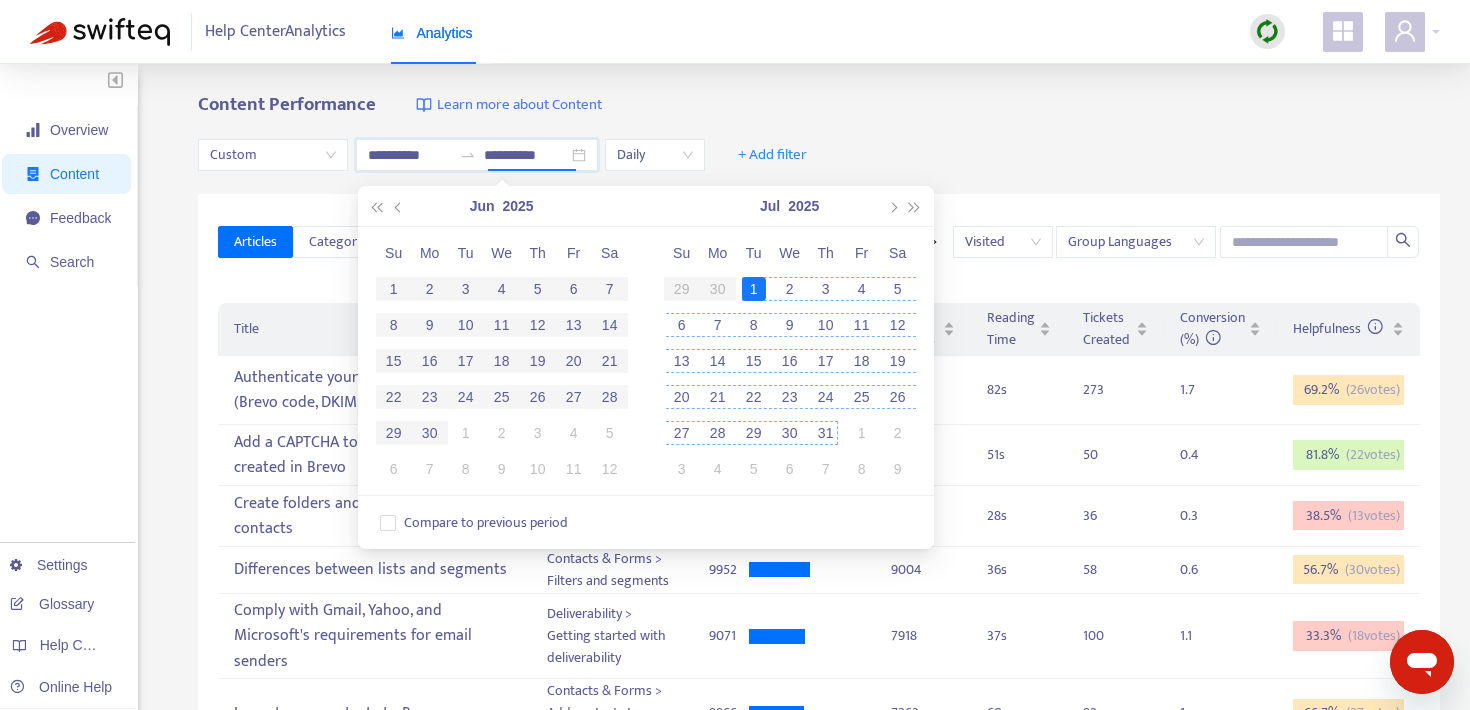 click on "31" at bounding box center [826, 433] 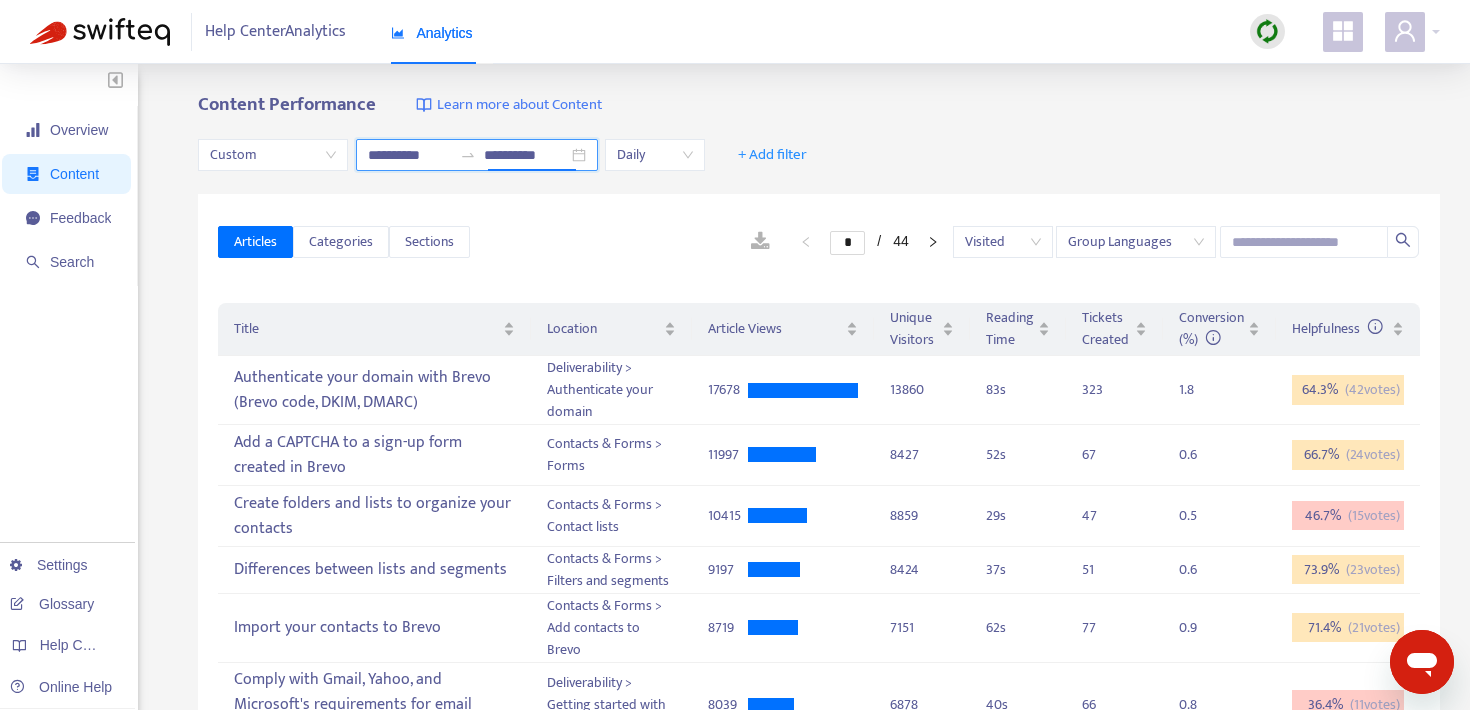 click on "**********" at bounding box center [410, 155] 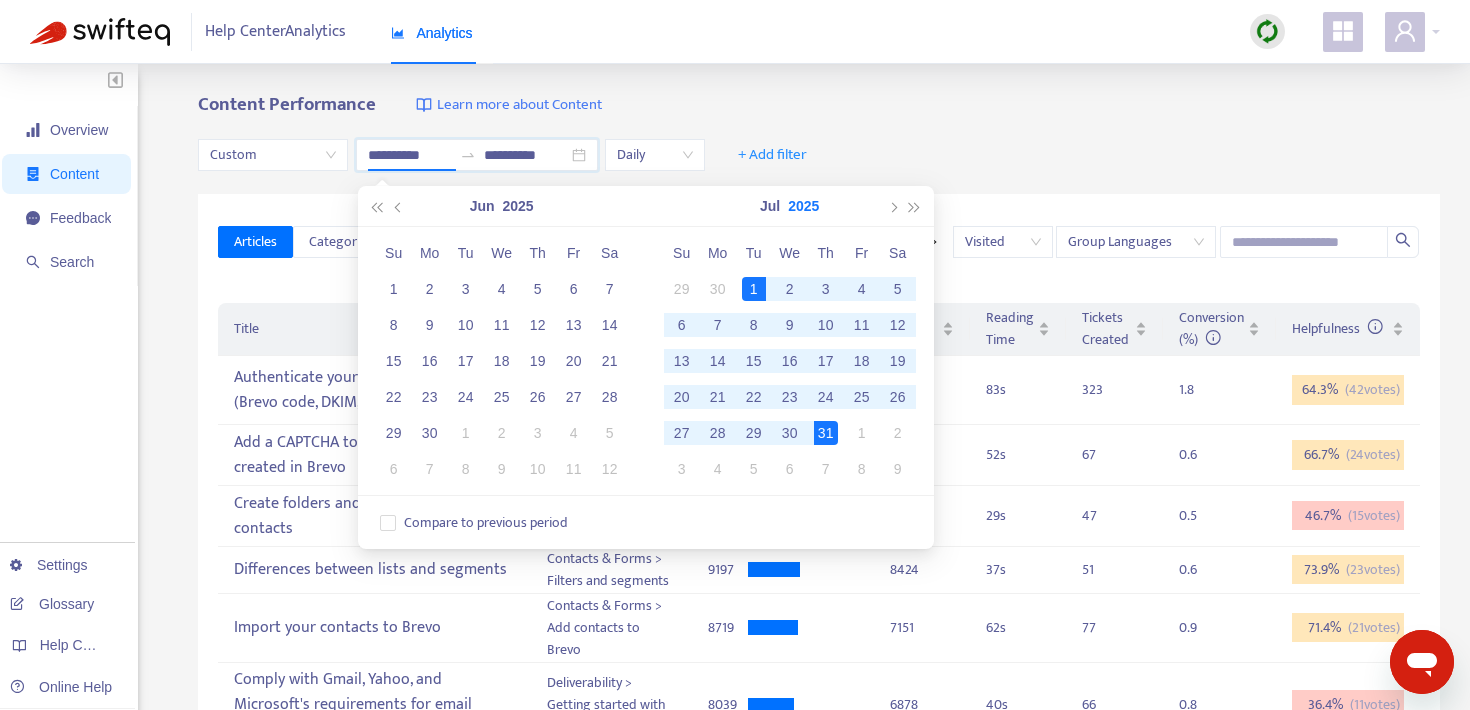 click on "2025" at bounding box center [803, 206] 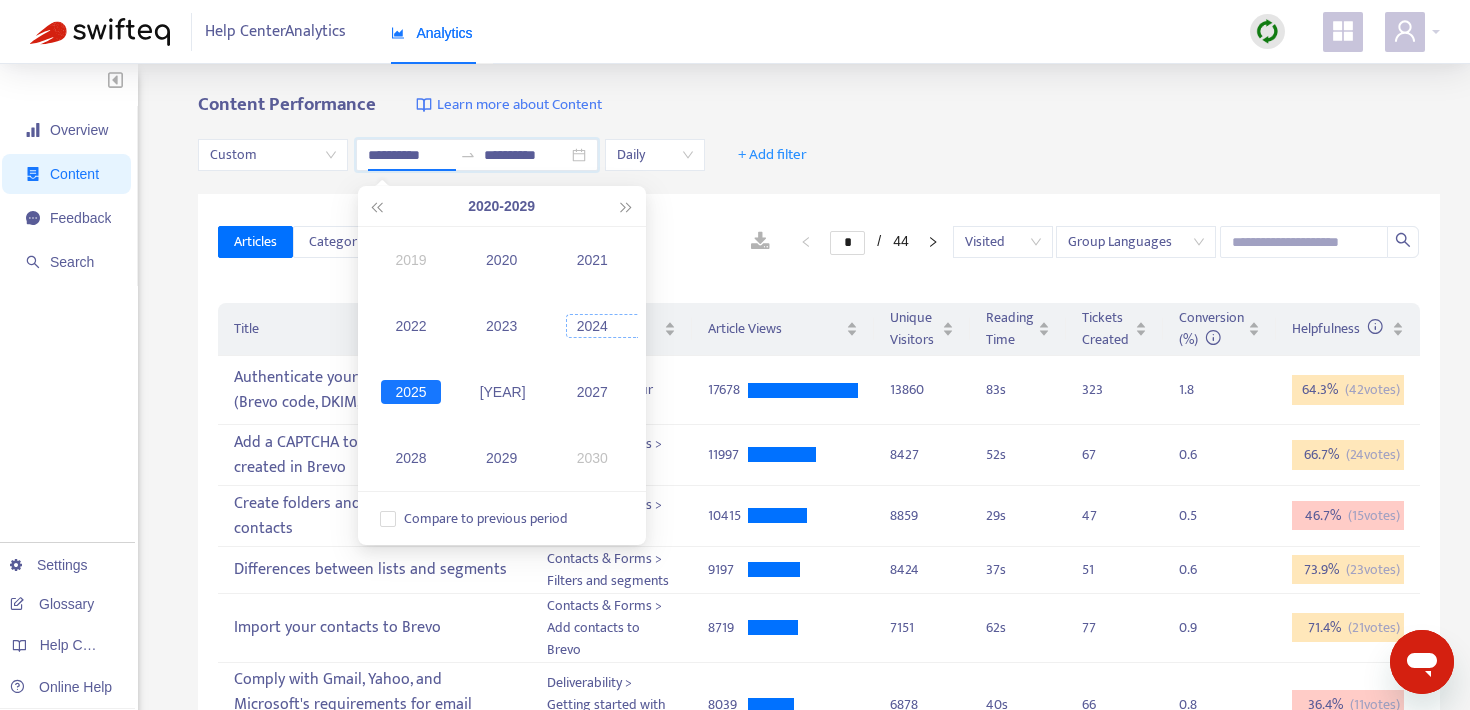 click on "2024" at bounding box center [592, 326] 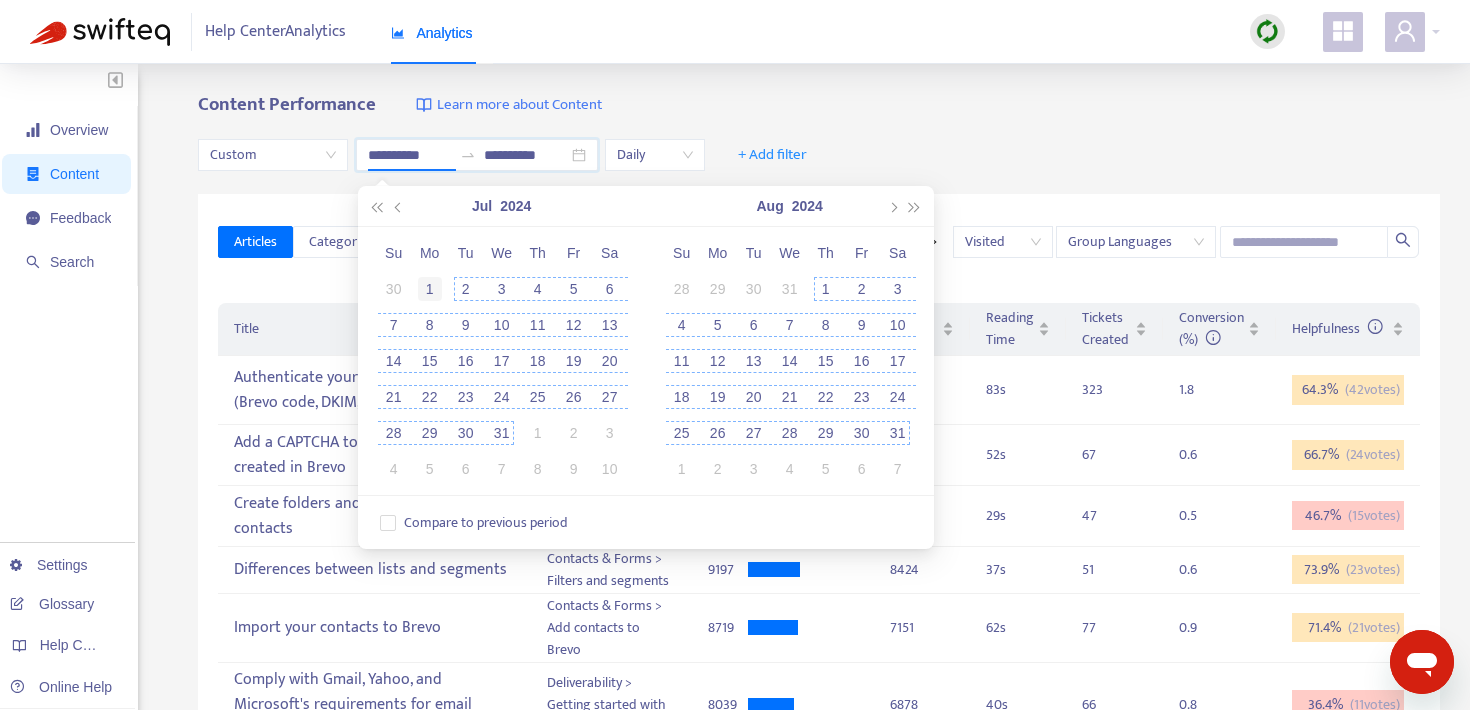 type on "**********" 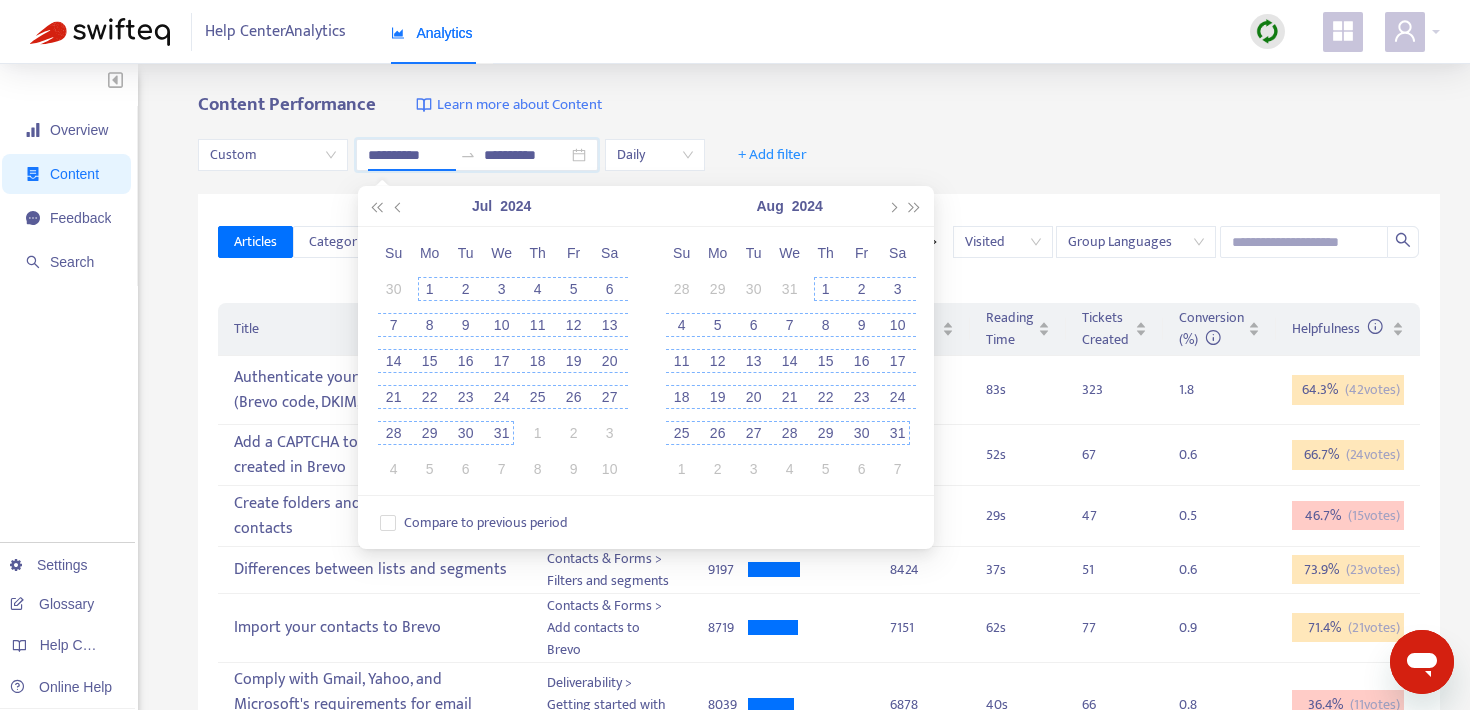 click on "1" at bounding box center [430, 289] 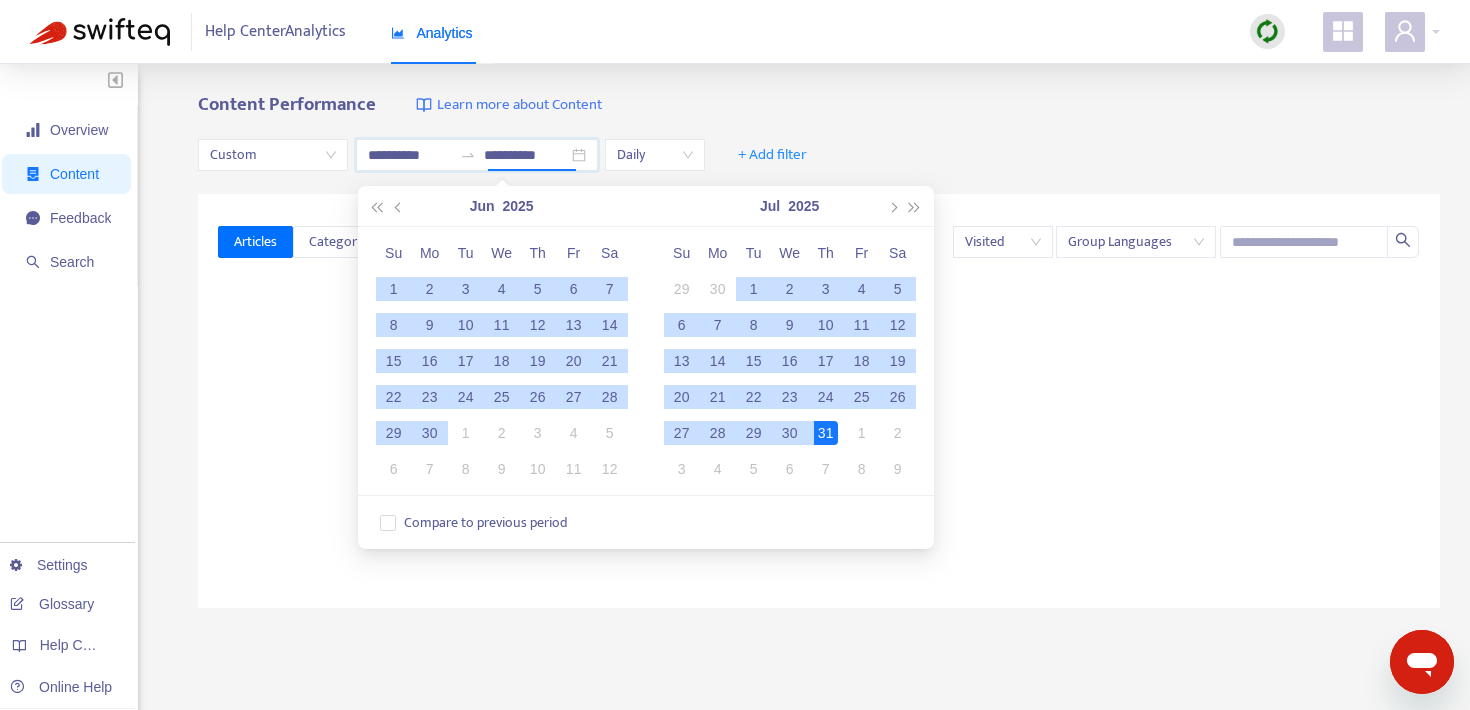 click on "31" at bounding box center (826, 433) 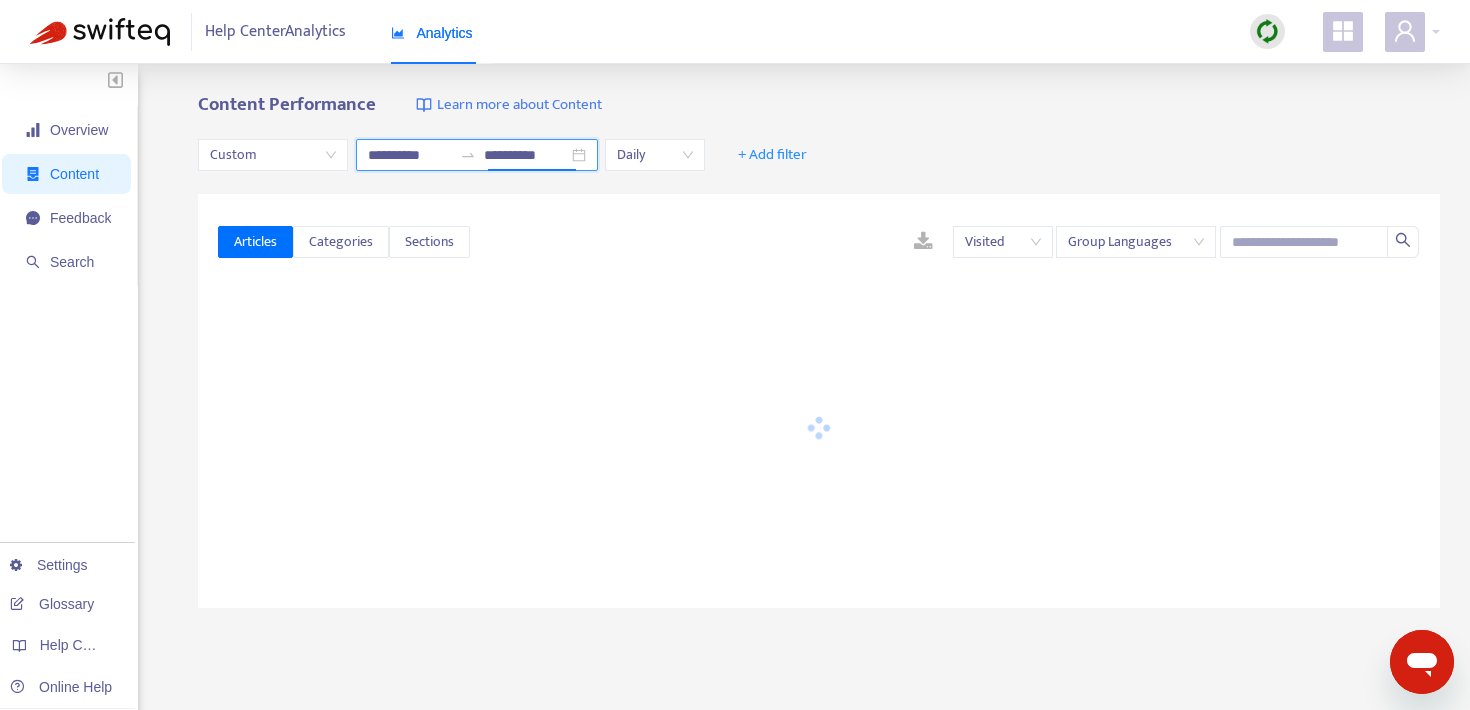 click on "**********" at bounding box center (526, 155) 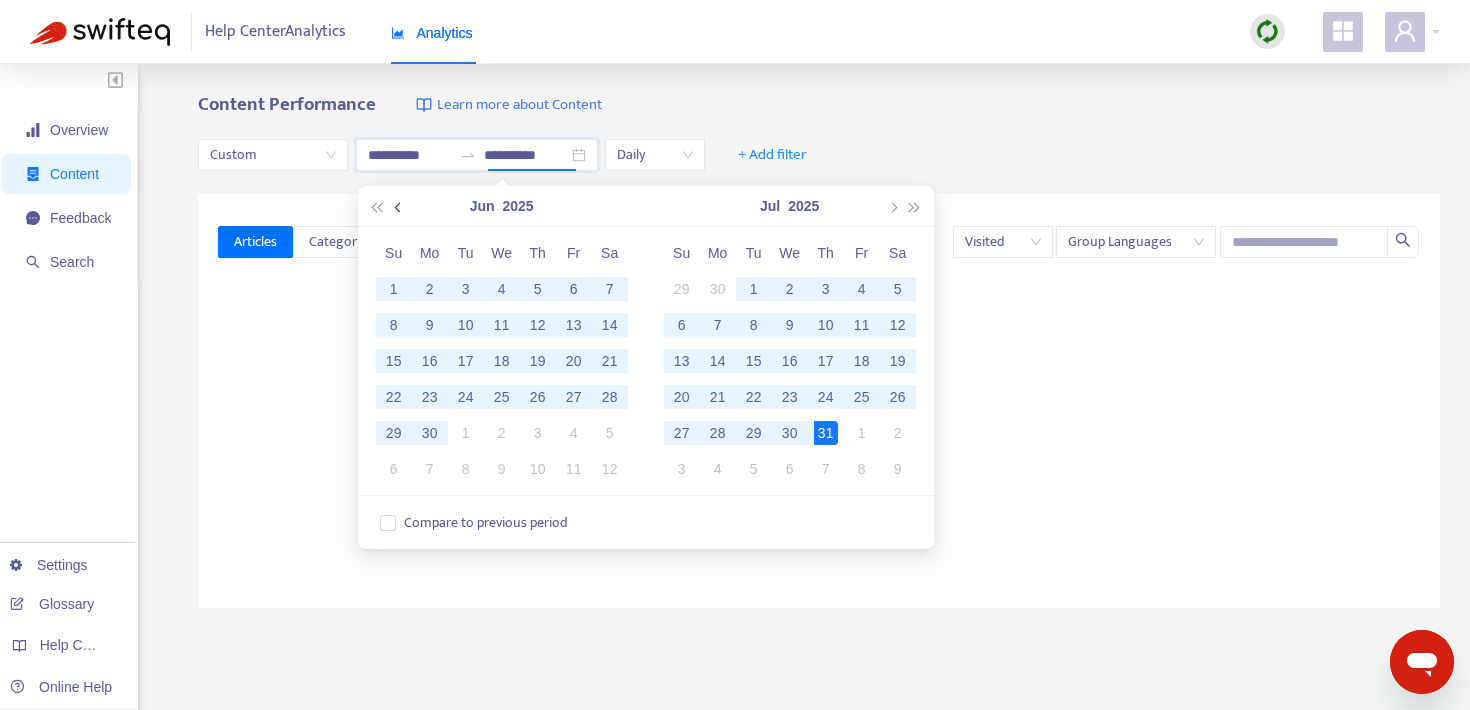 click at bounding box center (399, 206) 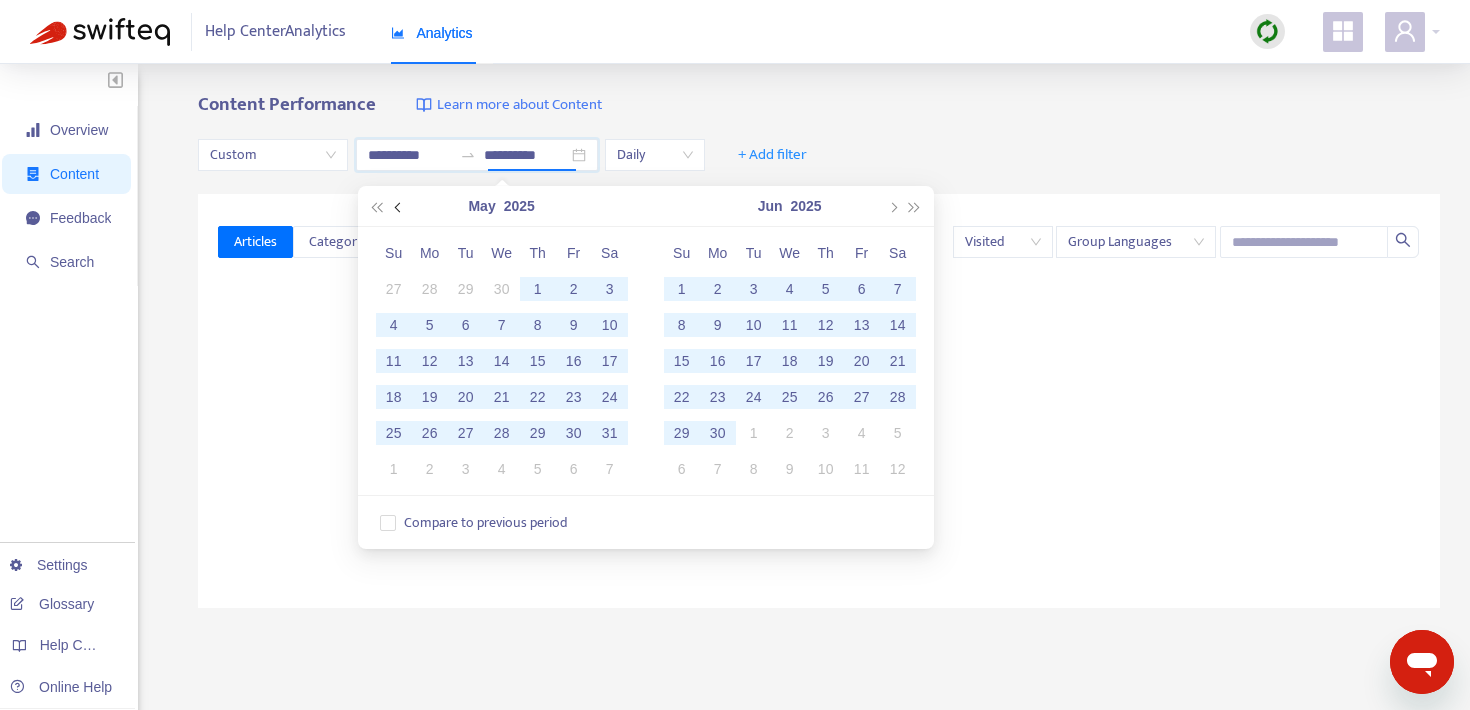 click at bounding box center [399, 206] 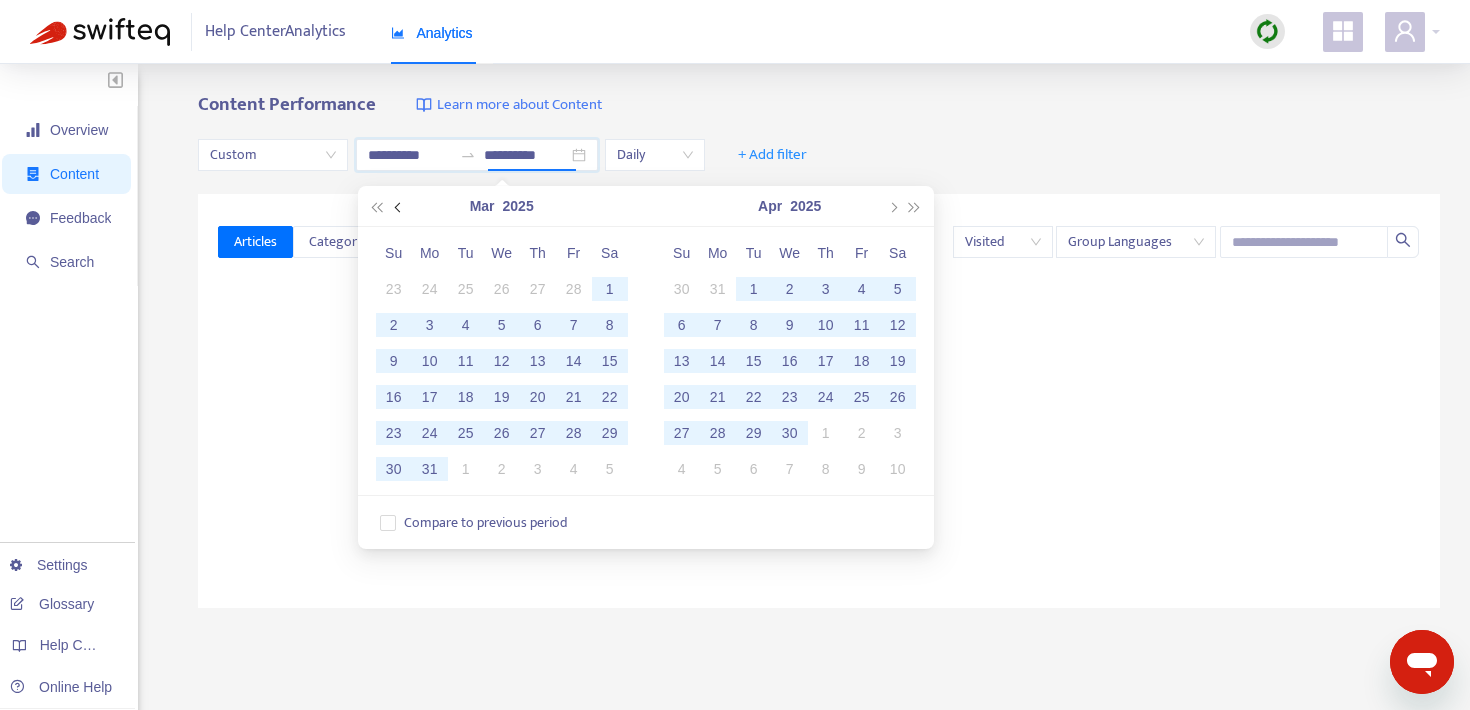 click at bounding box center [399, 206] 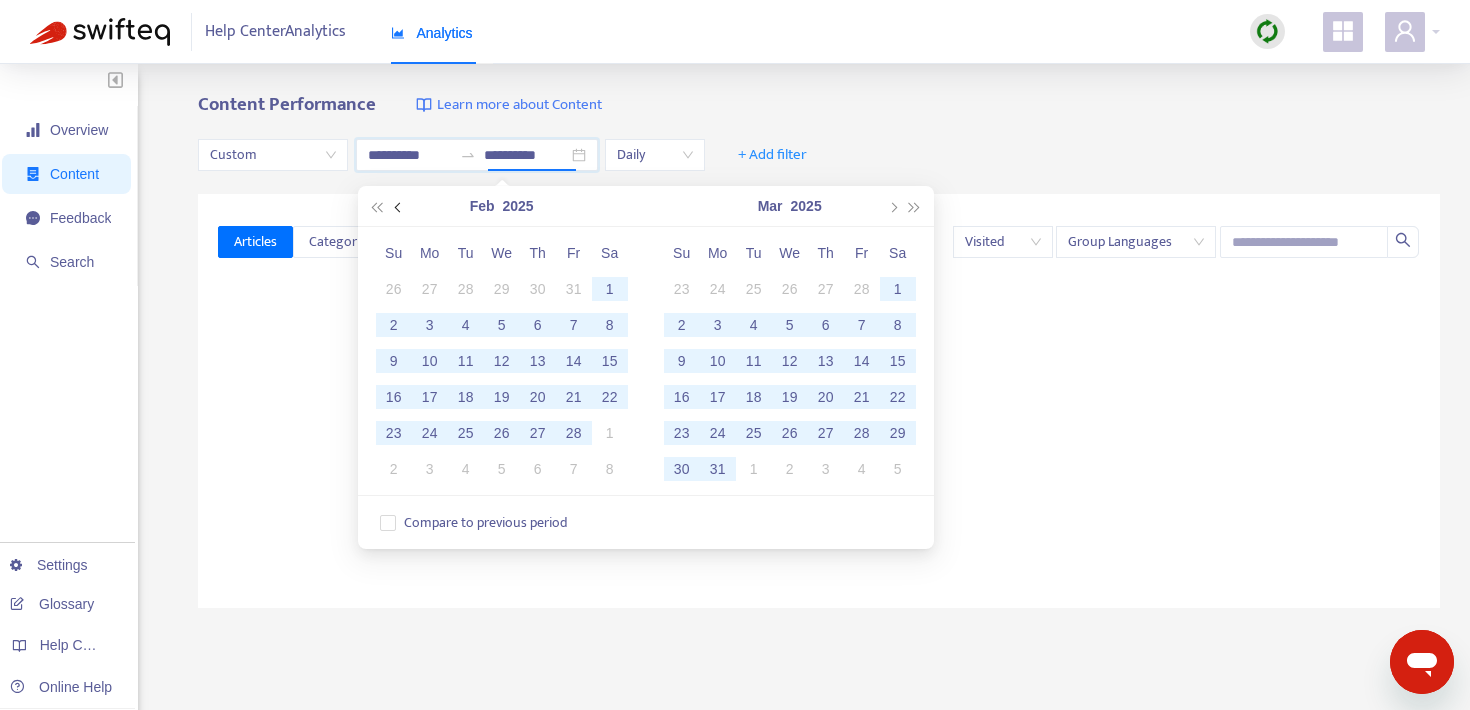 click at bounding box center [399, 206] 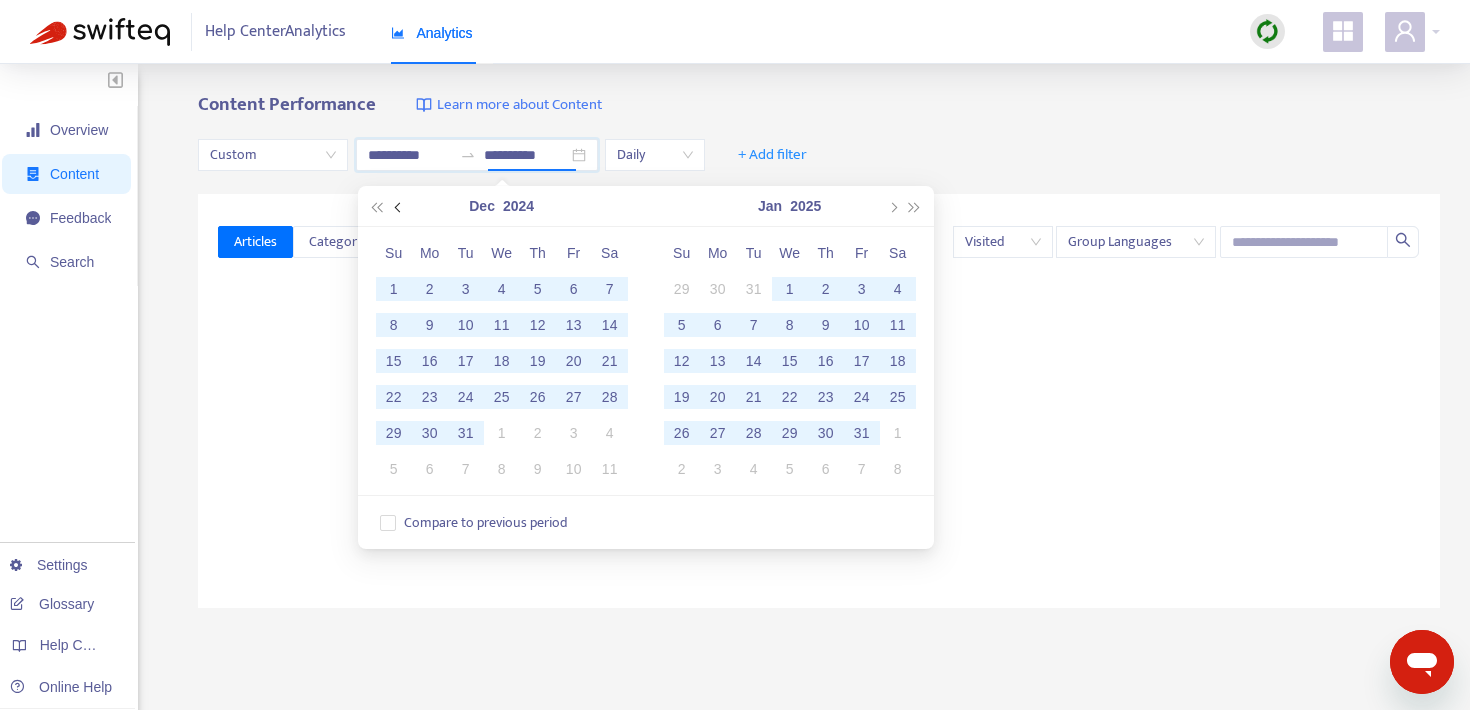 click at bounding box center [399, 206] 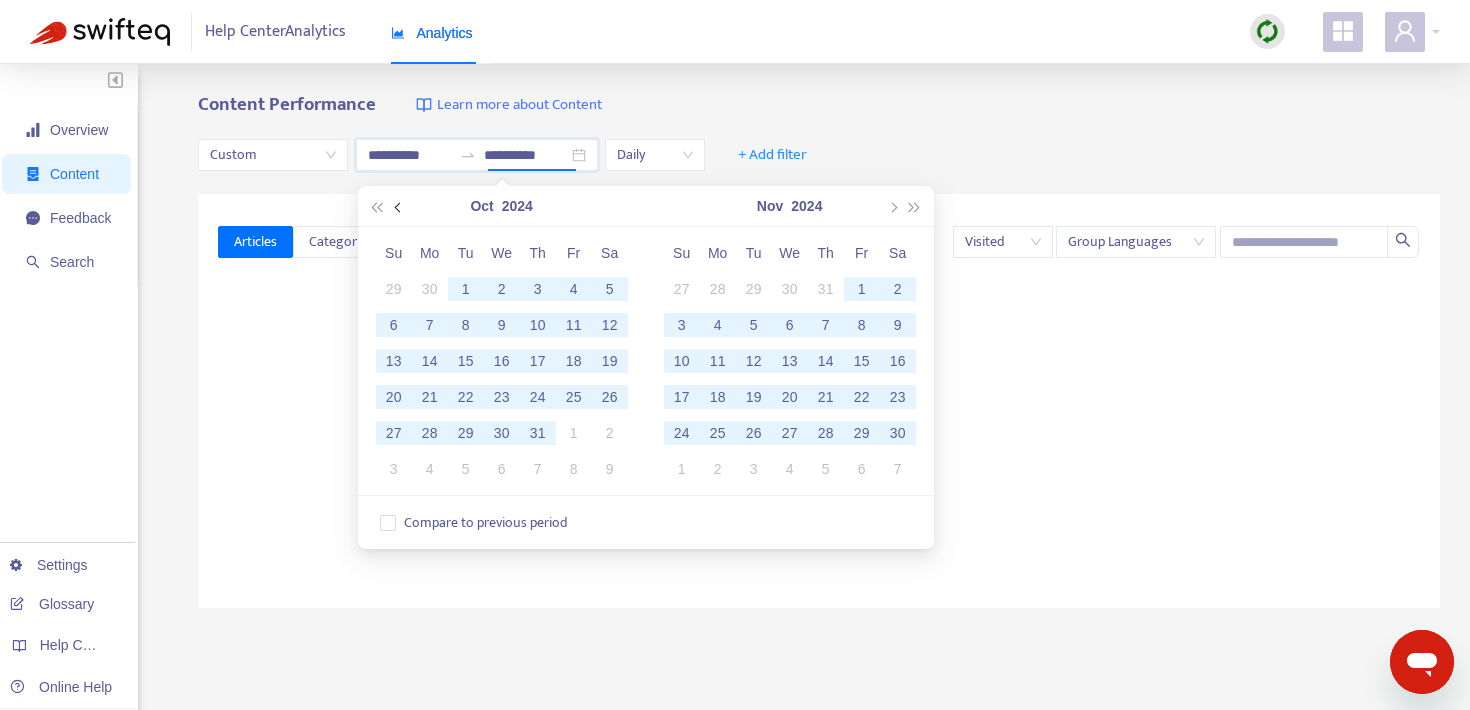 click at bounding box center [399, 206] 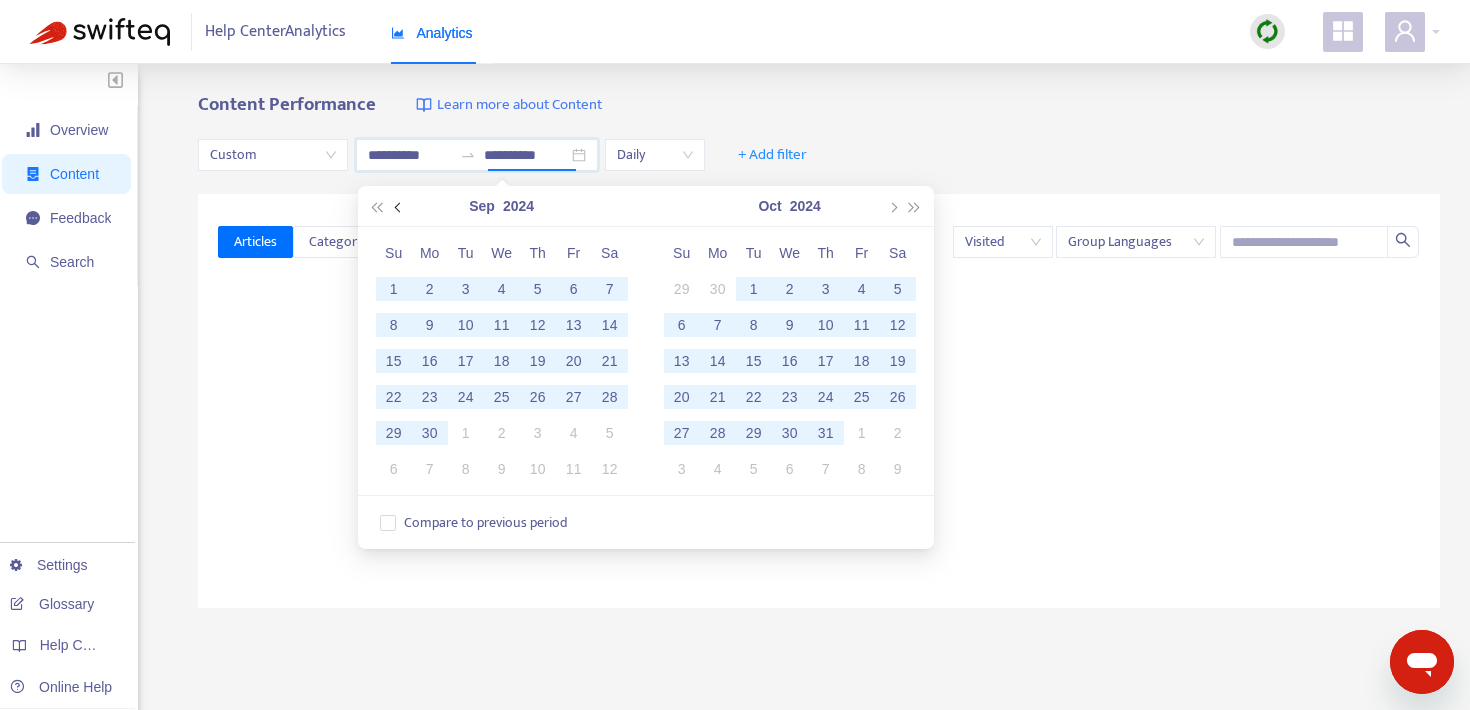 click at bounding box center (399, 206) 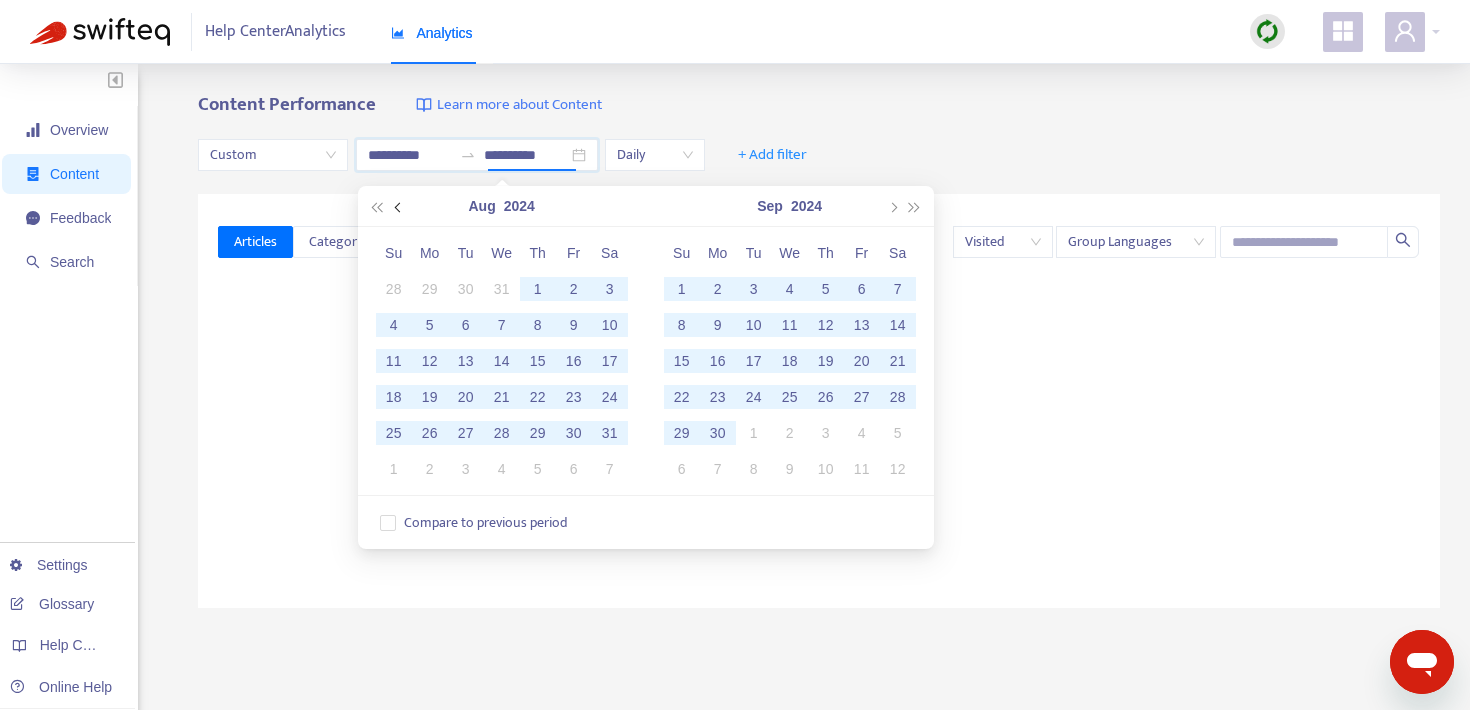 click at bounding box center (399, 206) 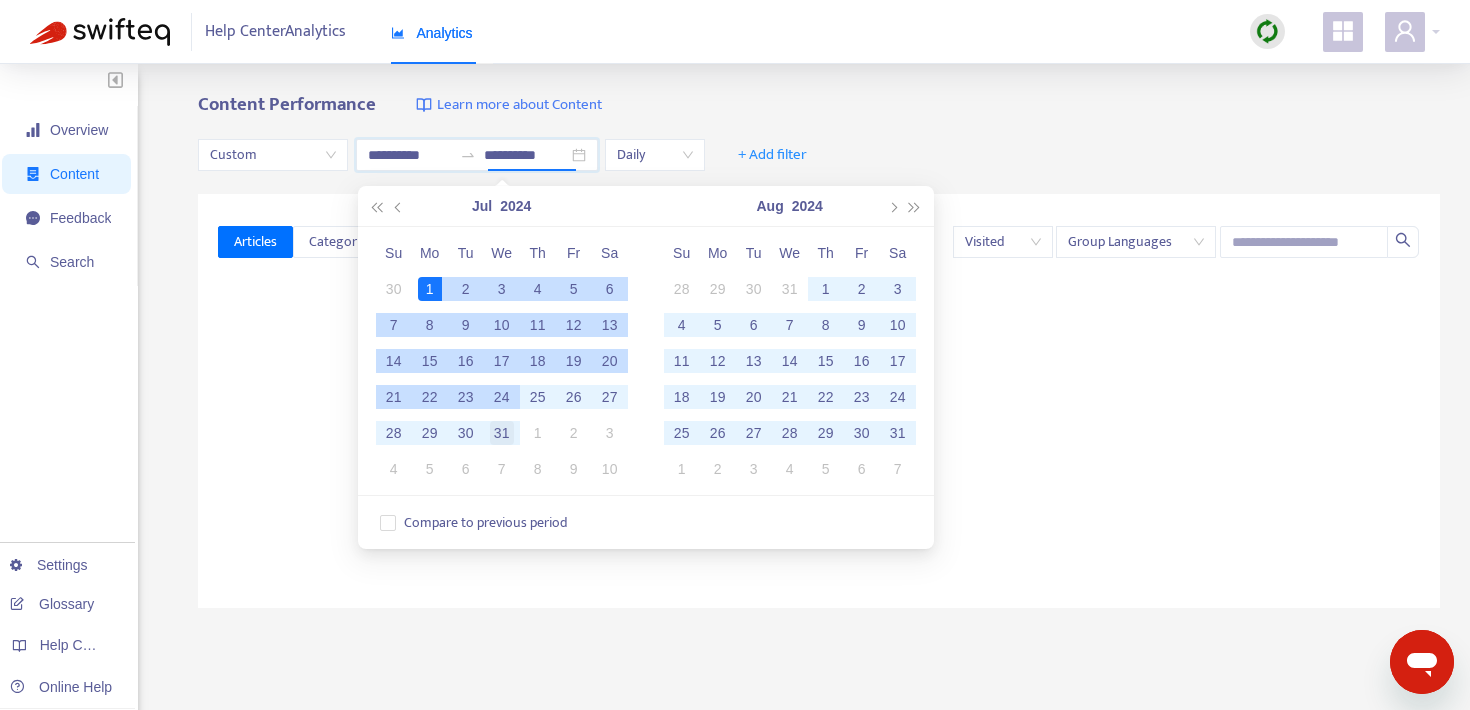 type on "**********" 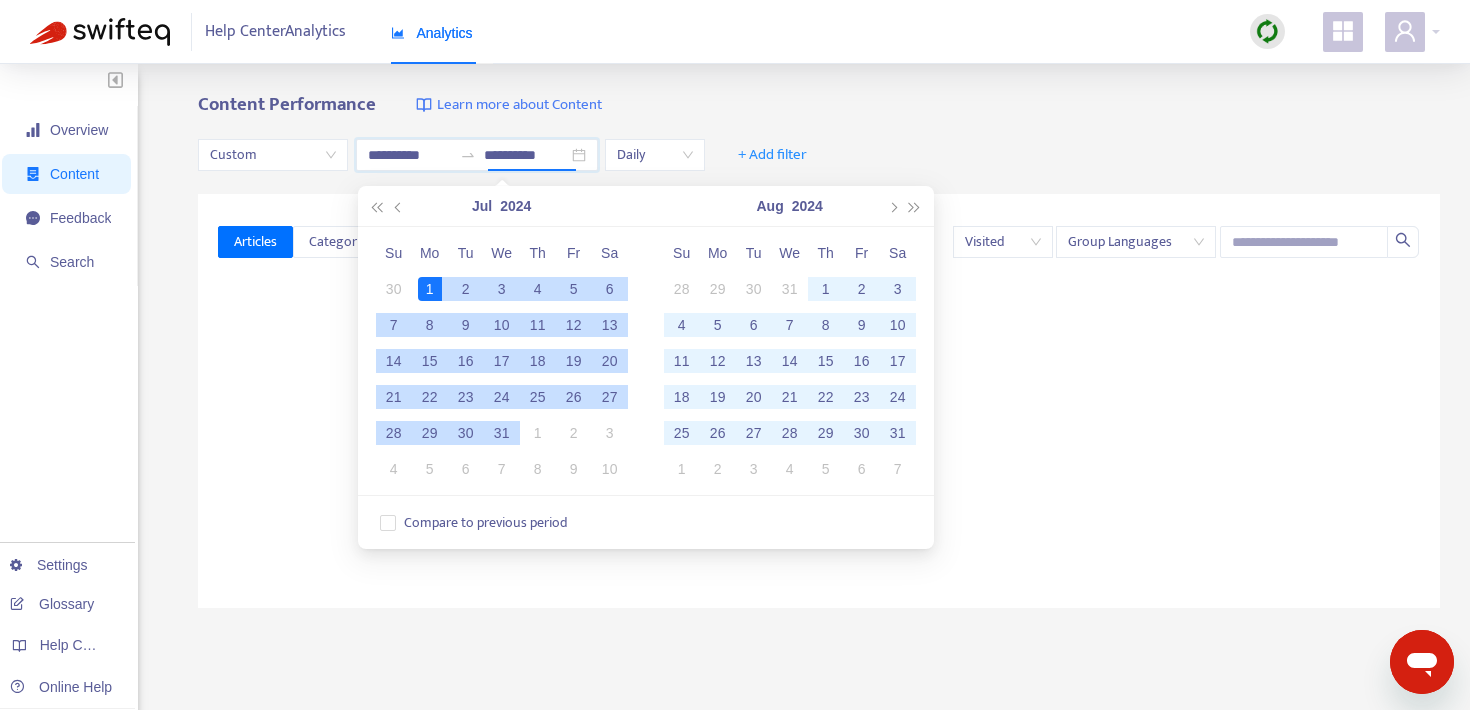 click on "31" at bounding box center [502, 433] 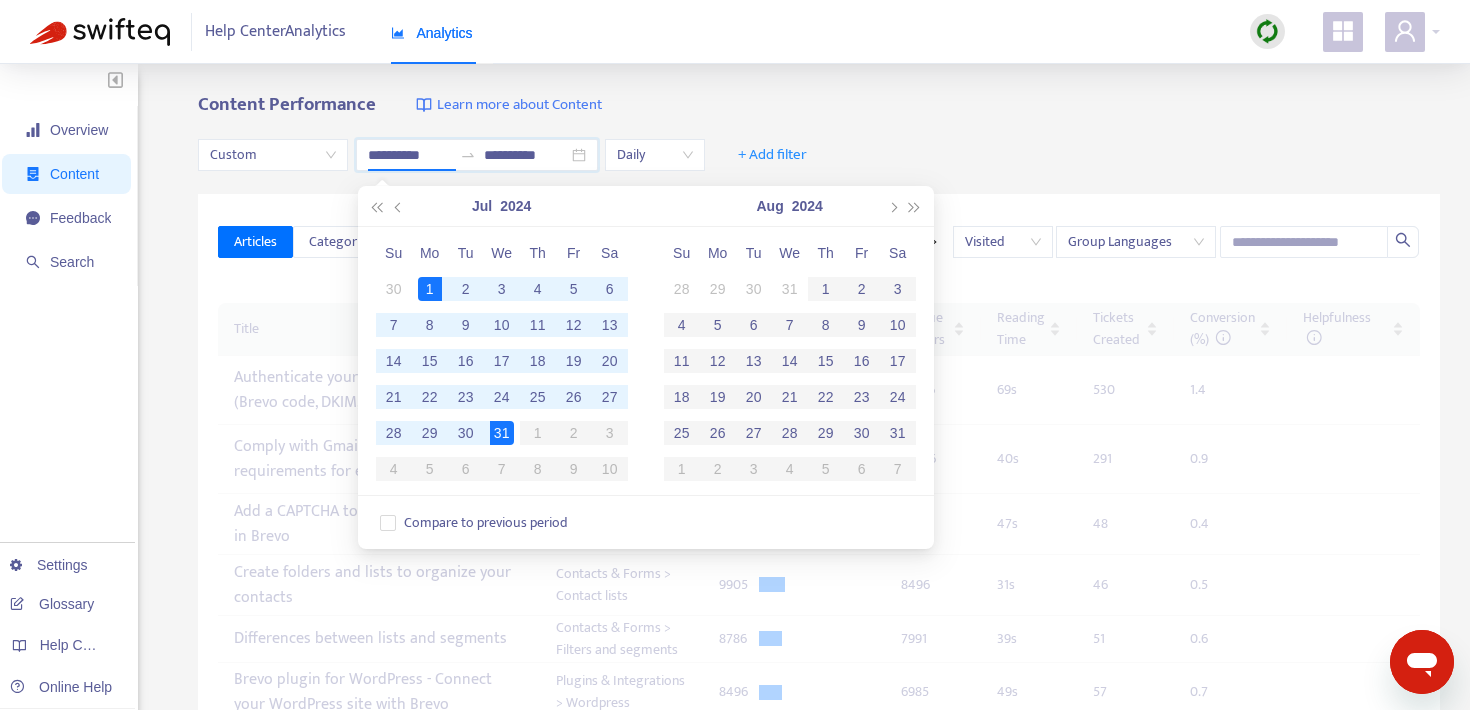 click on "Content Performance Learn more about Content" at bounding box center (819, 105) 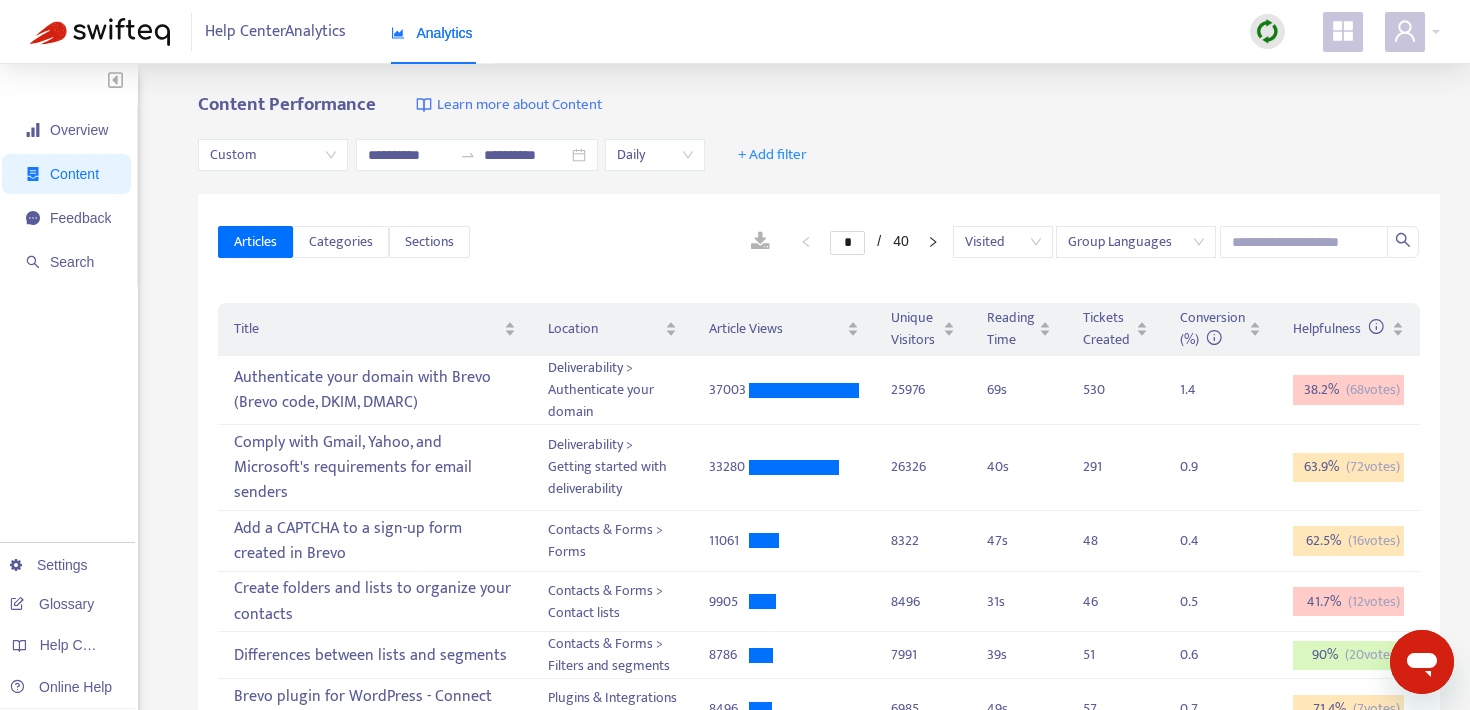click at bounding box center (760, 242) 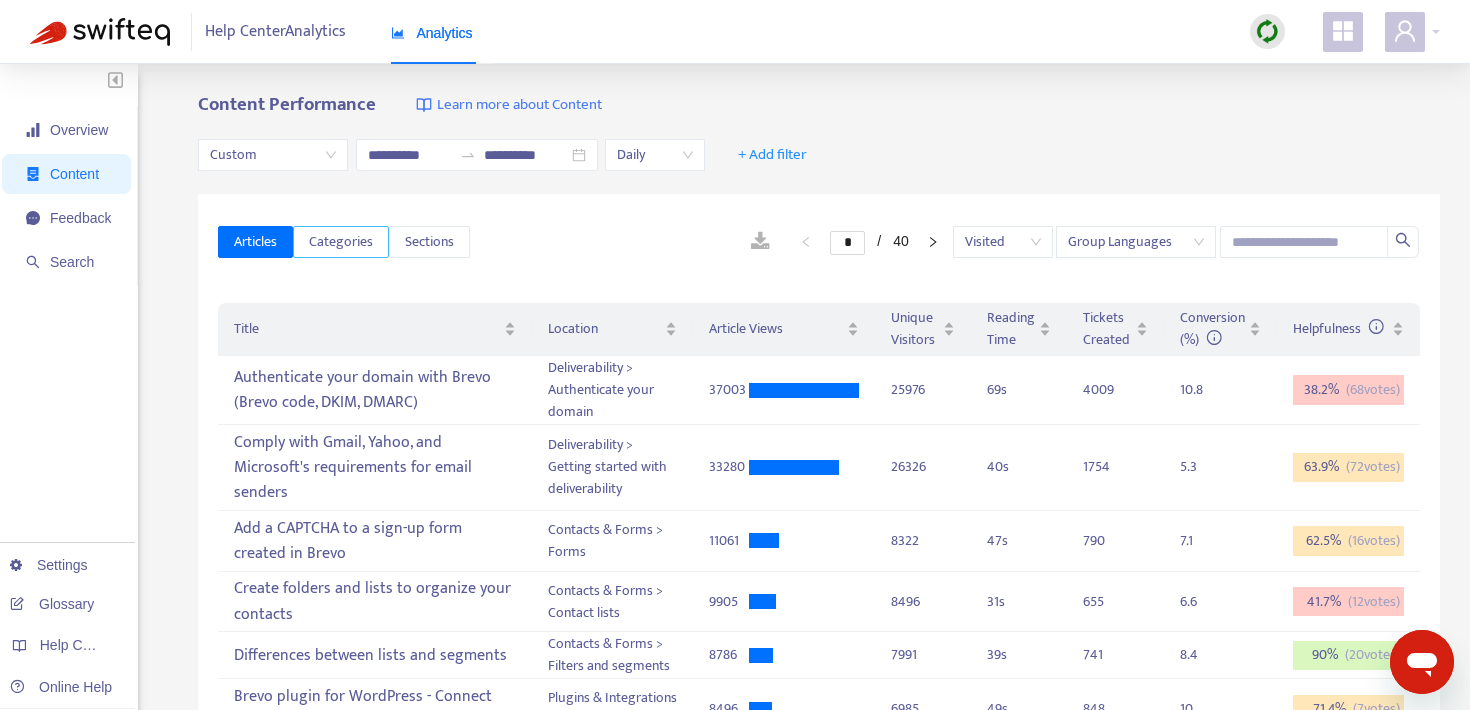 click on "Categories" at bounding box center (341, 242) 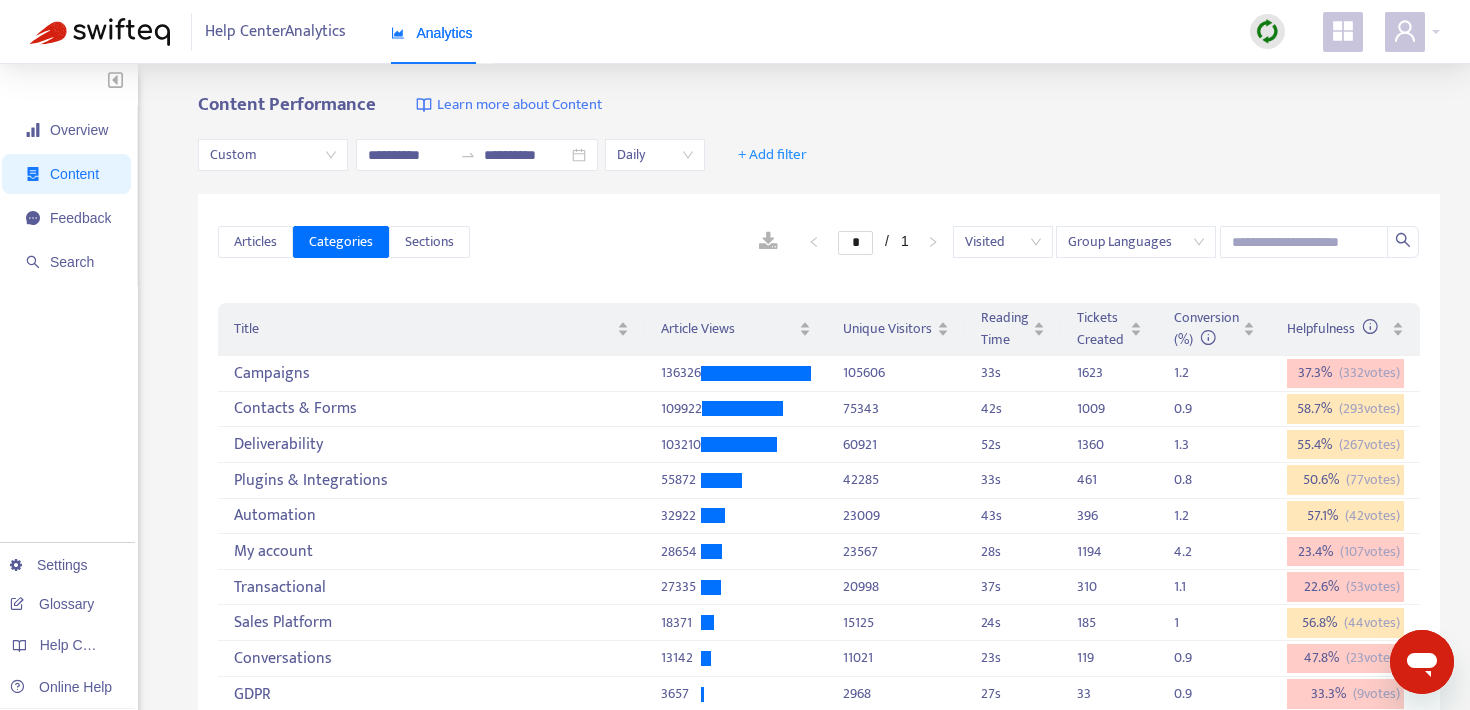 click on "Articles Categories Sections * / 1 Visited Group Languages" at bounding box center [819, 242] 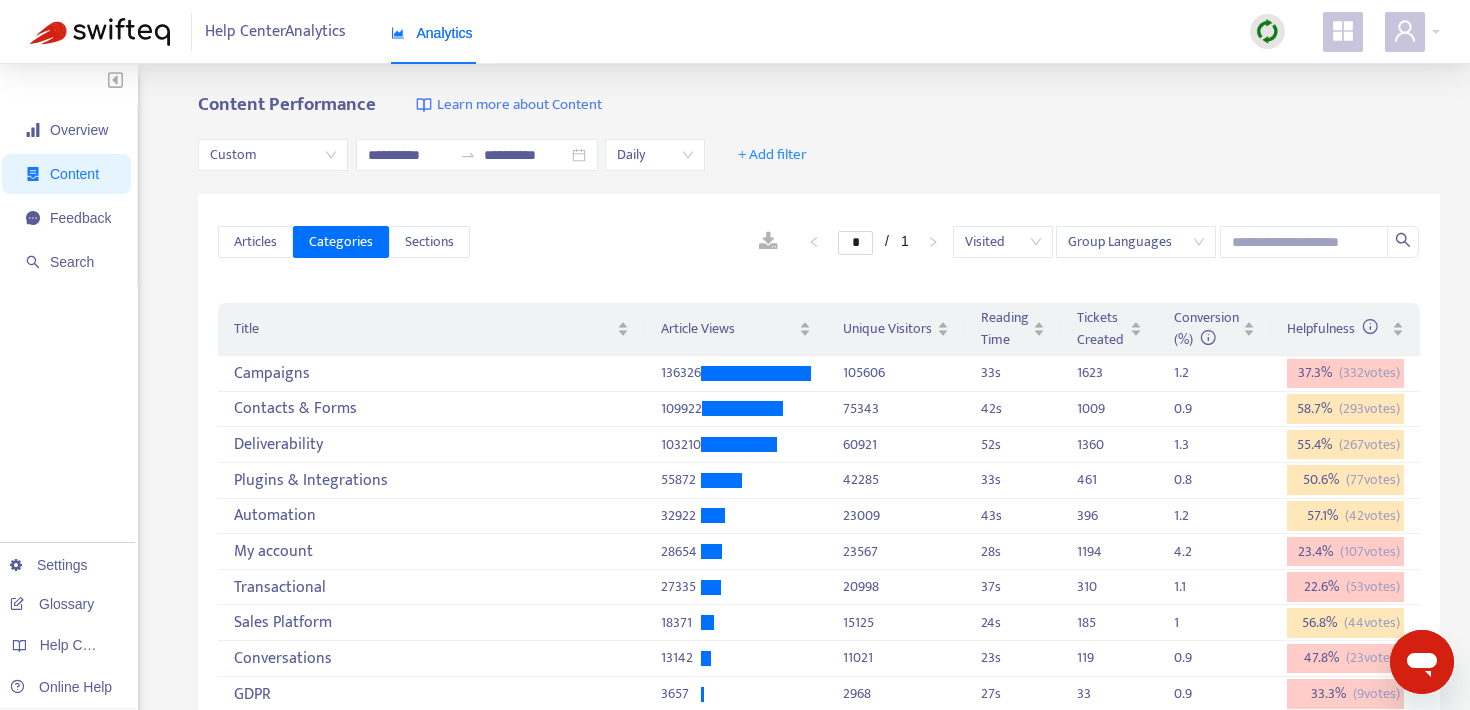 click at bounding box center [768, 242] 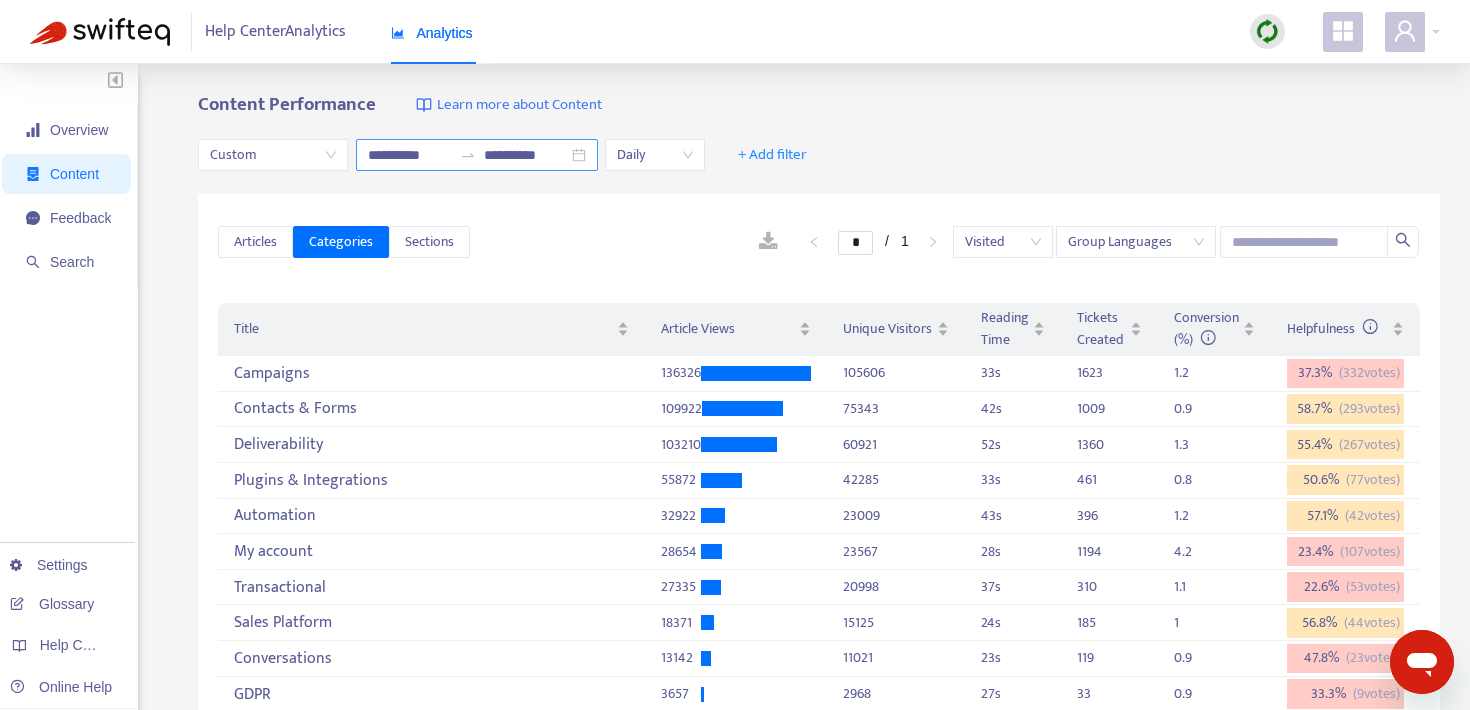 click on "**********" at bounding box center [410, 155] 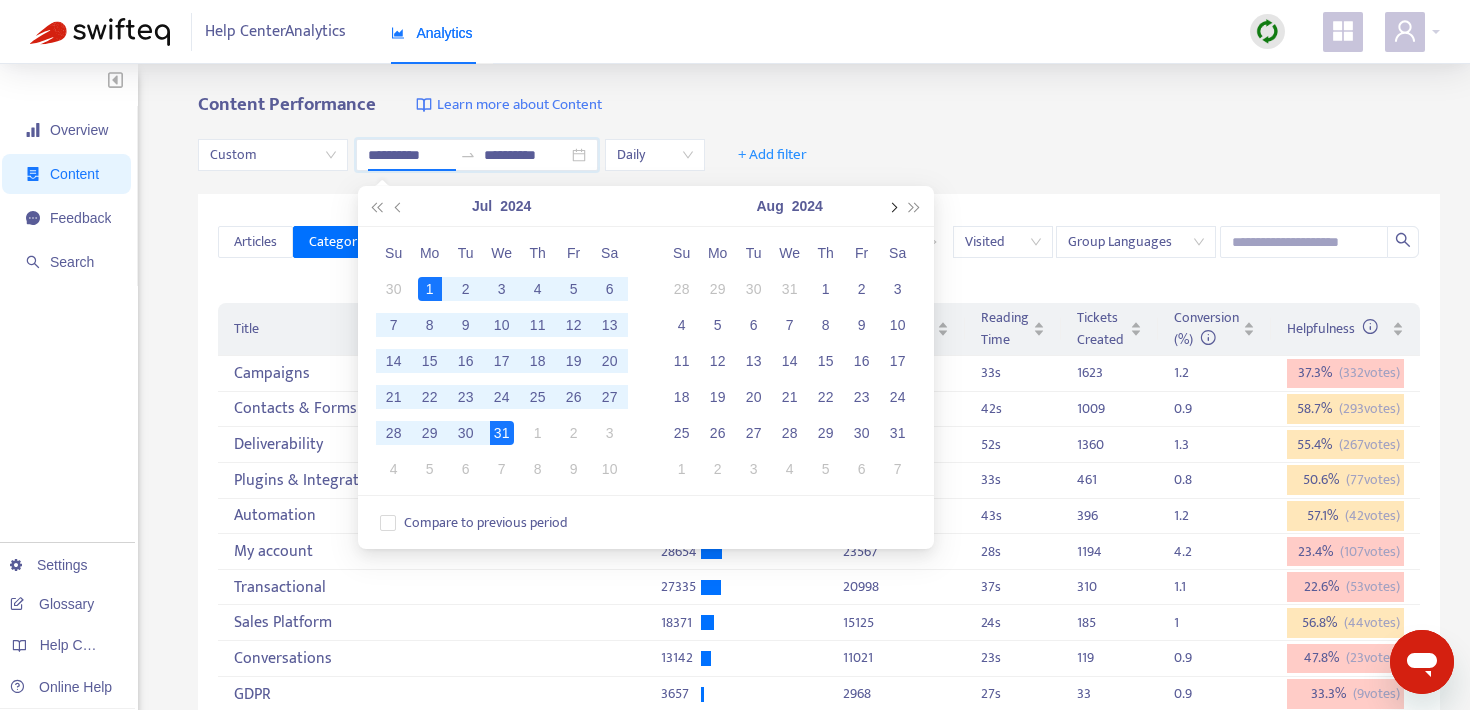 click at bounding box center [892, 206] 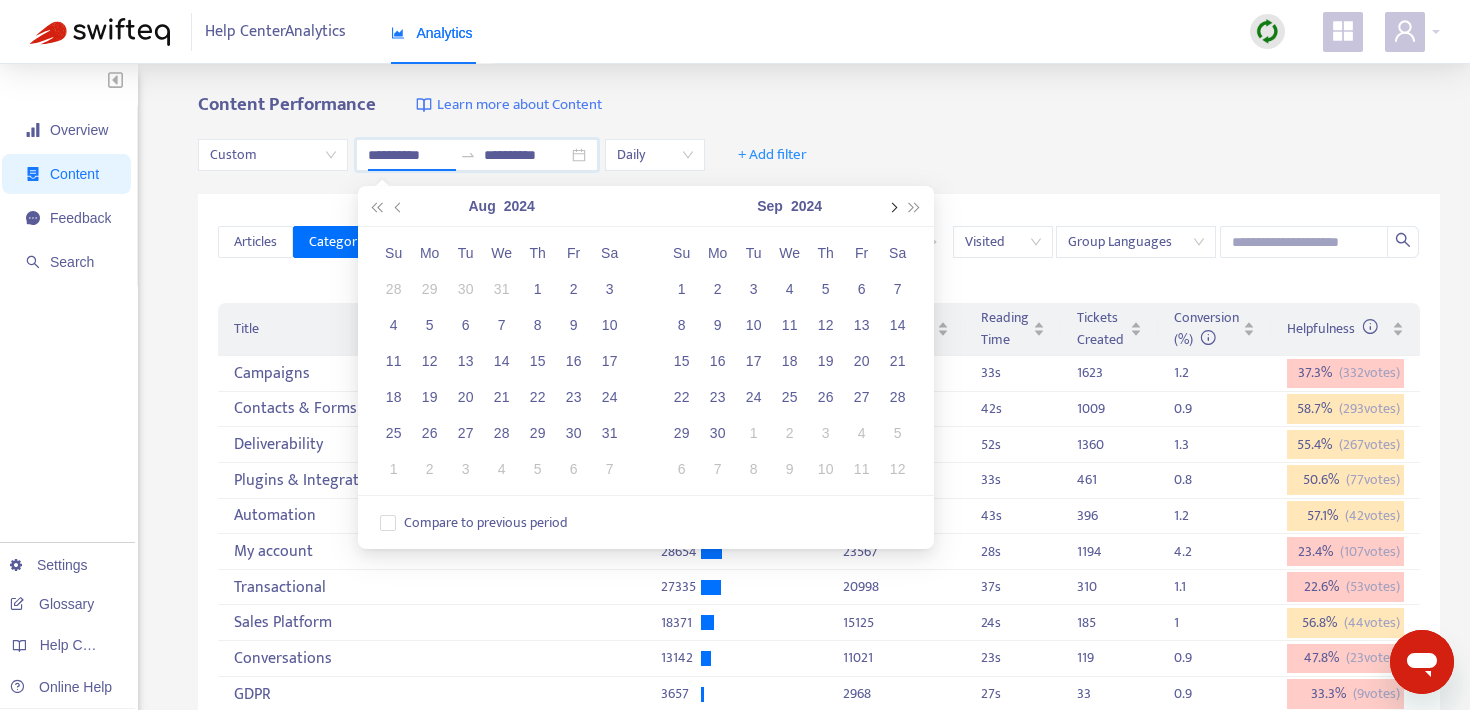 click at bounding box center [892, 206] 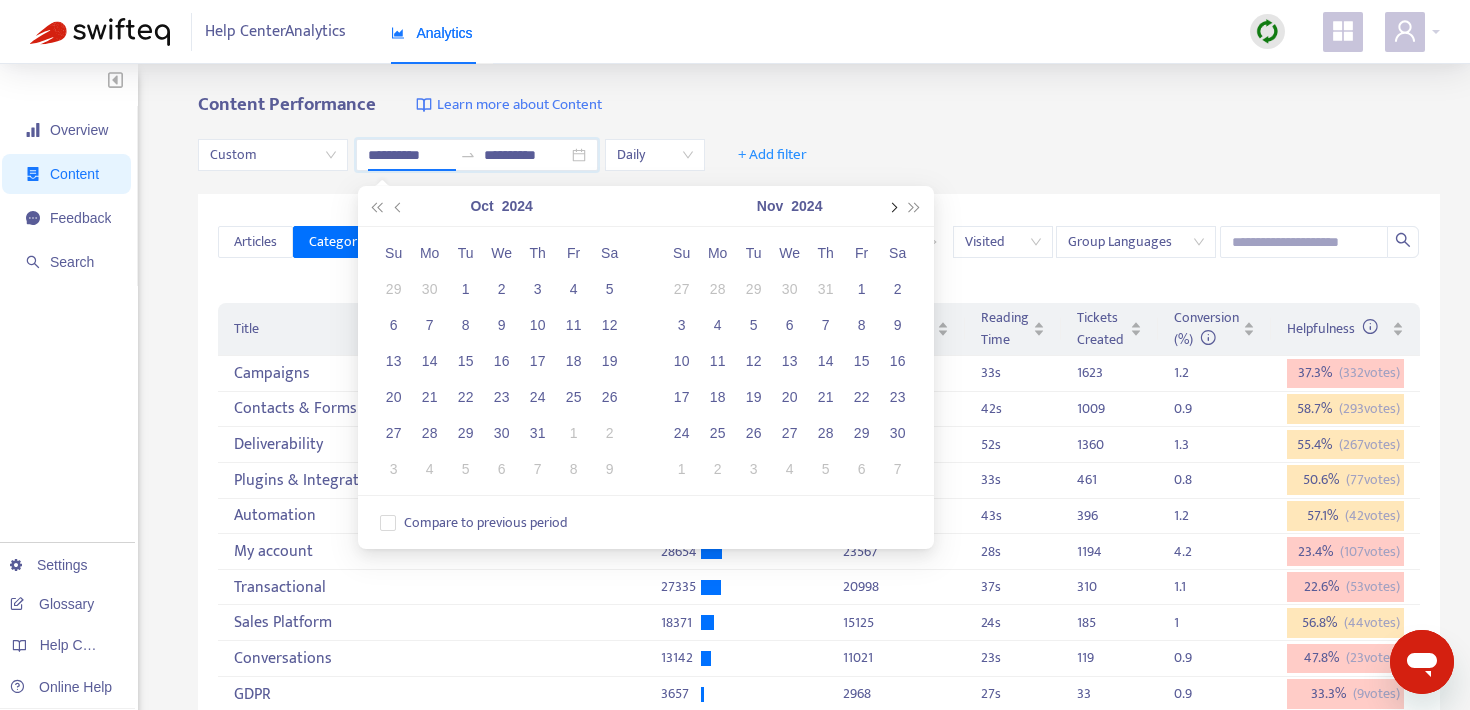click at bounding box center (892, 206) 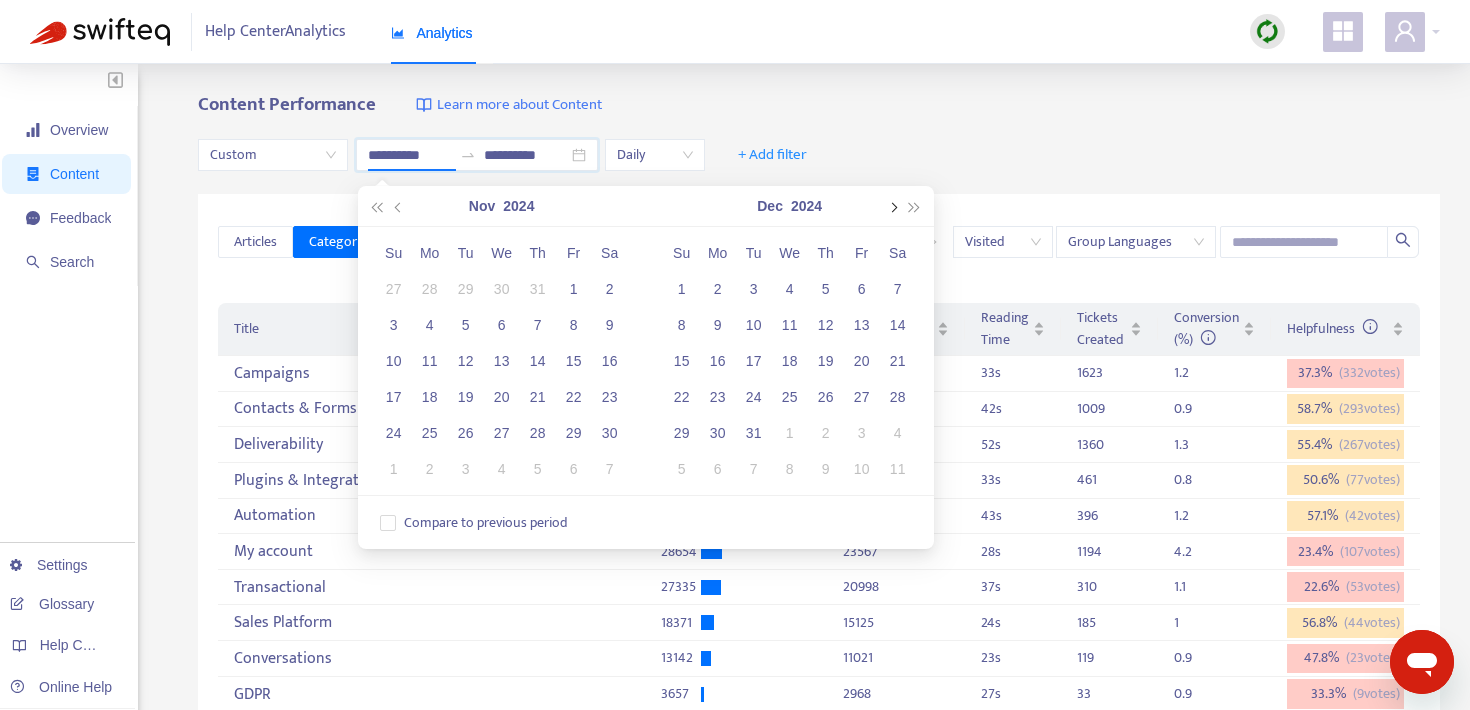 click at bounding box center [892, 206] 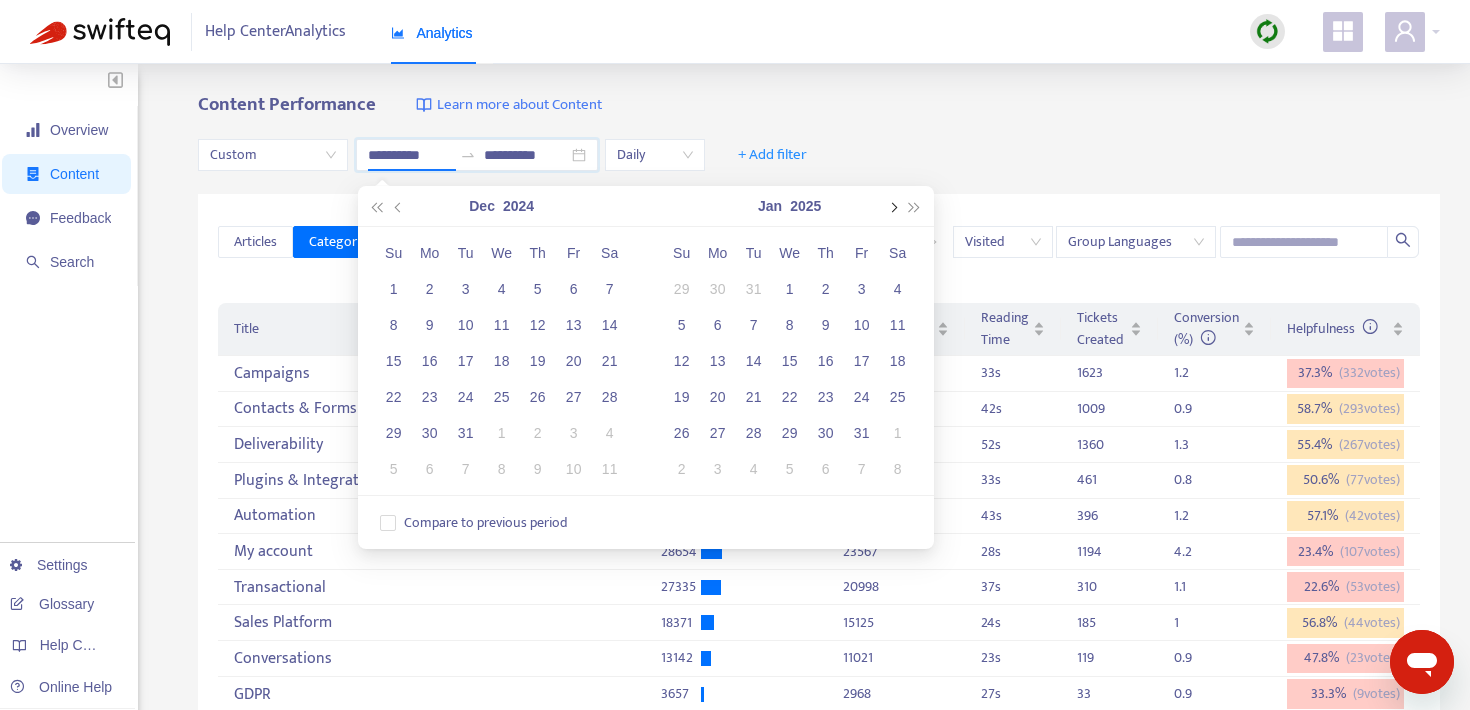 click at bounding box center (892, 206) 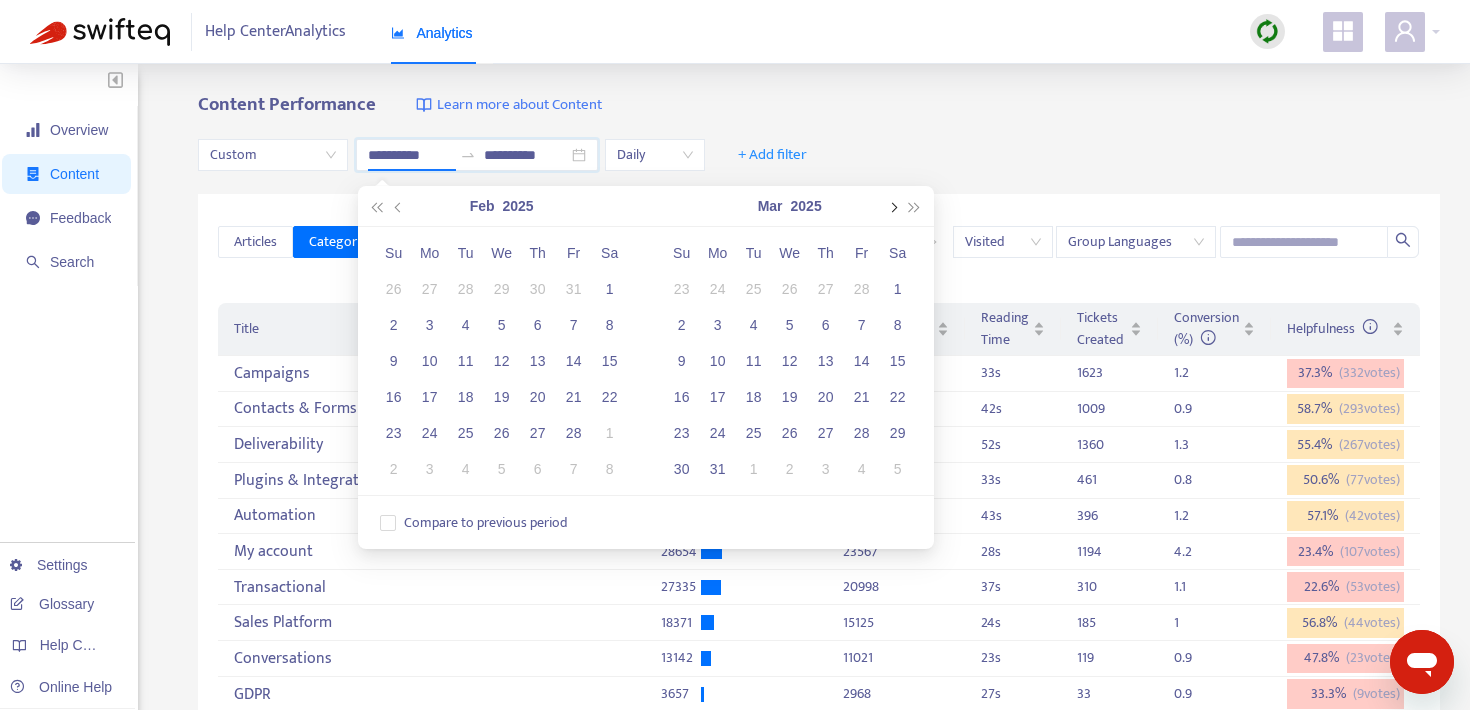 click at bounding box center (892, 206) 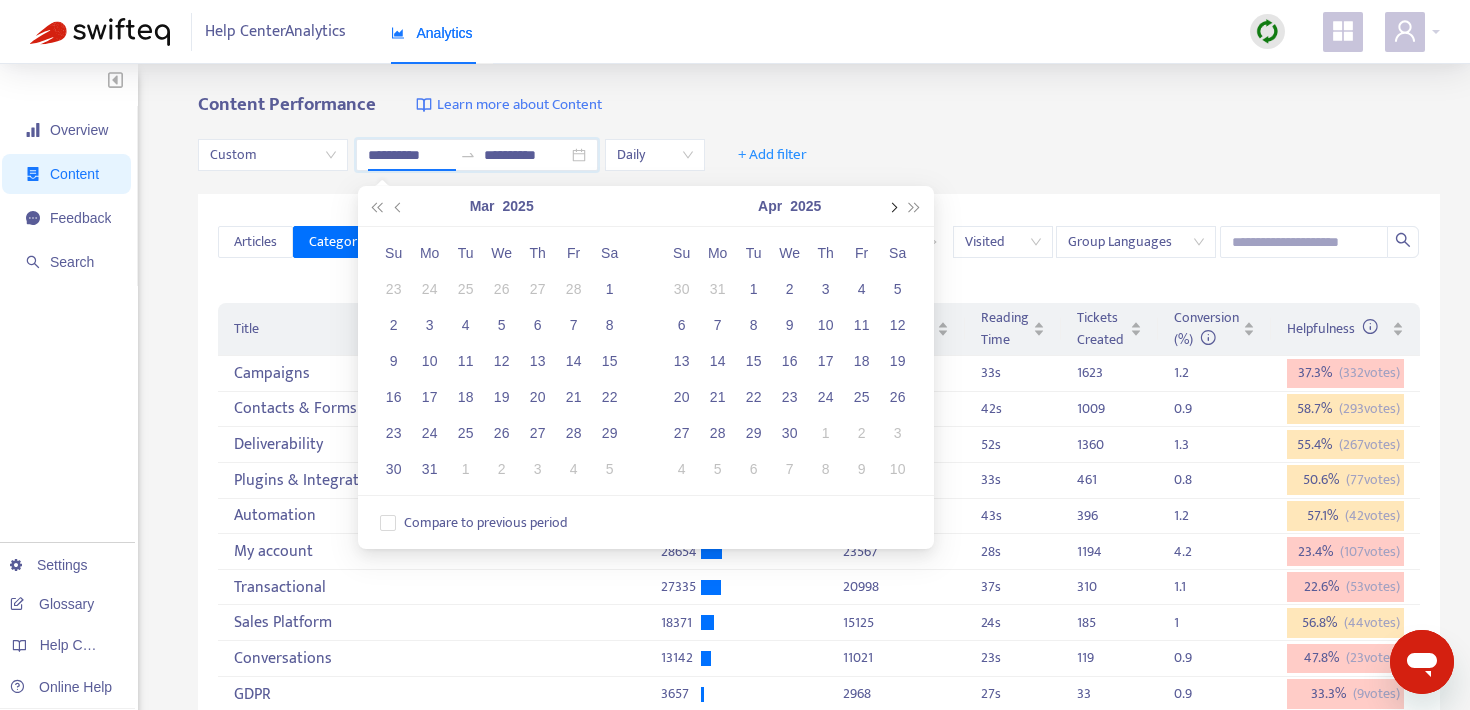 click at bounding box center (892, 206) 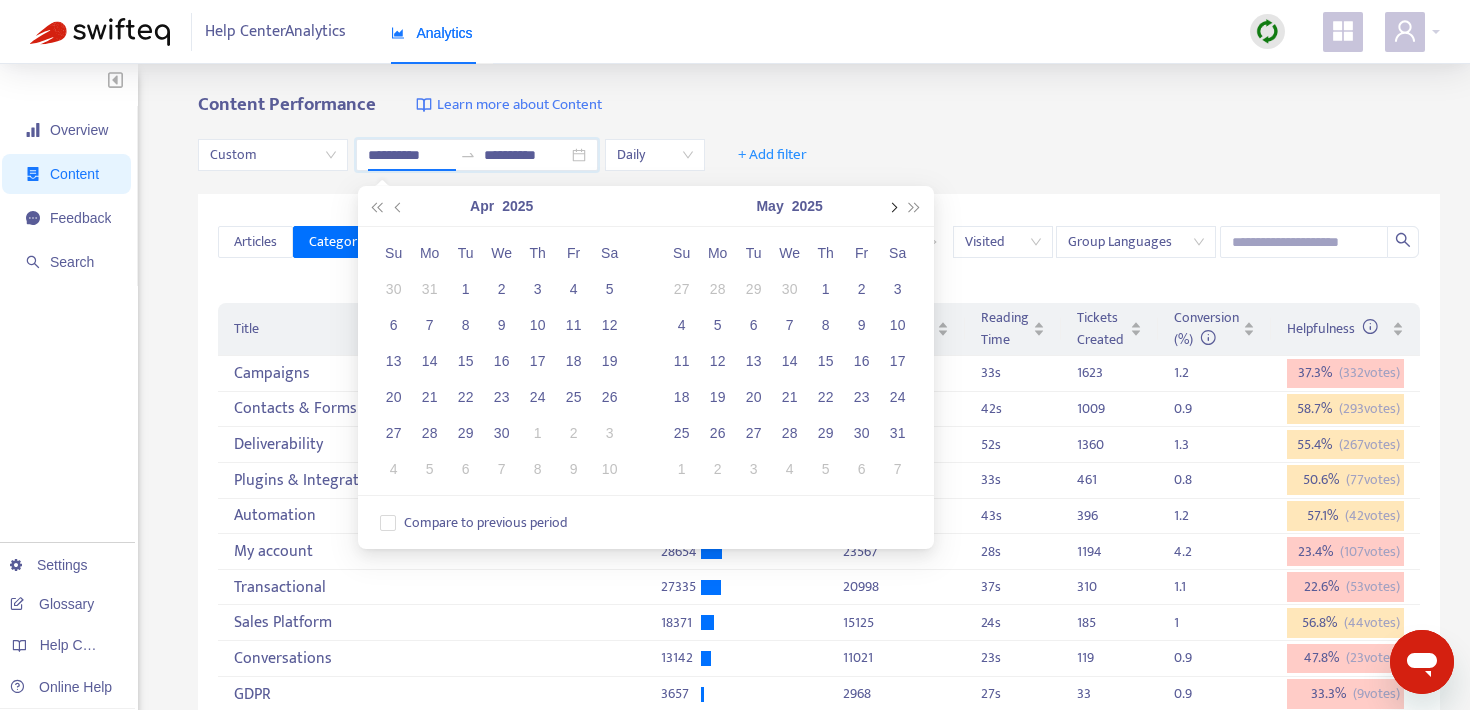 click at bounding box center (892, 206) 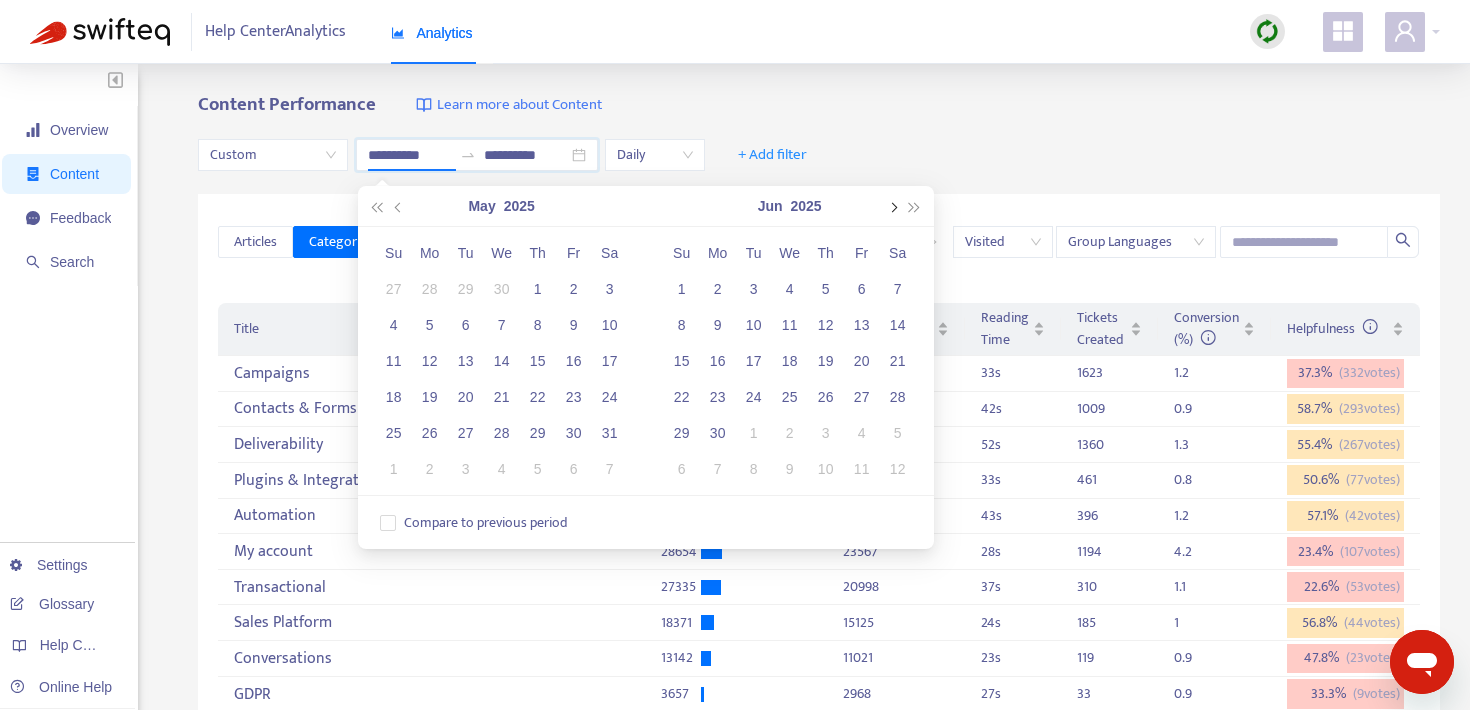 click at bounding box center (892, 206) 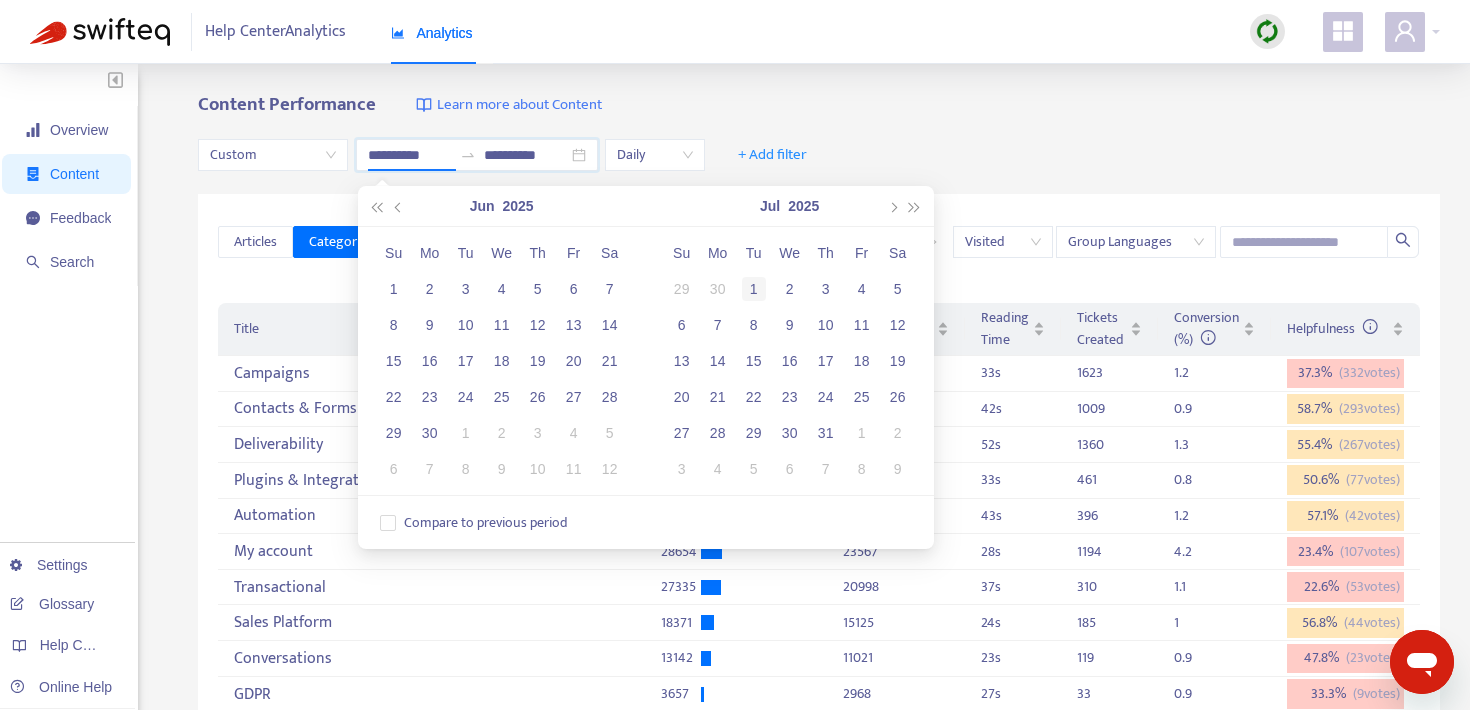 type on "**********" 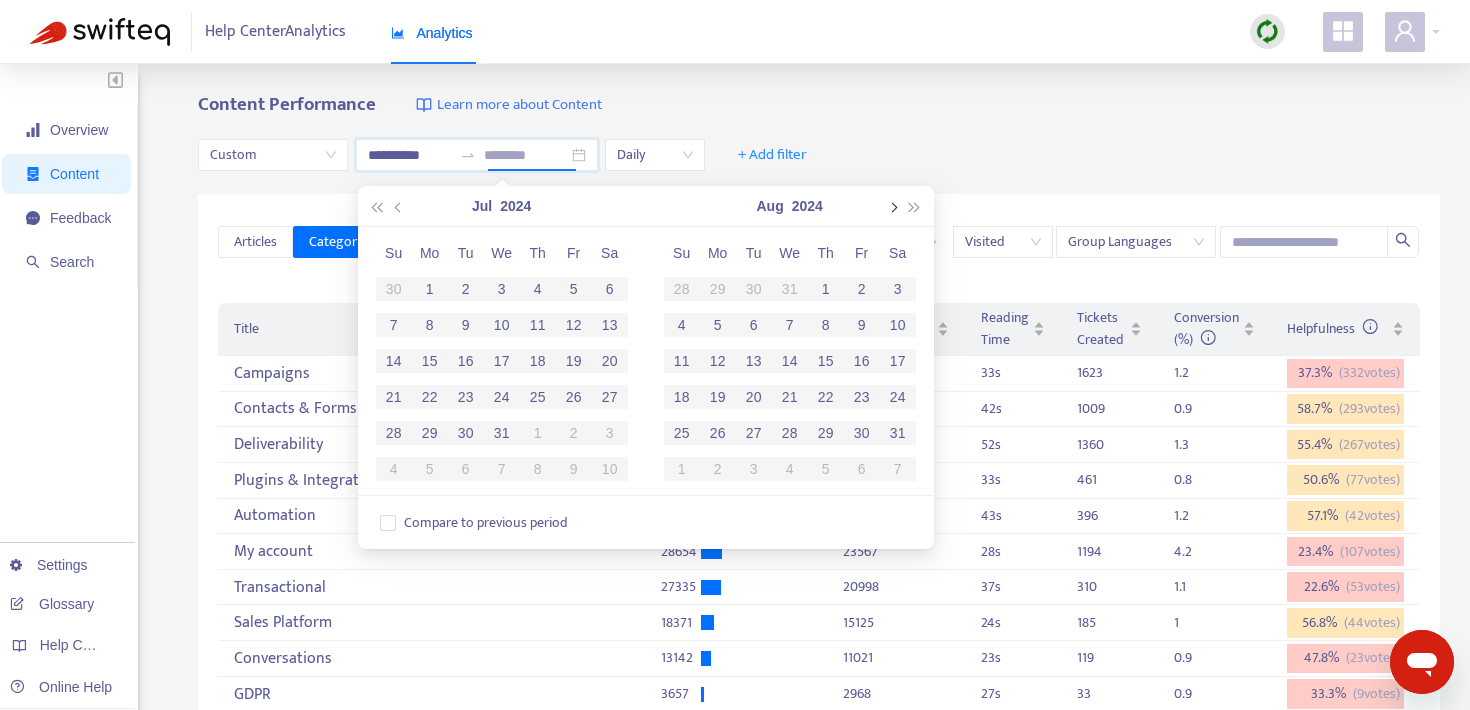 click at bounding box center [892, 206] 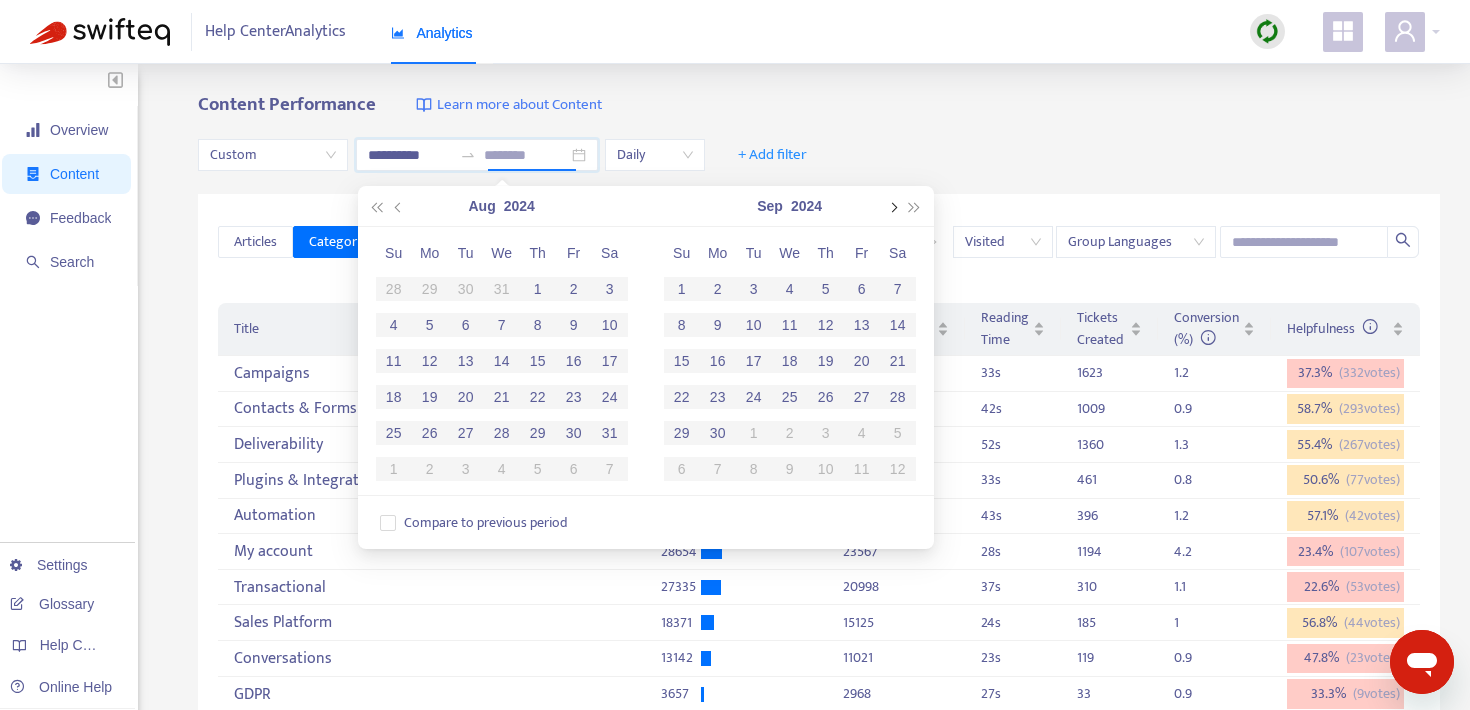 click at bounding box center [892, 206] 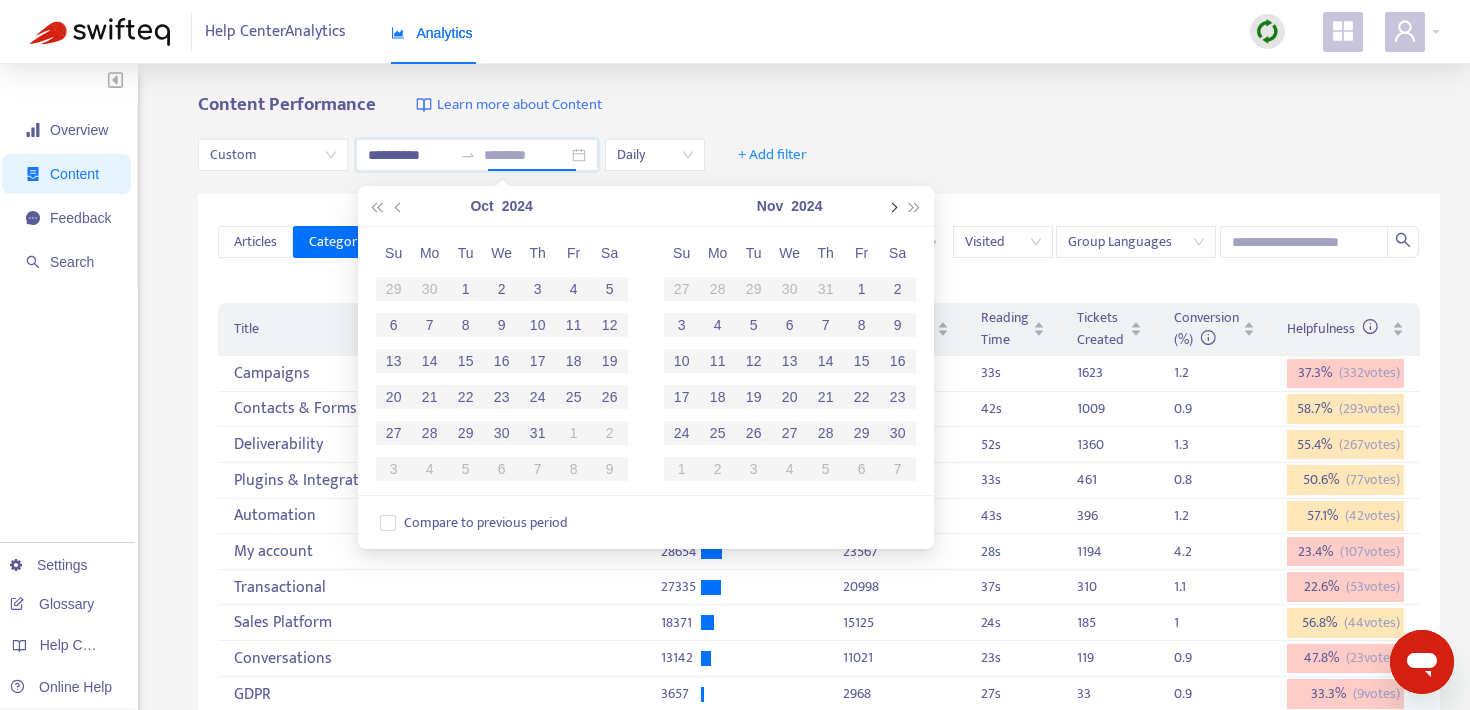 click at bounding box center [892, 206] 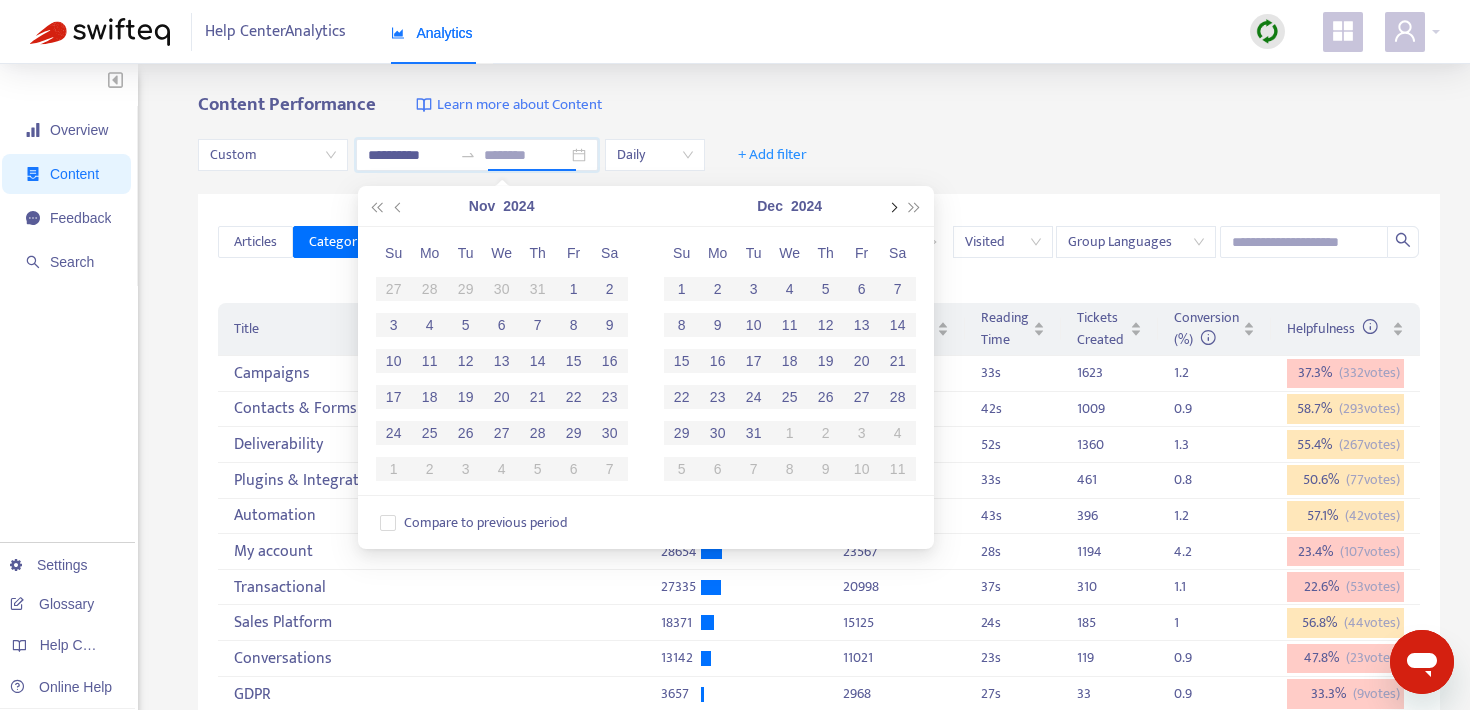click at bounding box center [892, 206] 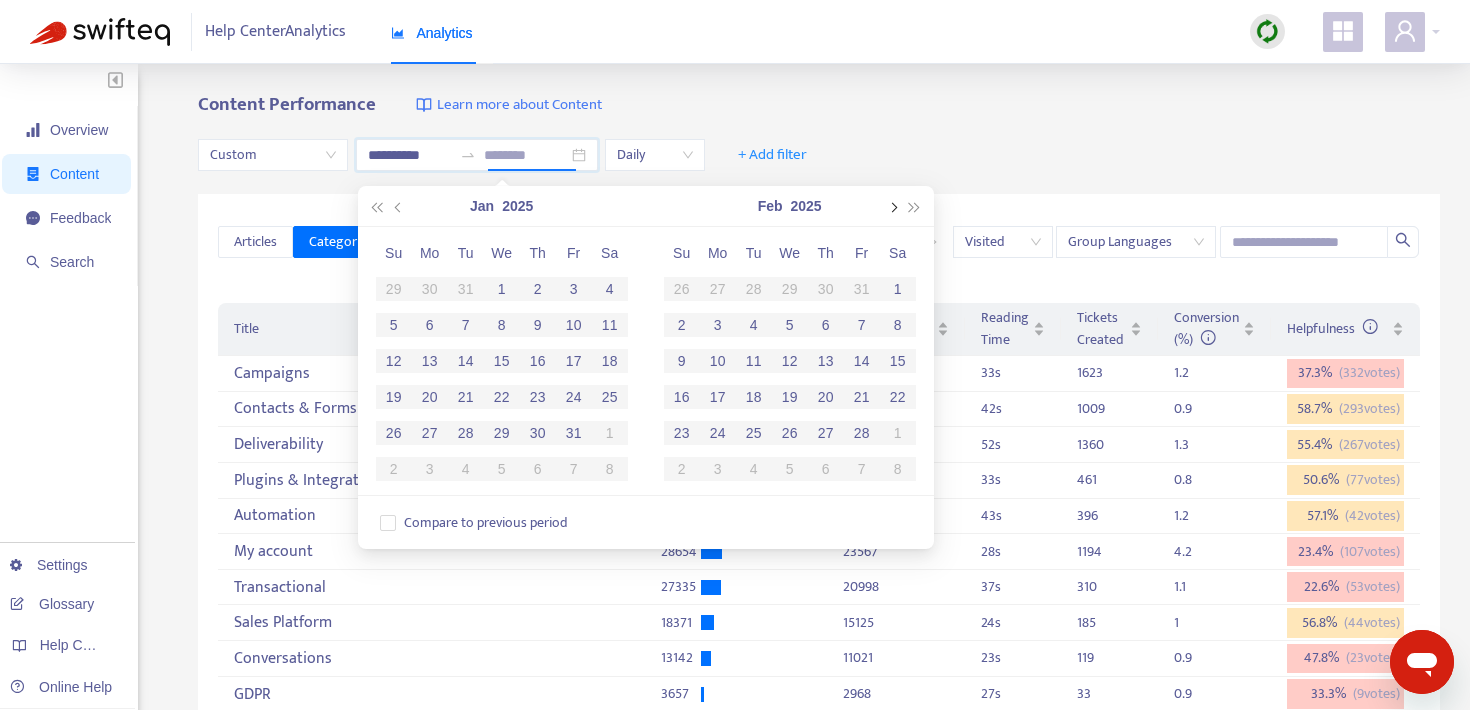 click at bounding box center [892, 206] 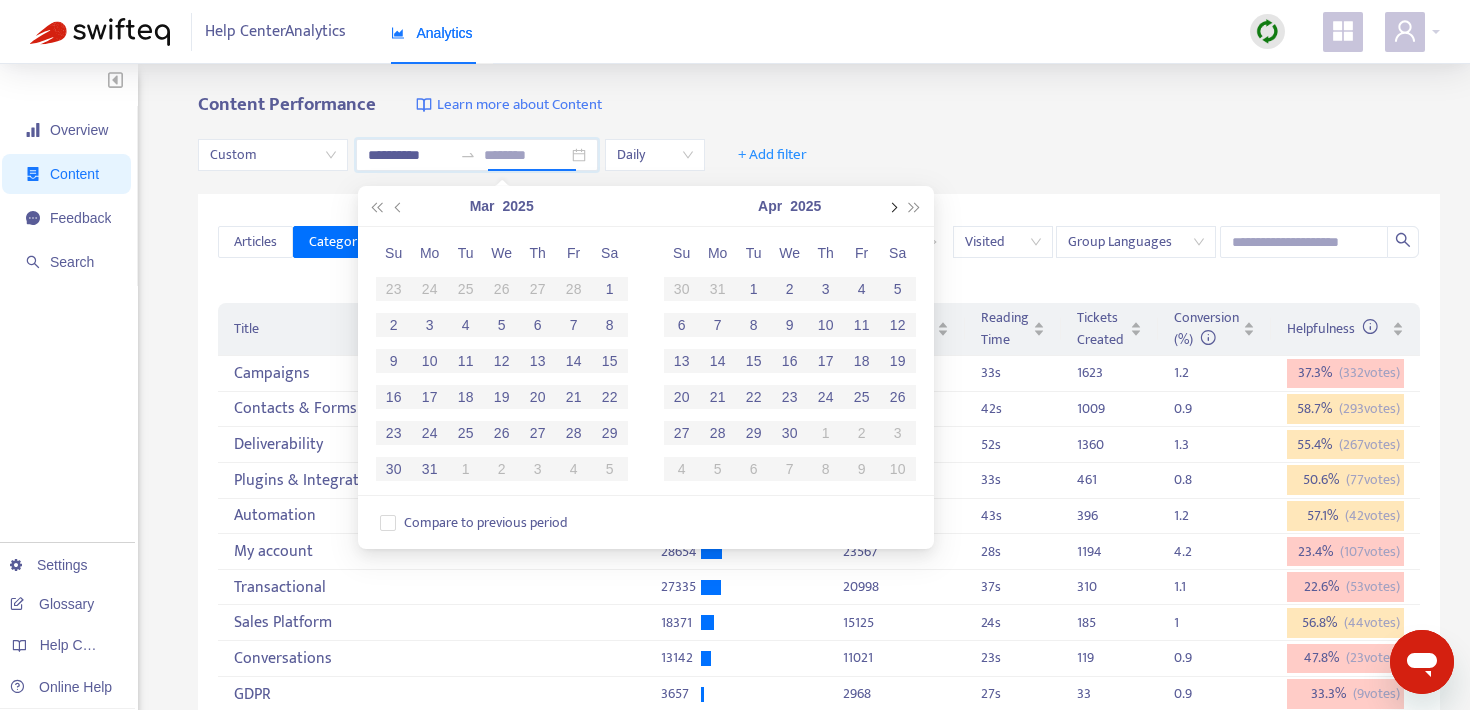 click at bounding box center [892, 206] 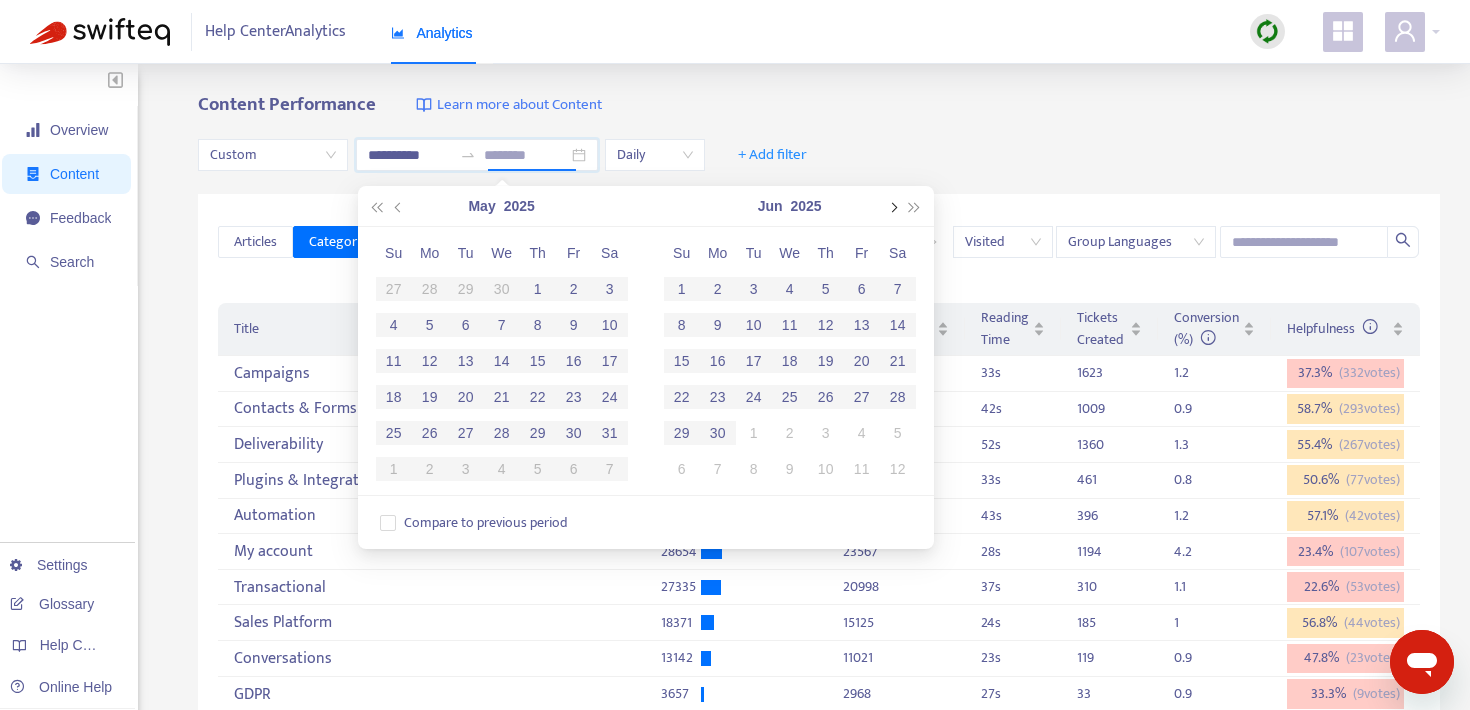 click at bounding box center (892, 206) 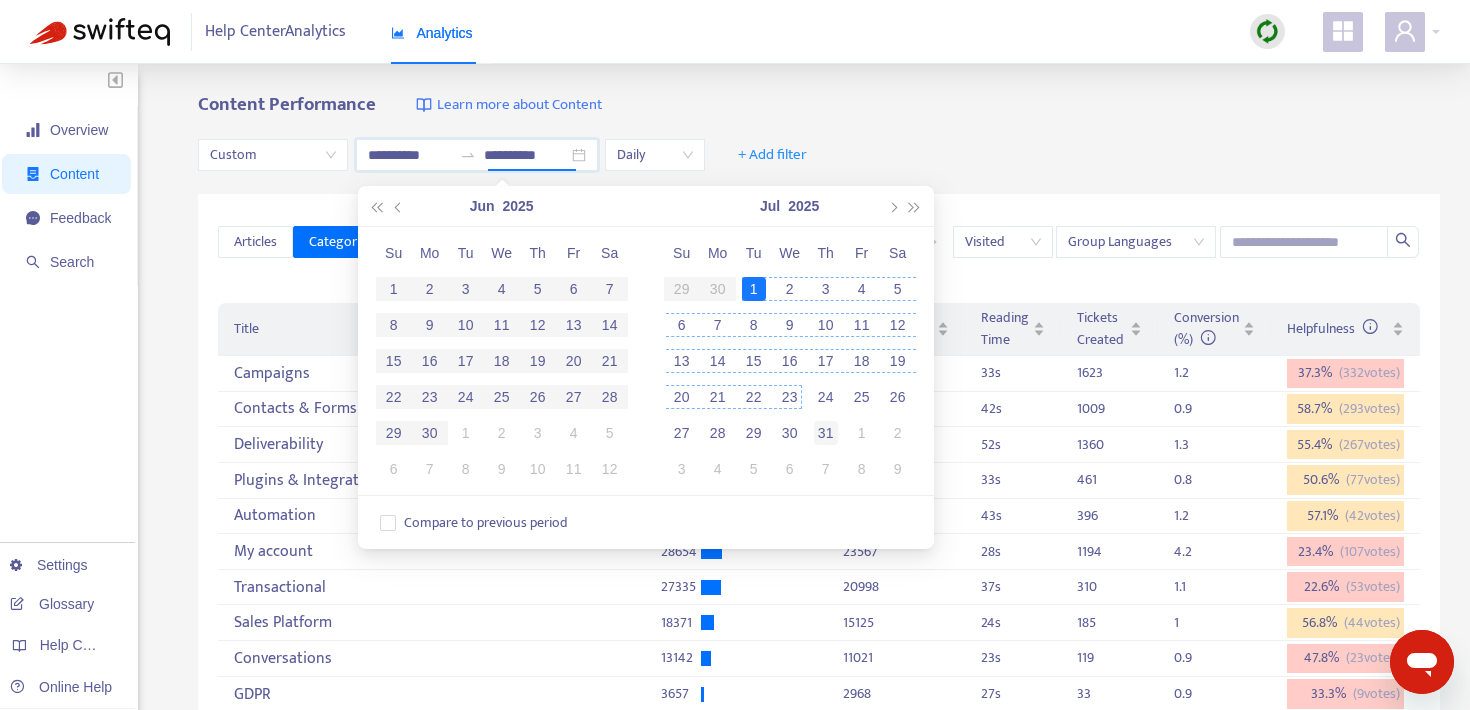 type on "**********" 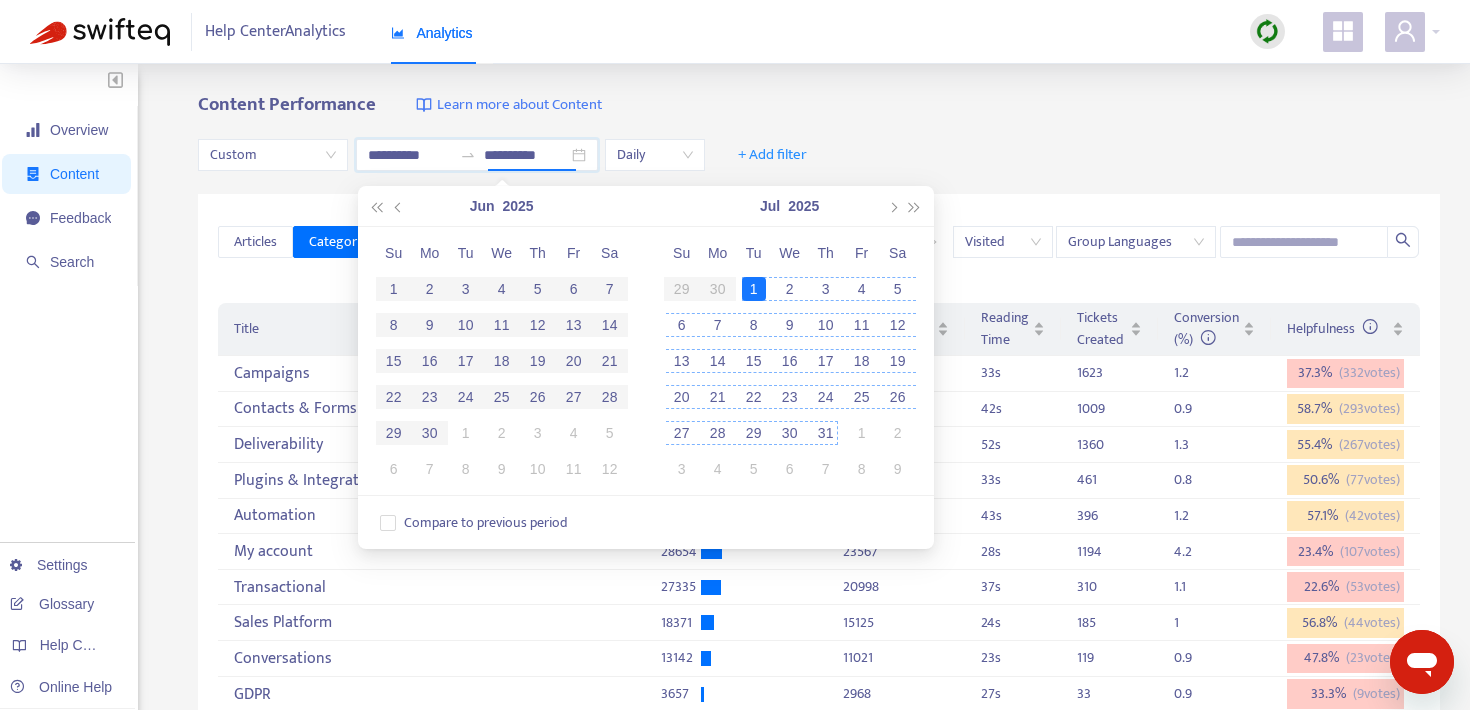 click on "31" at bounding box center [826, 433] 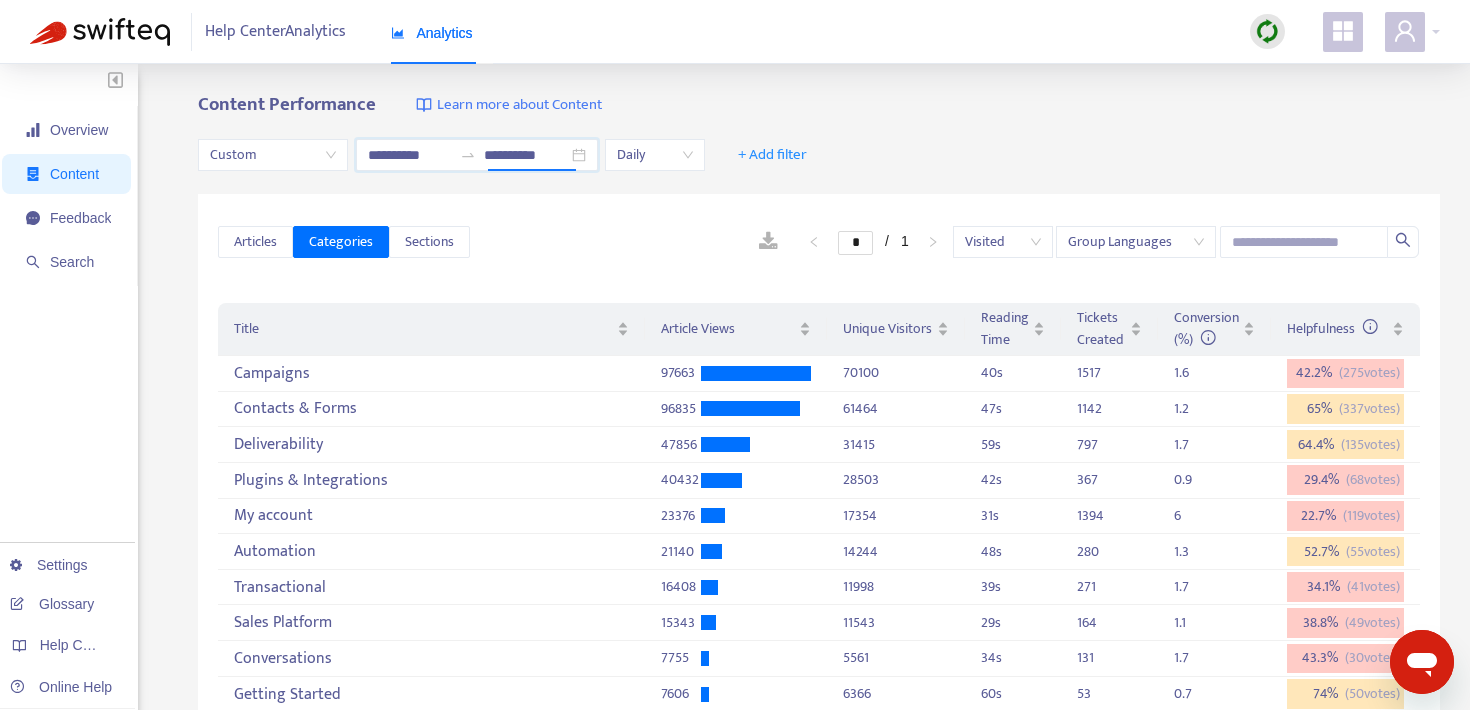 click on "**********" at bounding box center (819, 155) 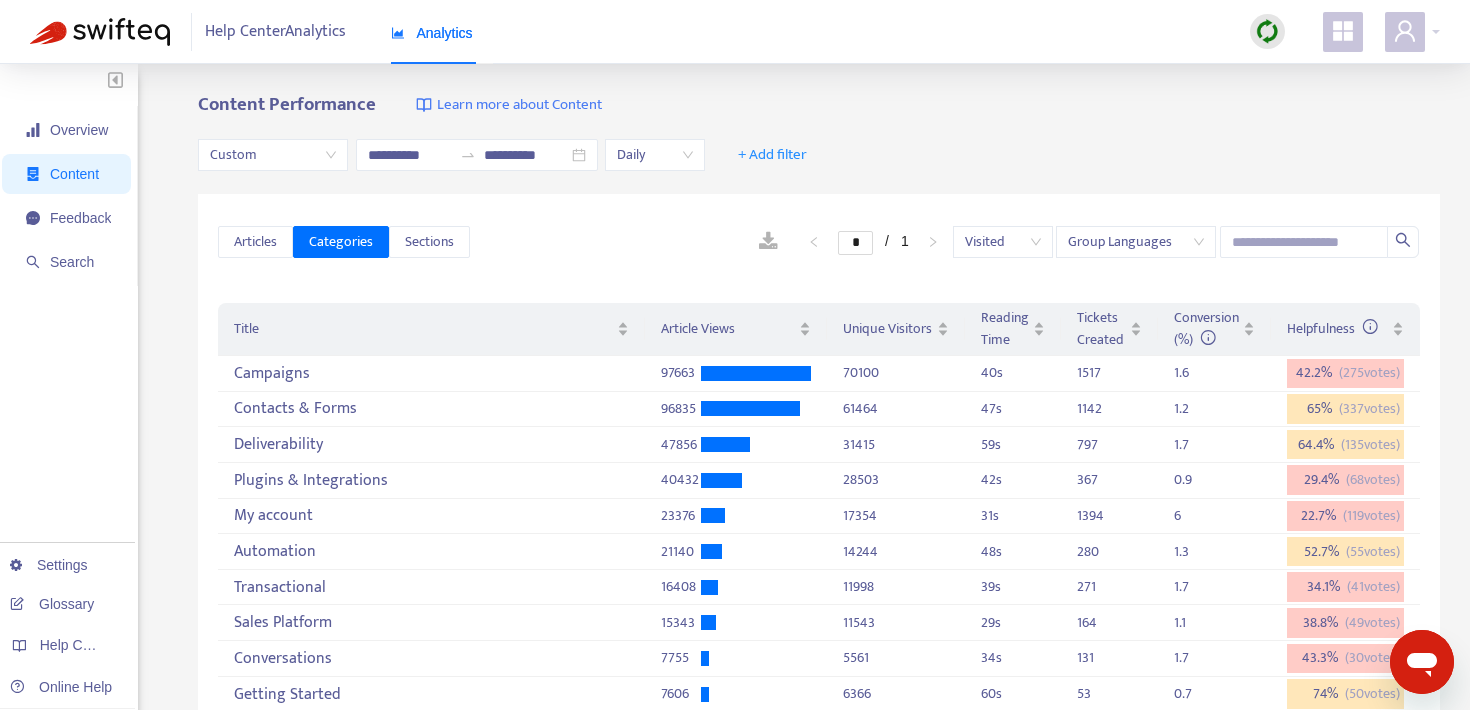 click at bounding box center [768, 242] 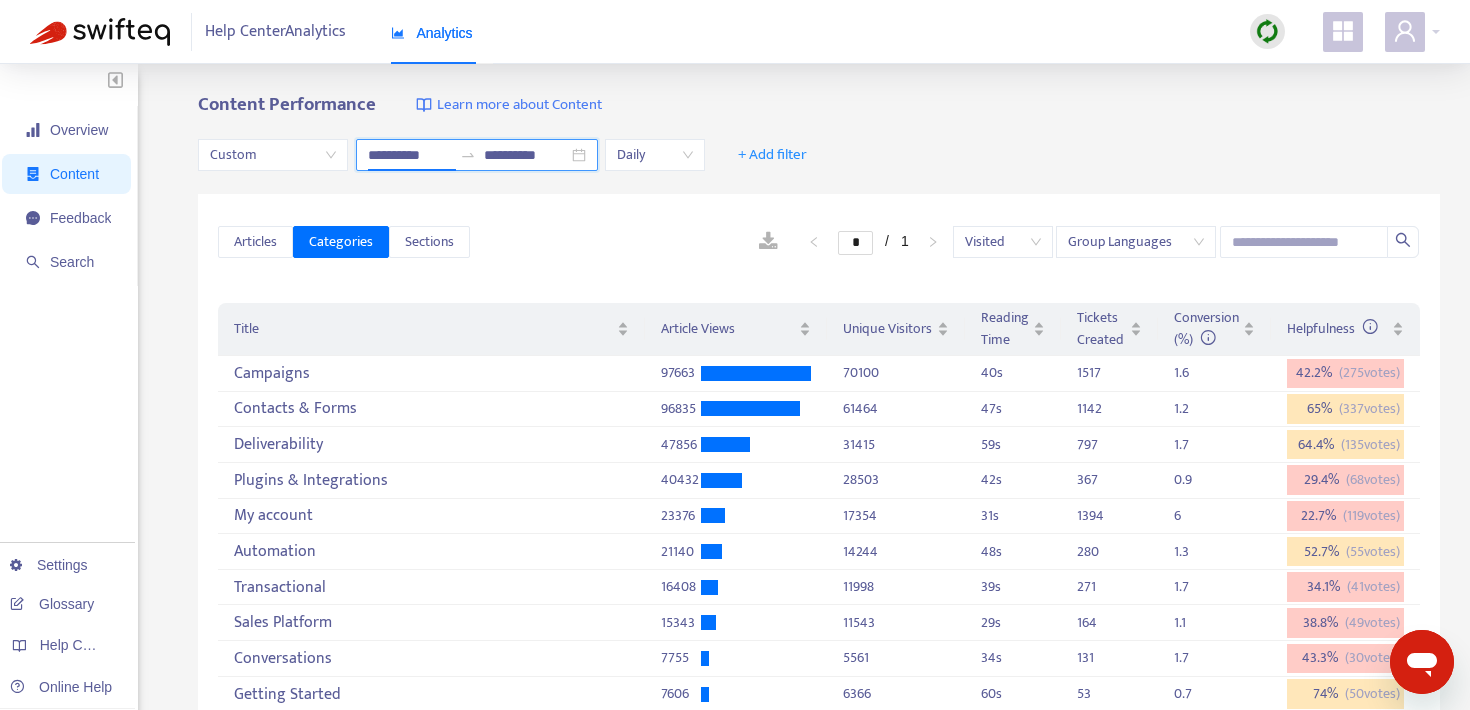 click on "**********" at bounding box center (410, 155) 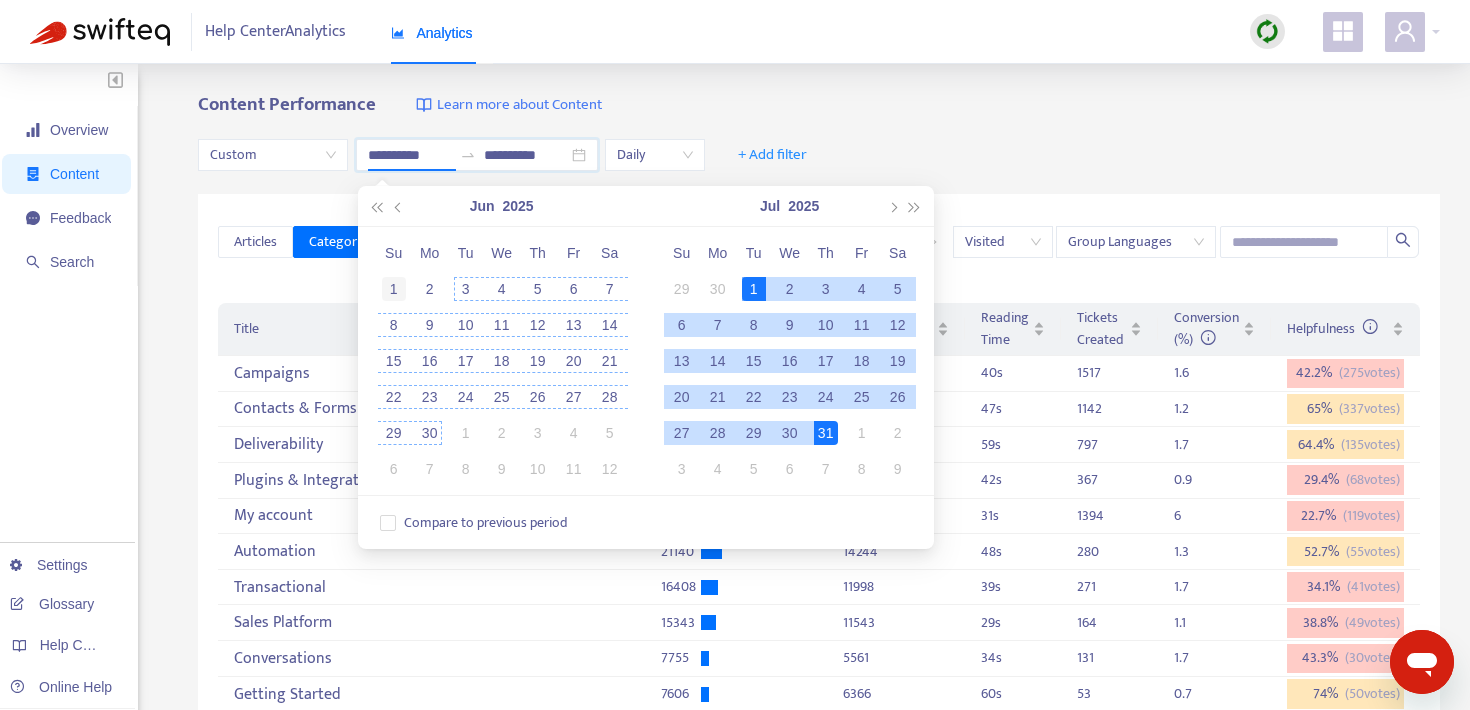 type on "**********" 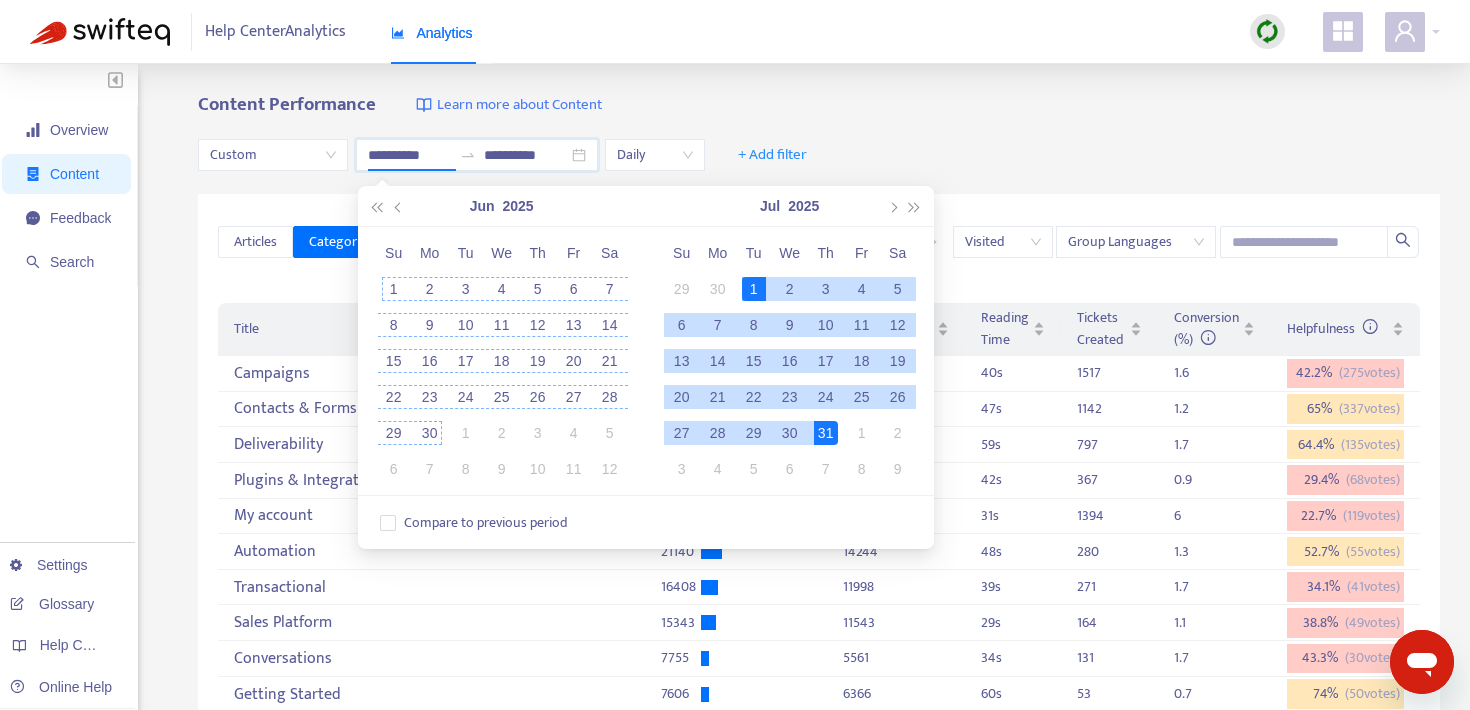 click on "1" at bounding box center (394, 289) 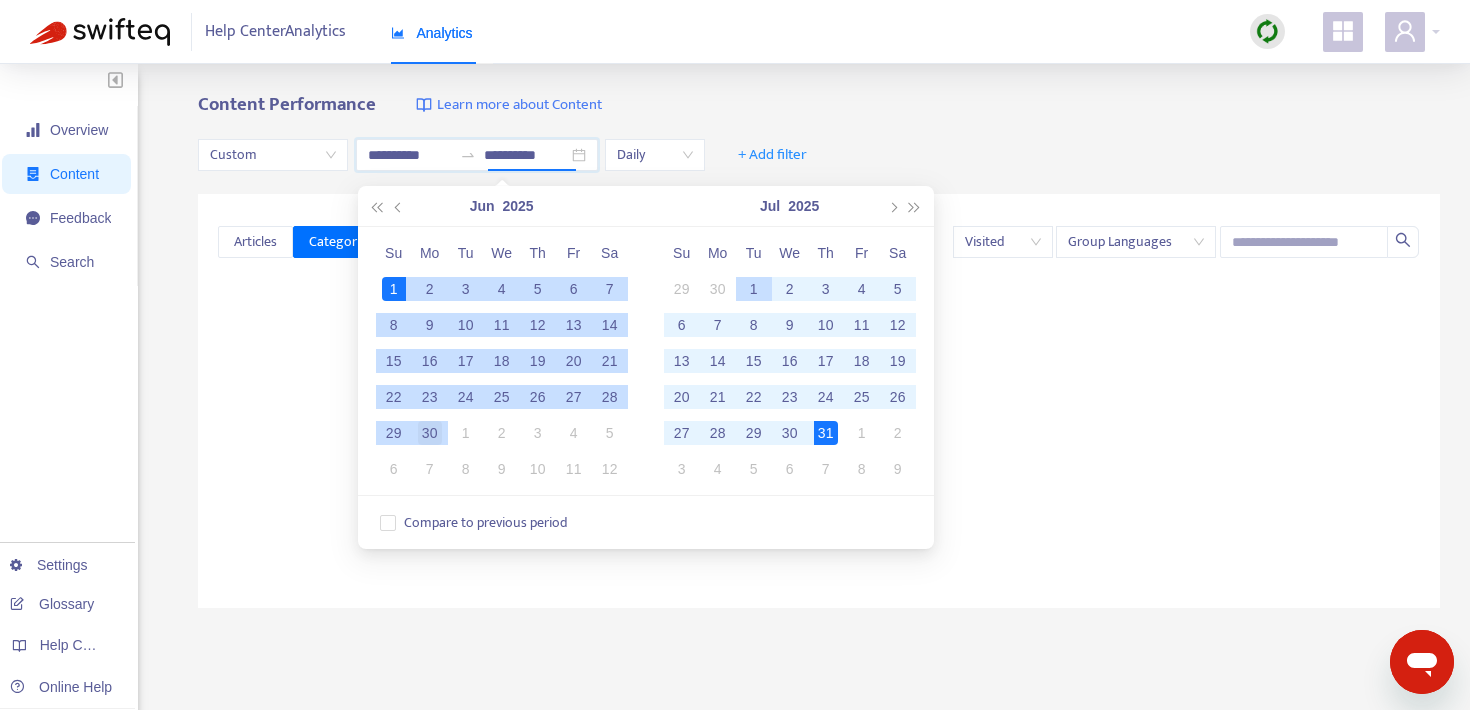 type on "**********" 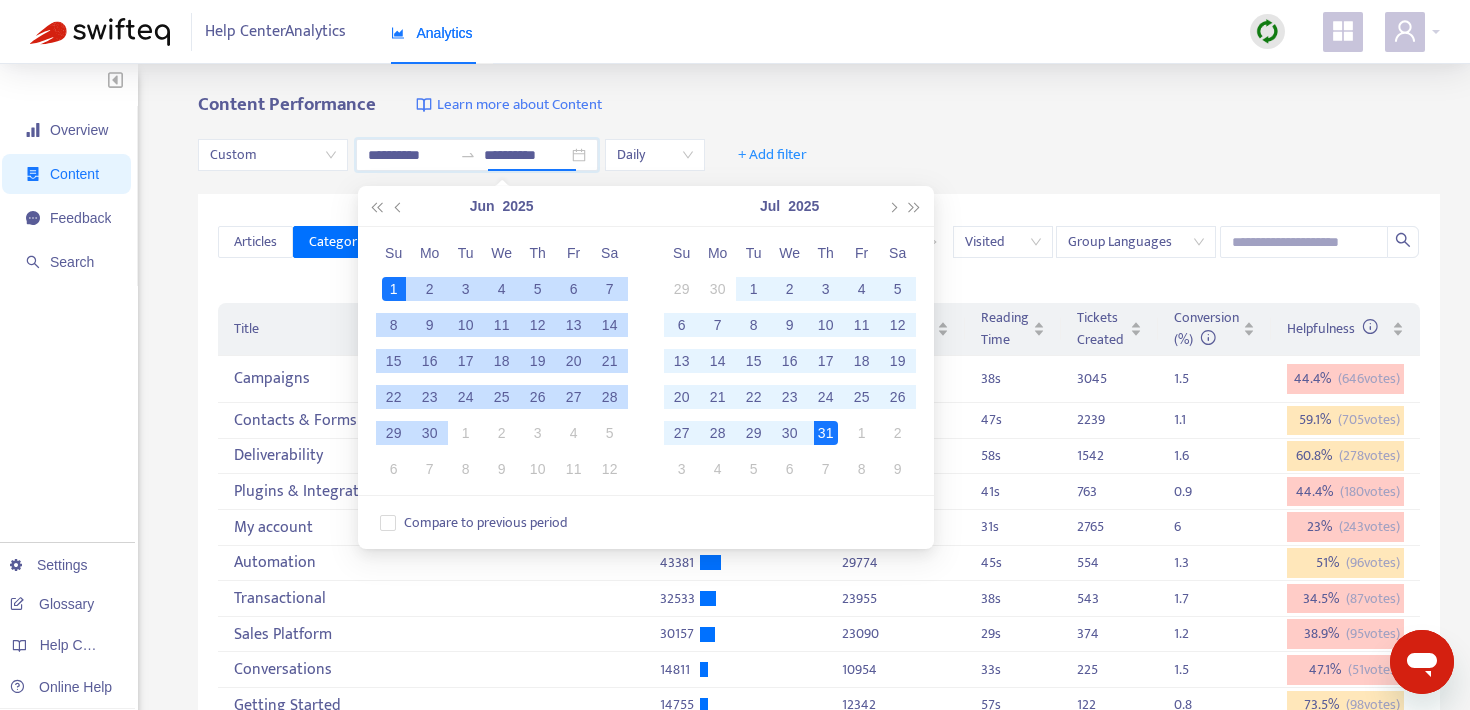 click on "30" at bounding box center (430, 433) 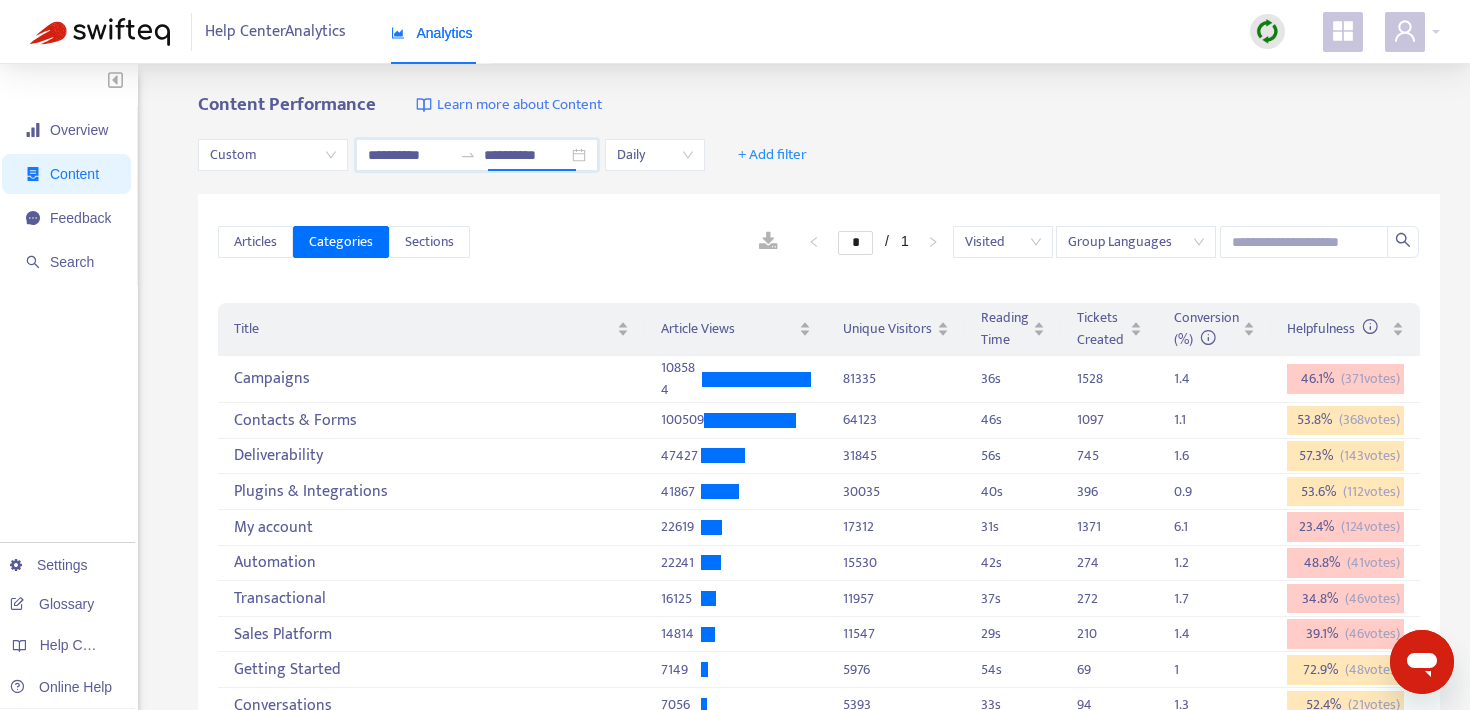 click at bounding box center [768, 242] 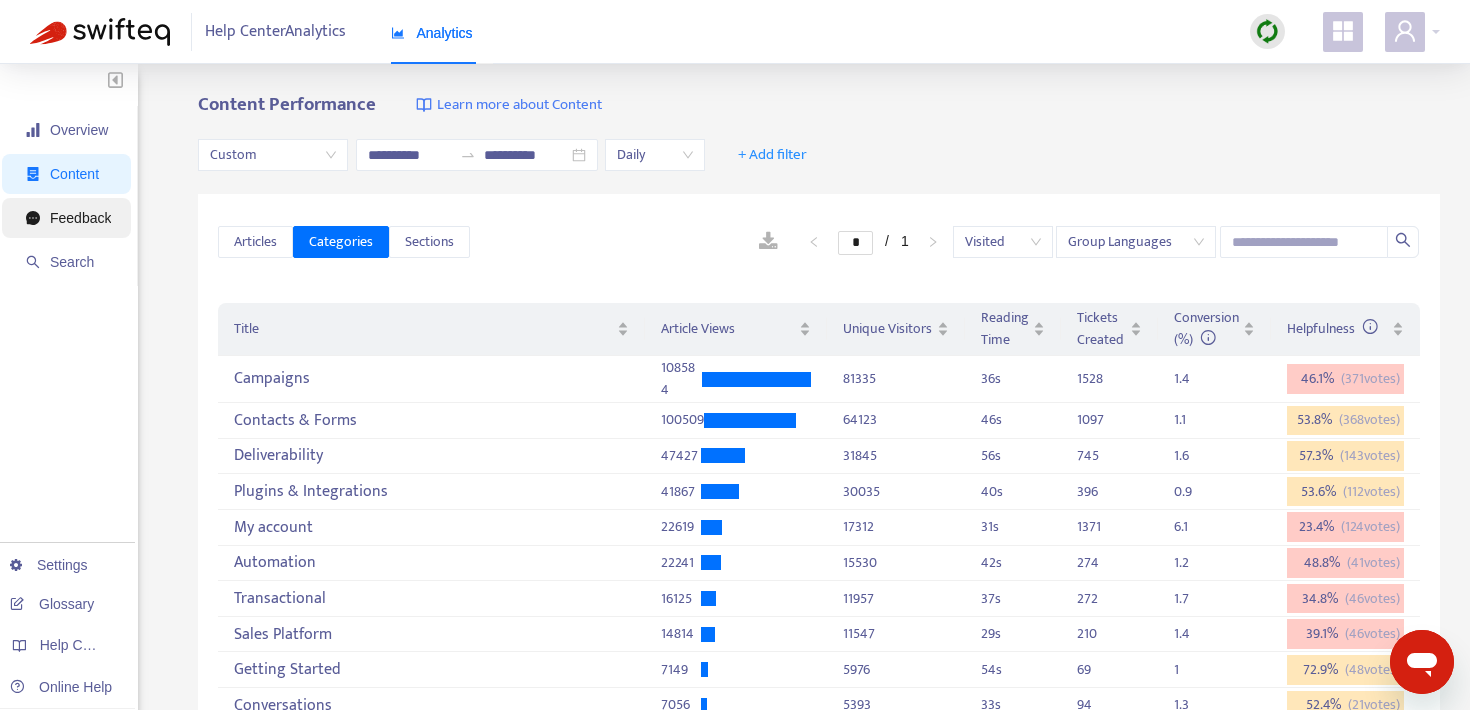 click on "Feedback" at bounding box center [80, 218] 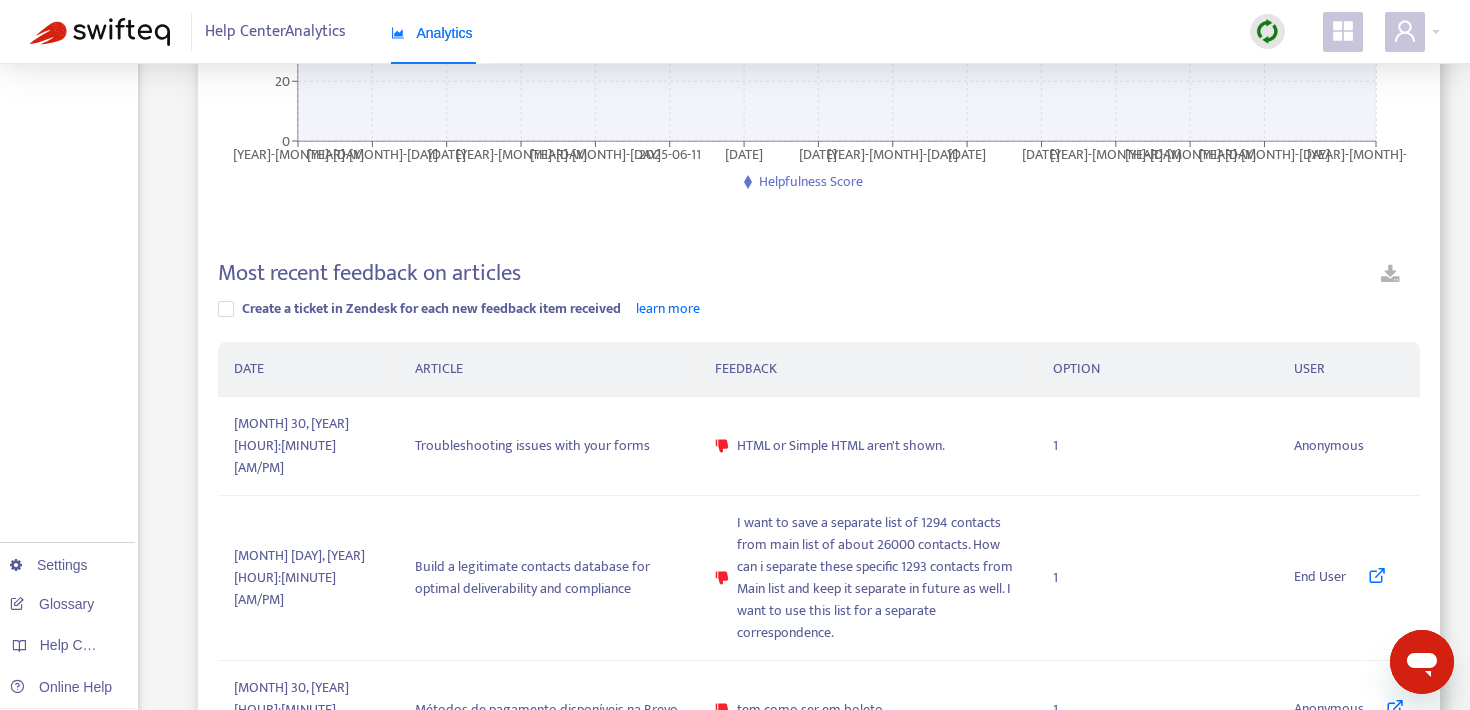 scroll, scrollTop: 0, scrollLeft: 0, axis: both 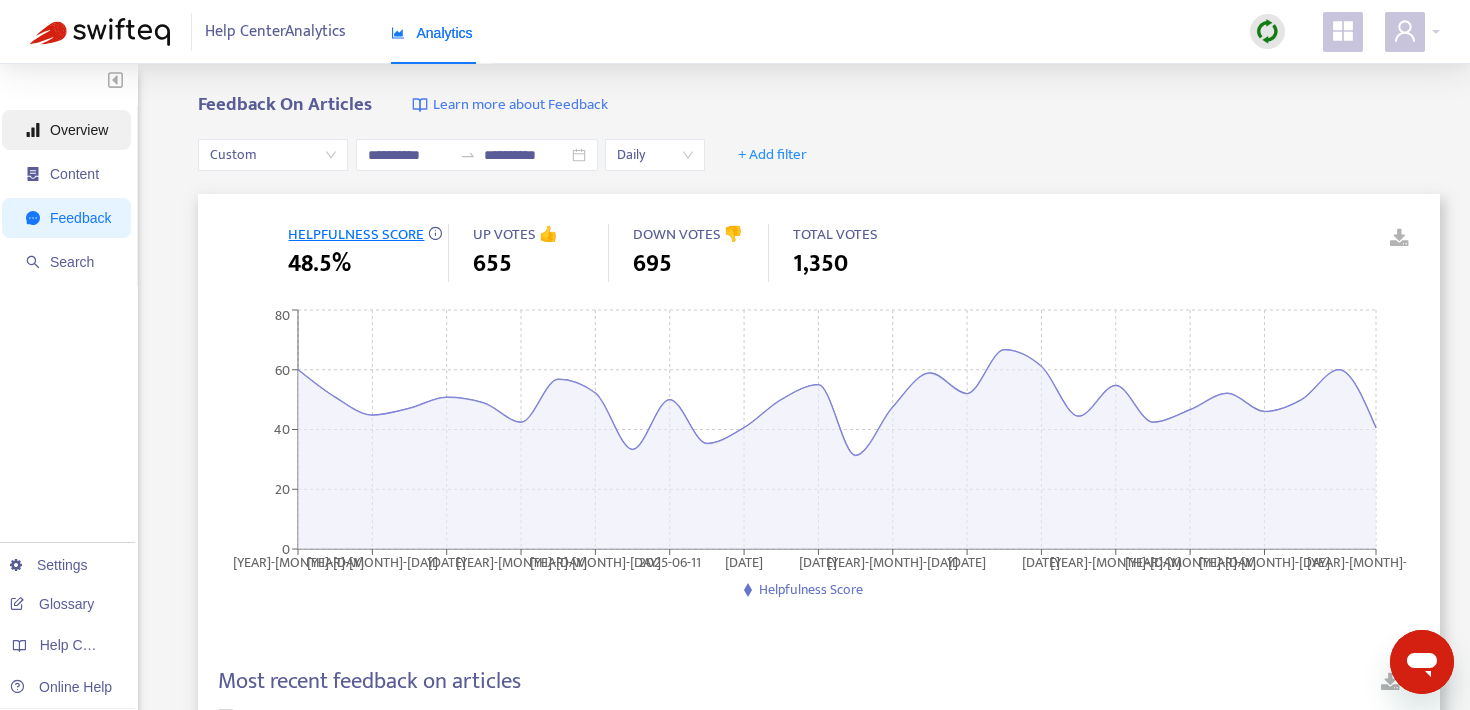 click on "Overview" at bounding box center [68, 130] 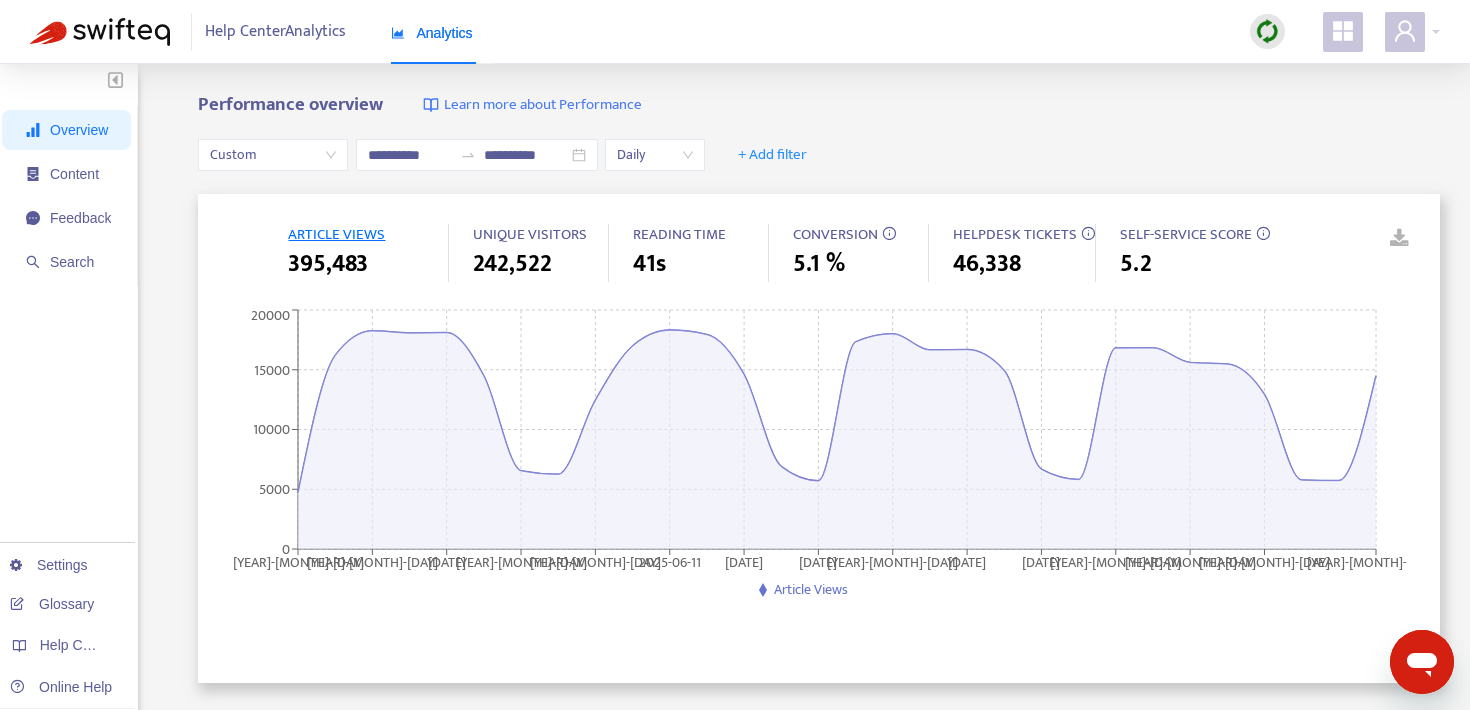 click at bounding box center [1385, 239] 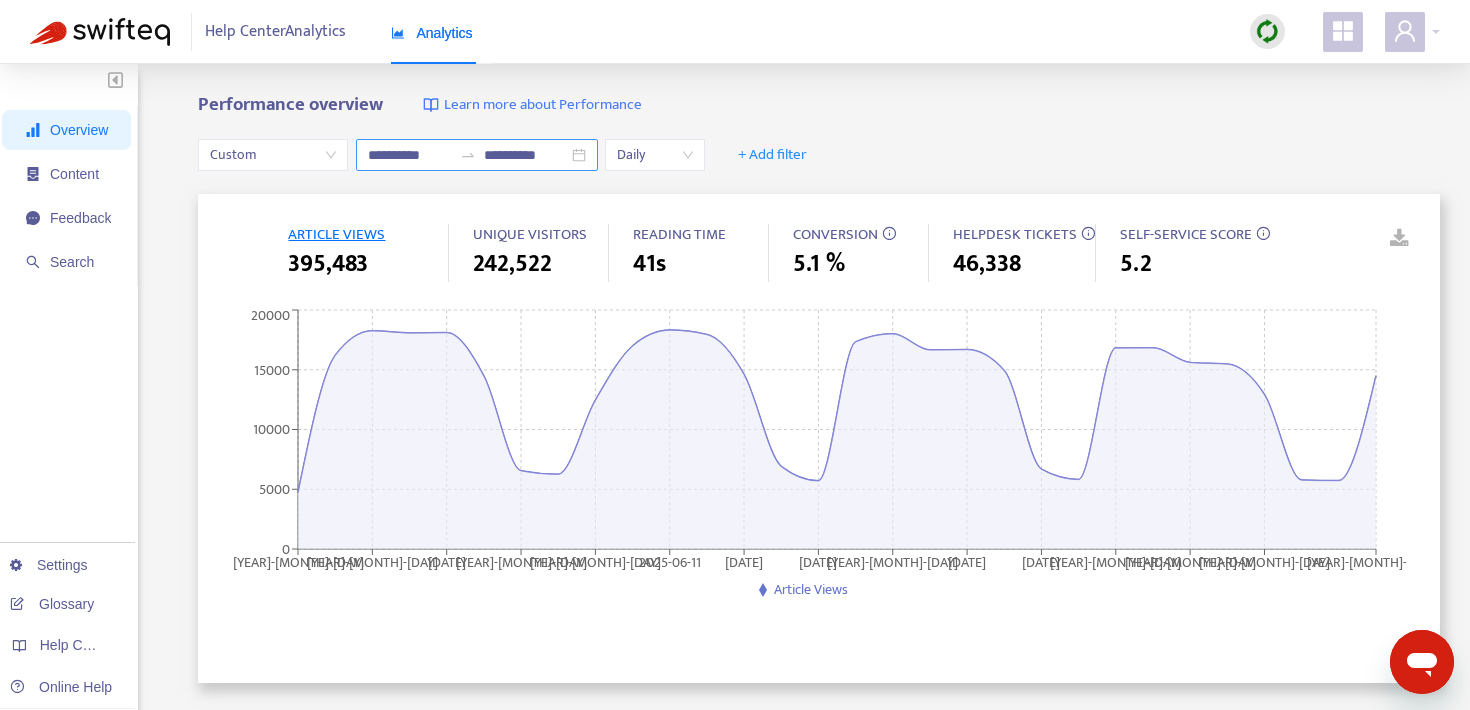 click on "**********" at bounding box center [410, 155] 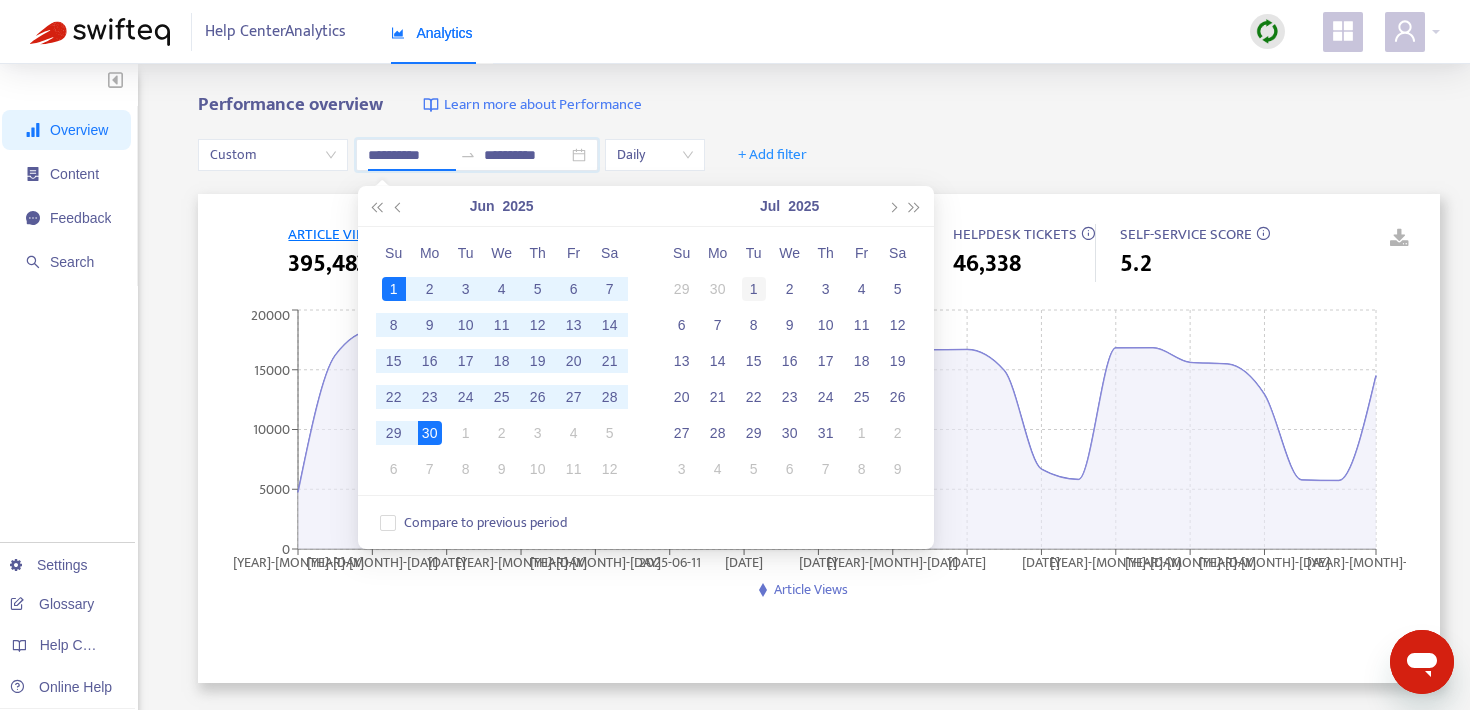 type on "**********" 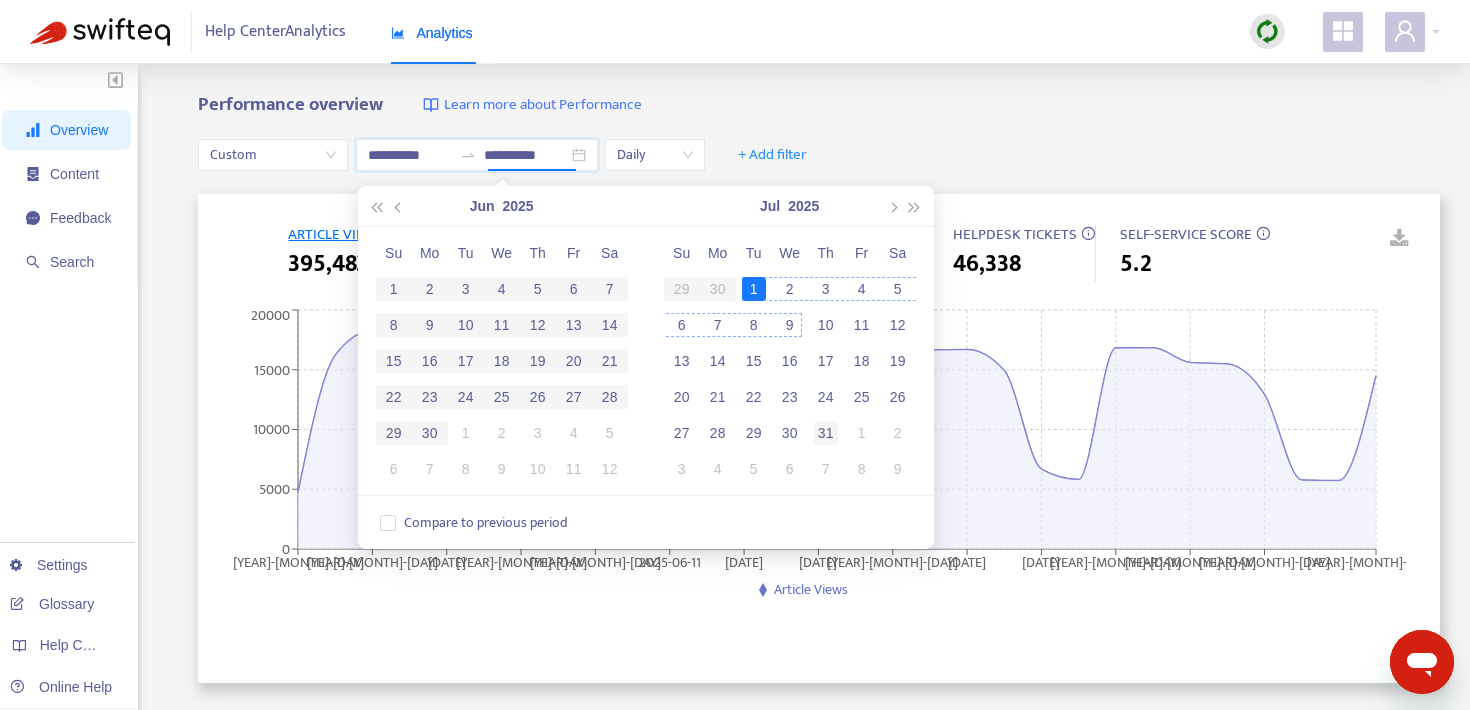 type on "**********" 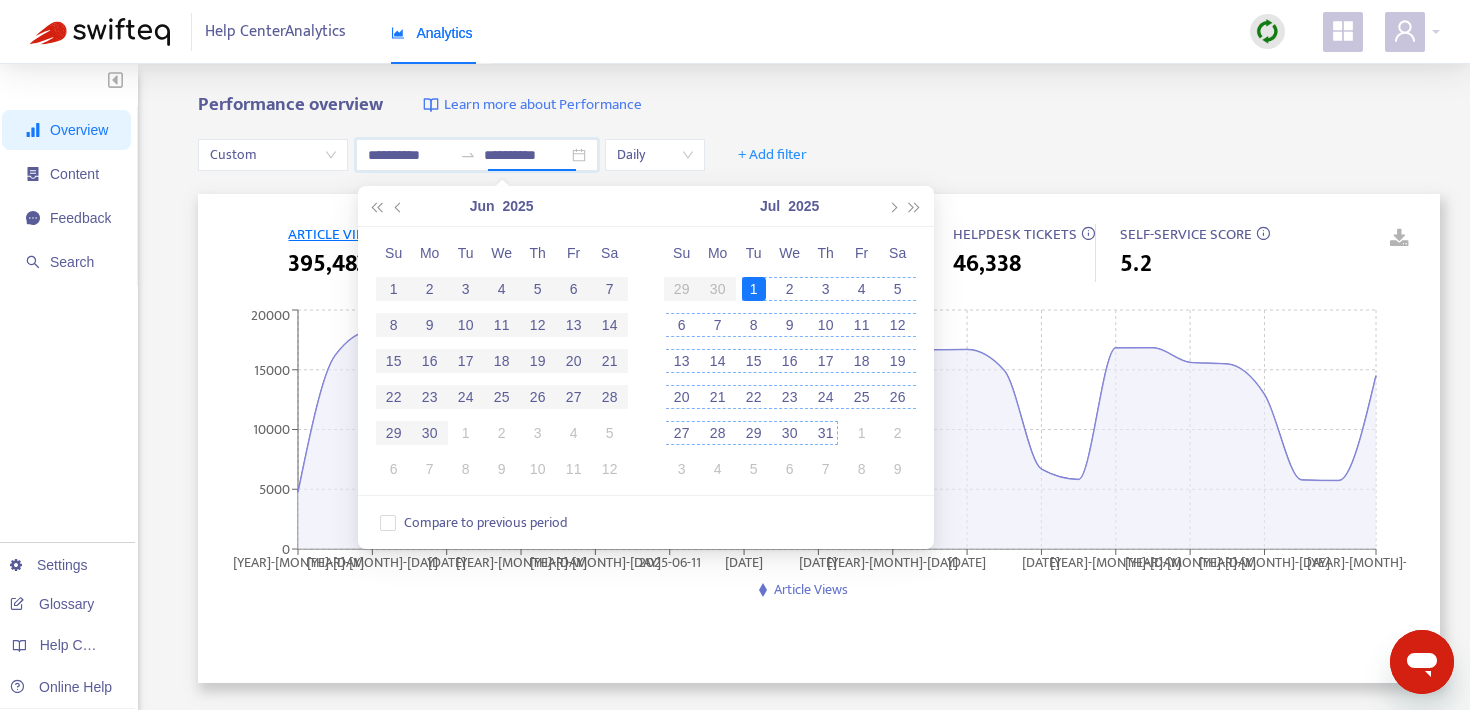 click on "31" at bounding box center [826, 433] 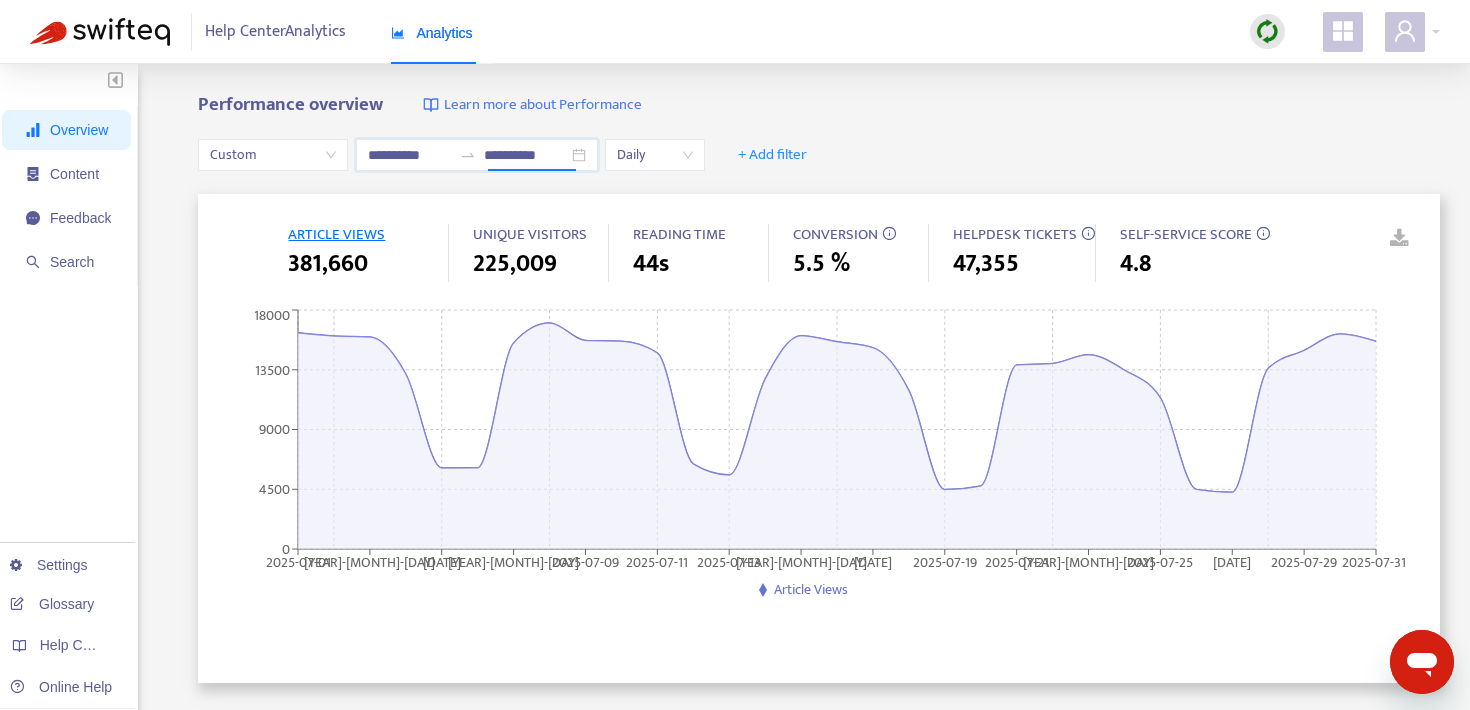 click on "Performance overview Learn more about Performance" at bounding box center (819, 105) 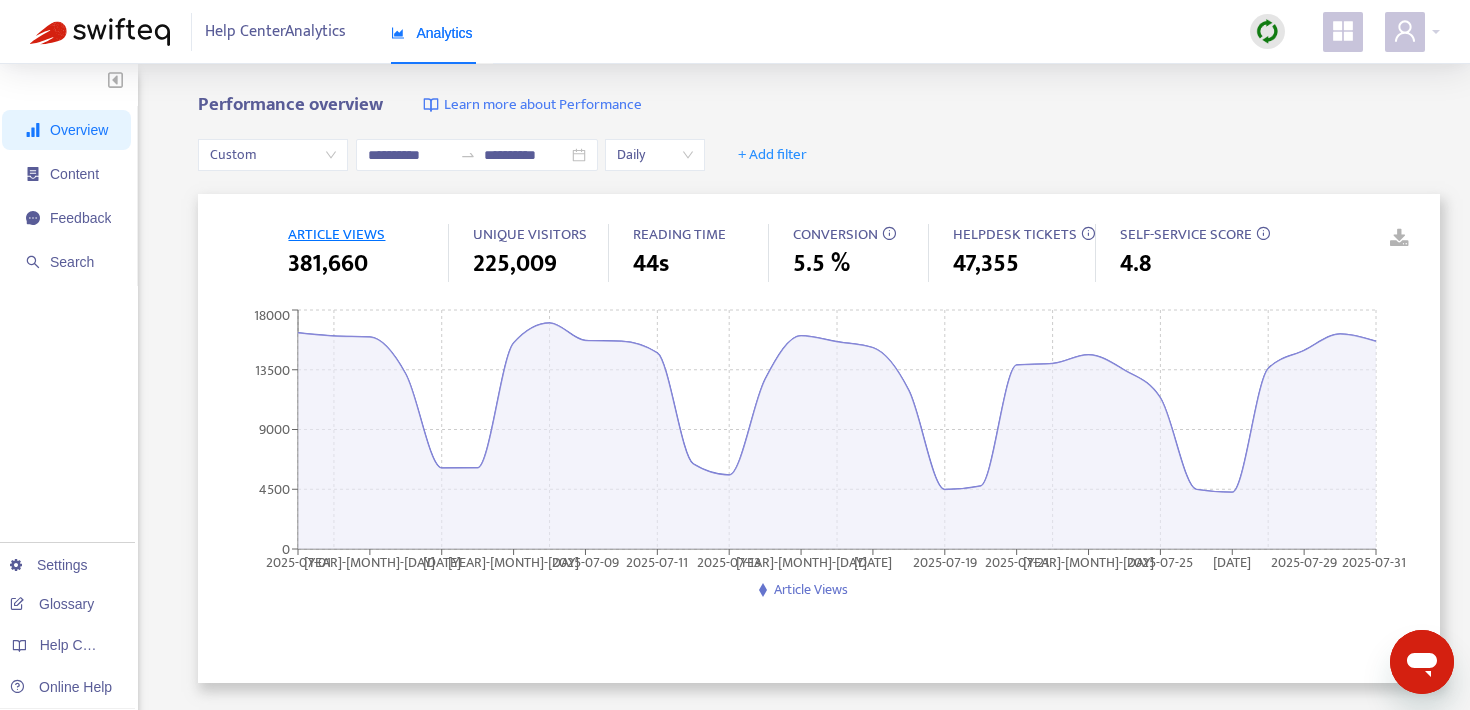 click at bounding box center [1385, 239] 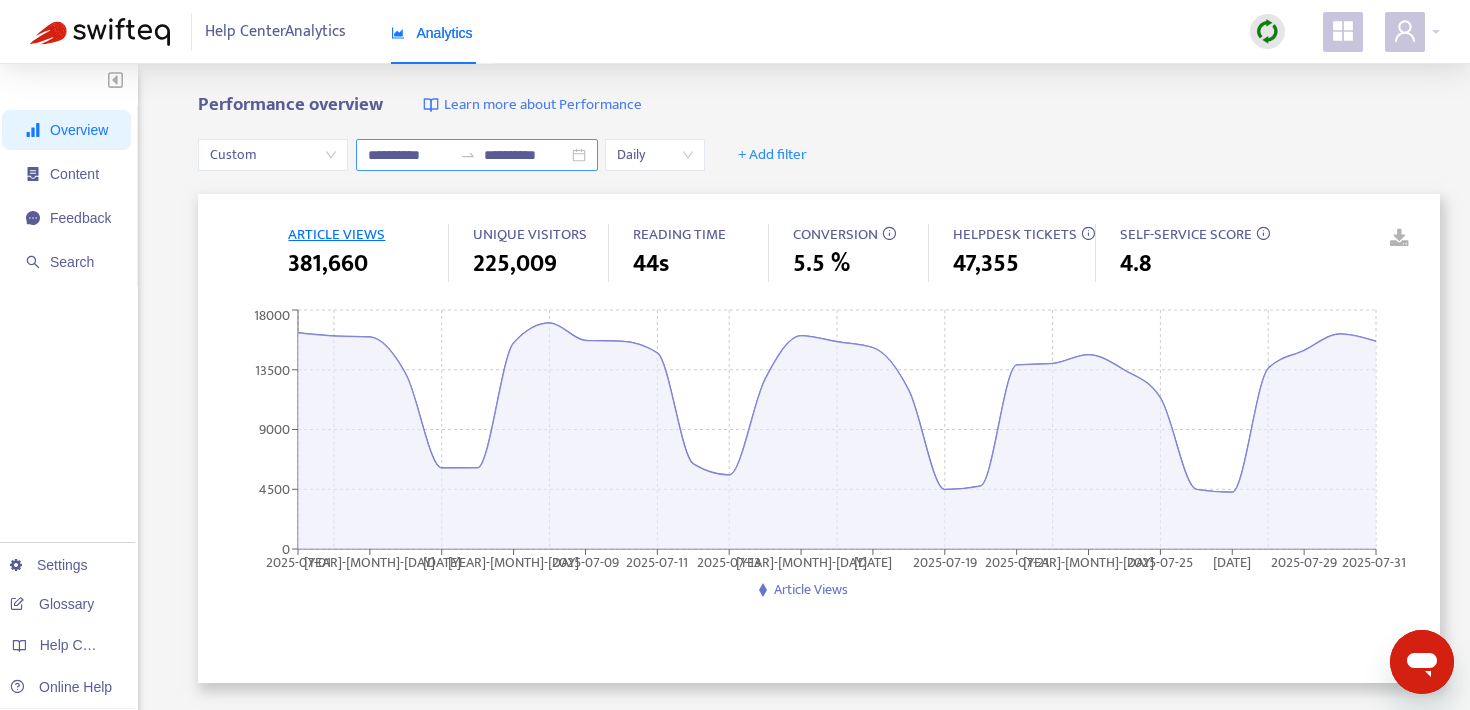 click on "**********" at bounding box center [410, 155] 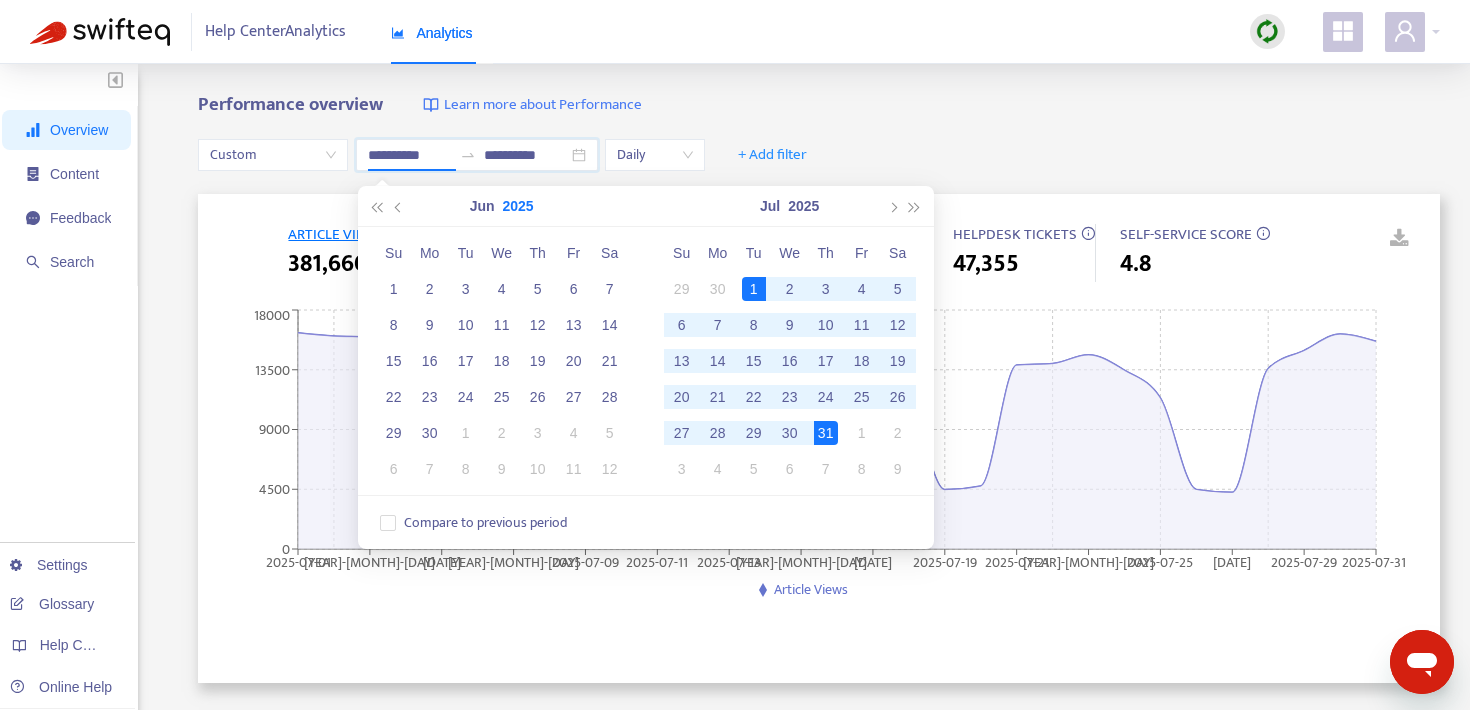 click on "2025" at bounding box center [518, 206] 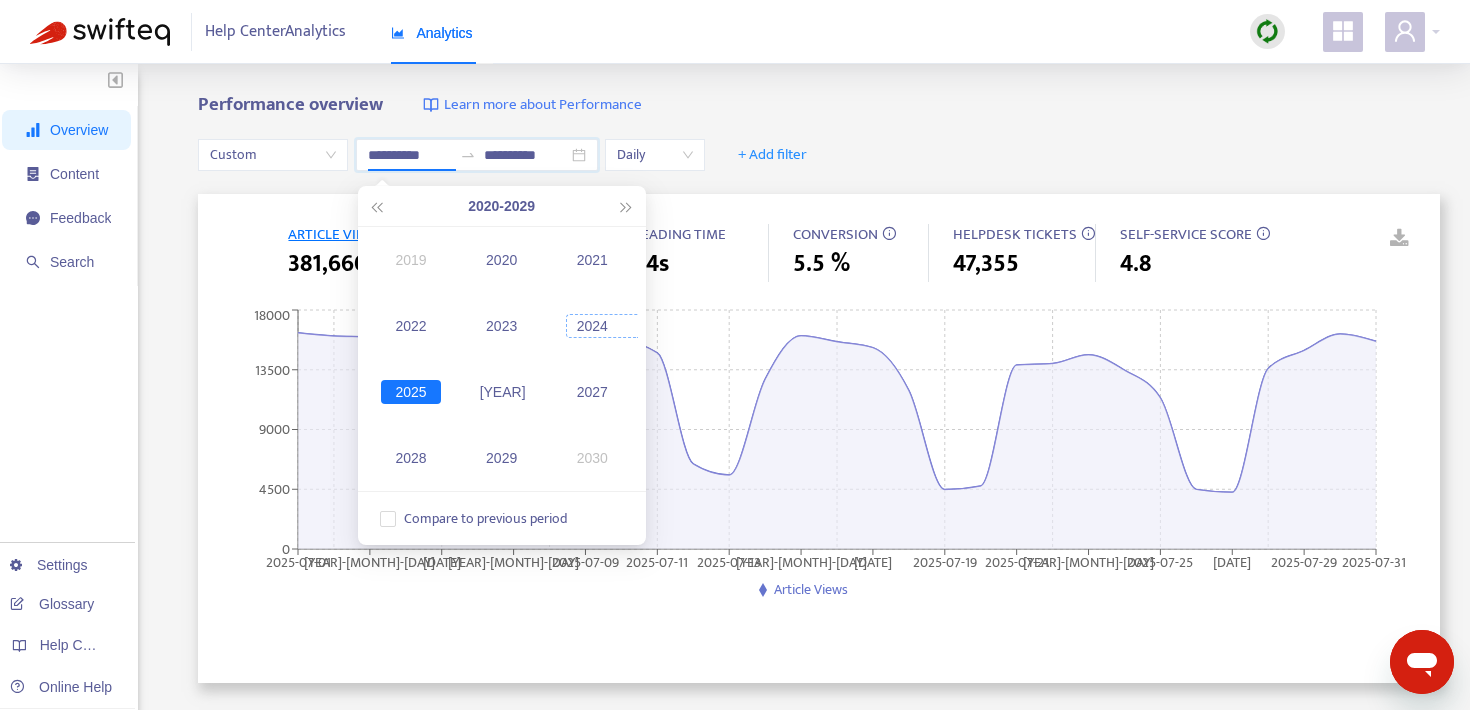 click on "2024" at bounding box center [592, 326] 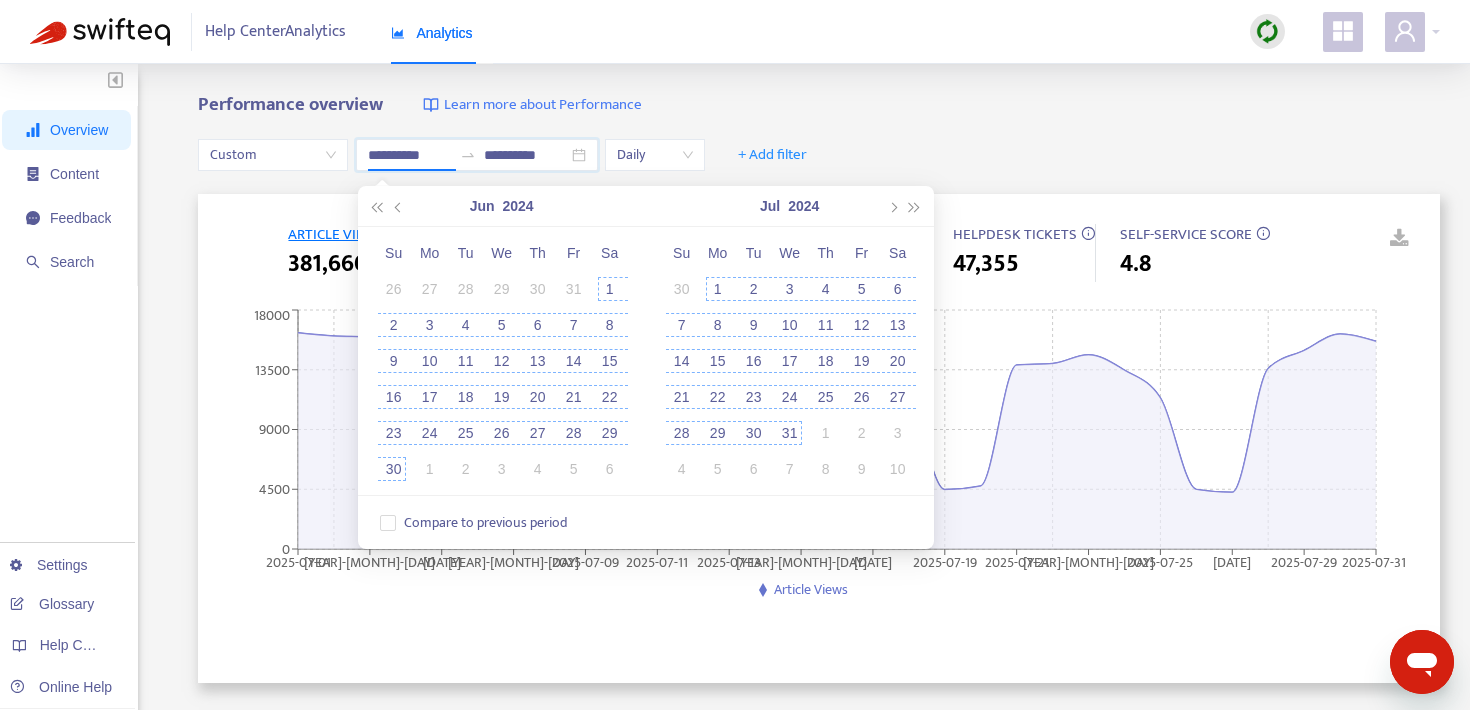type on "**********" 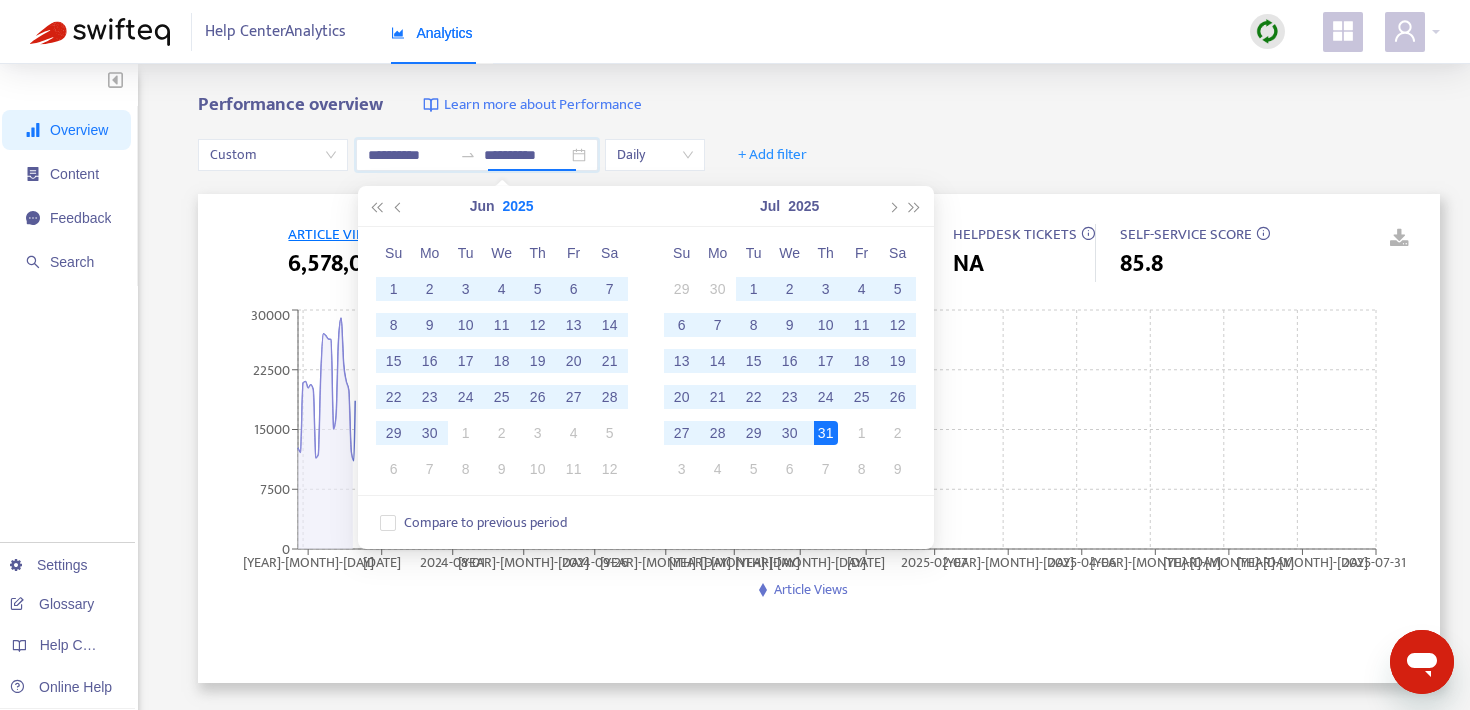 click on "2025" at bounding box center [518, 206] 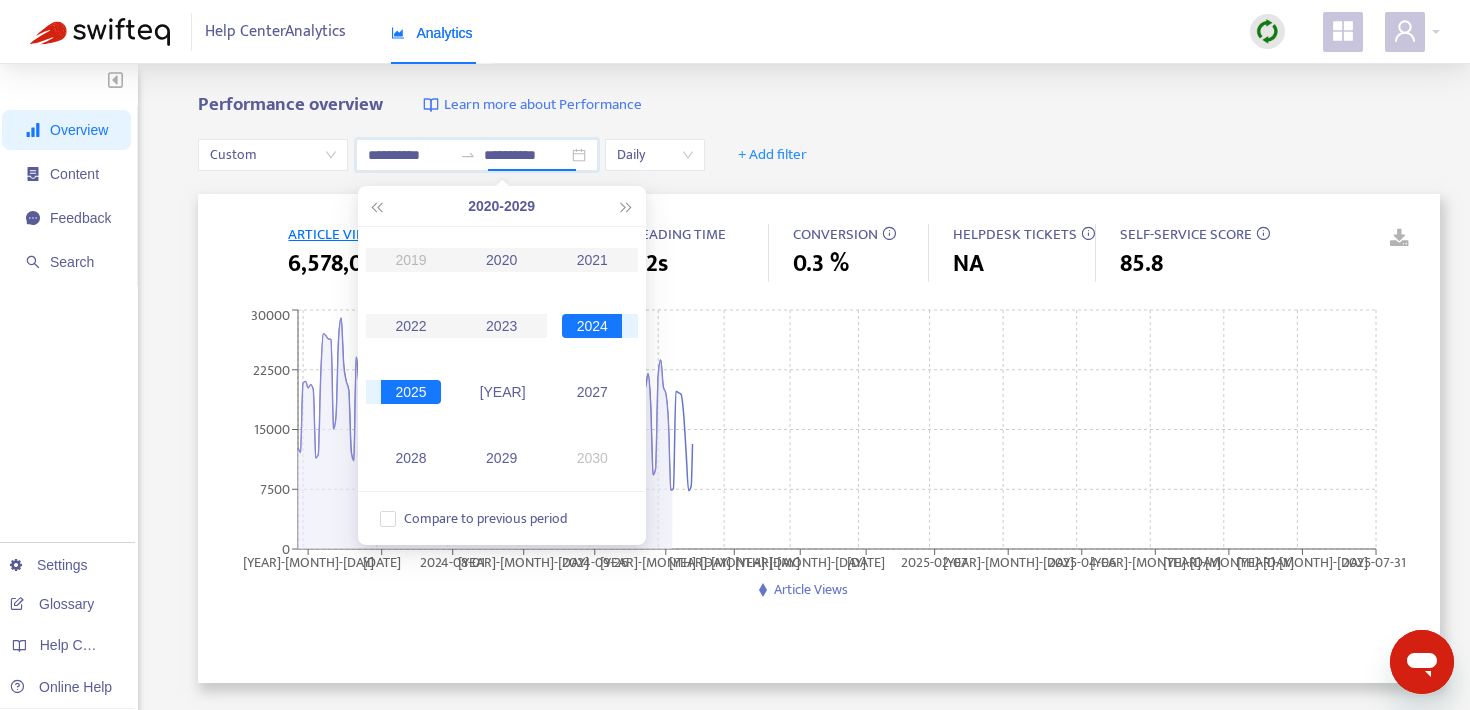 click on "2024" at bounding box center (592, 326) 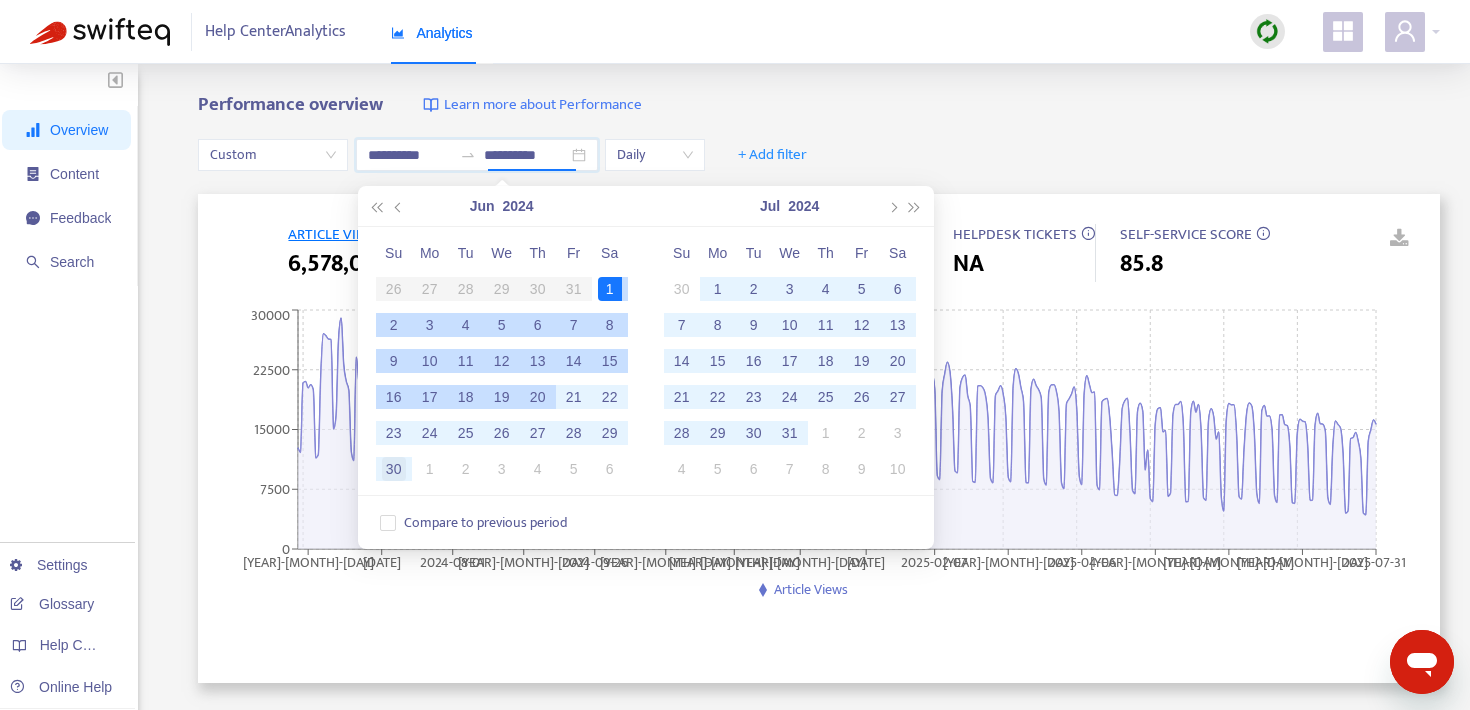 type on "**********" 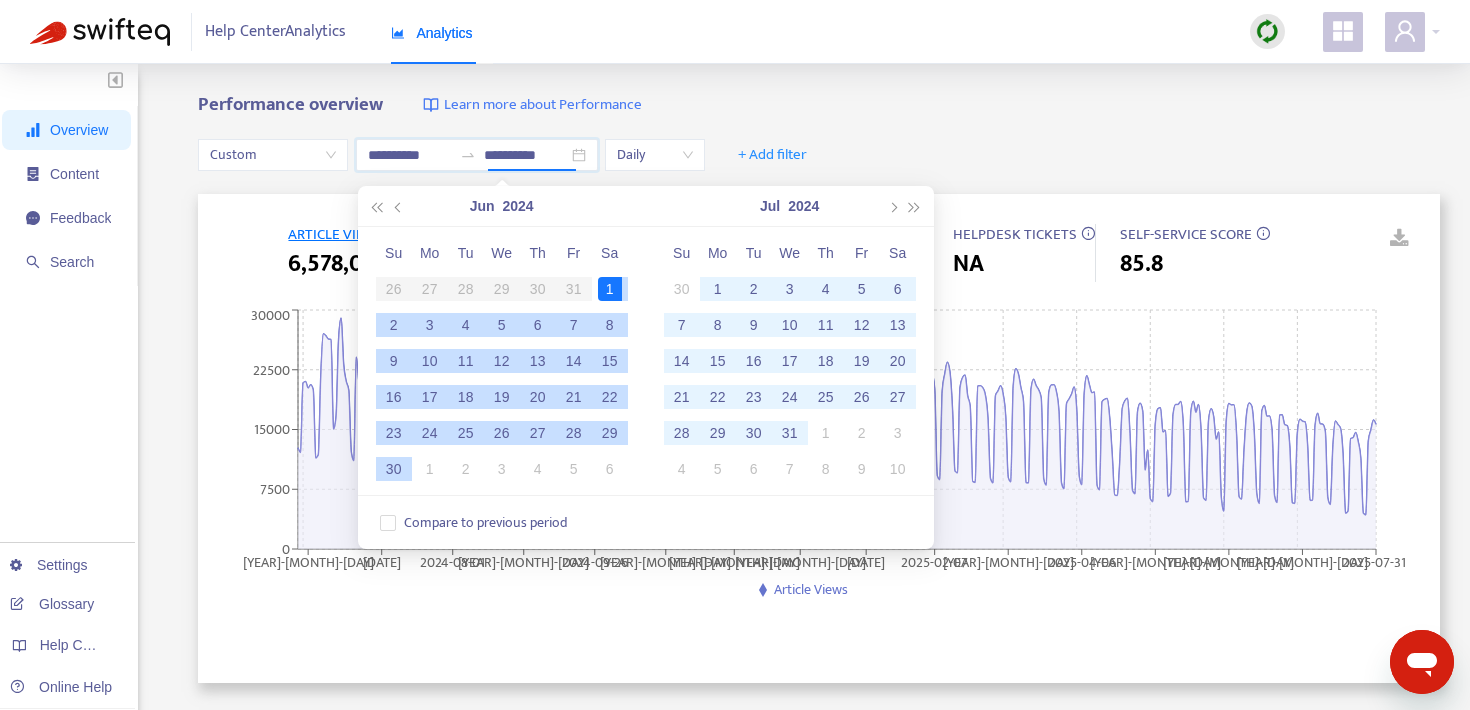 click on "30" at bounding box center (394, 469) 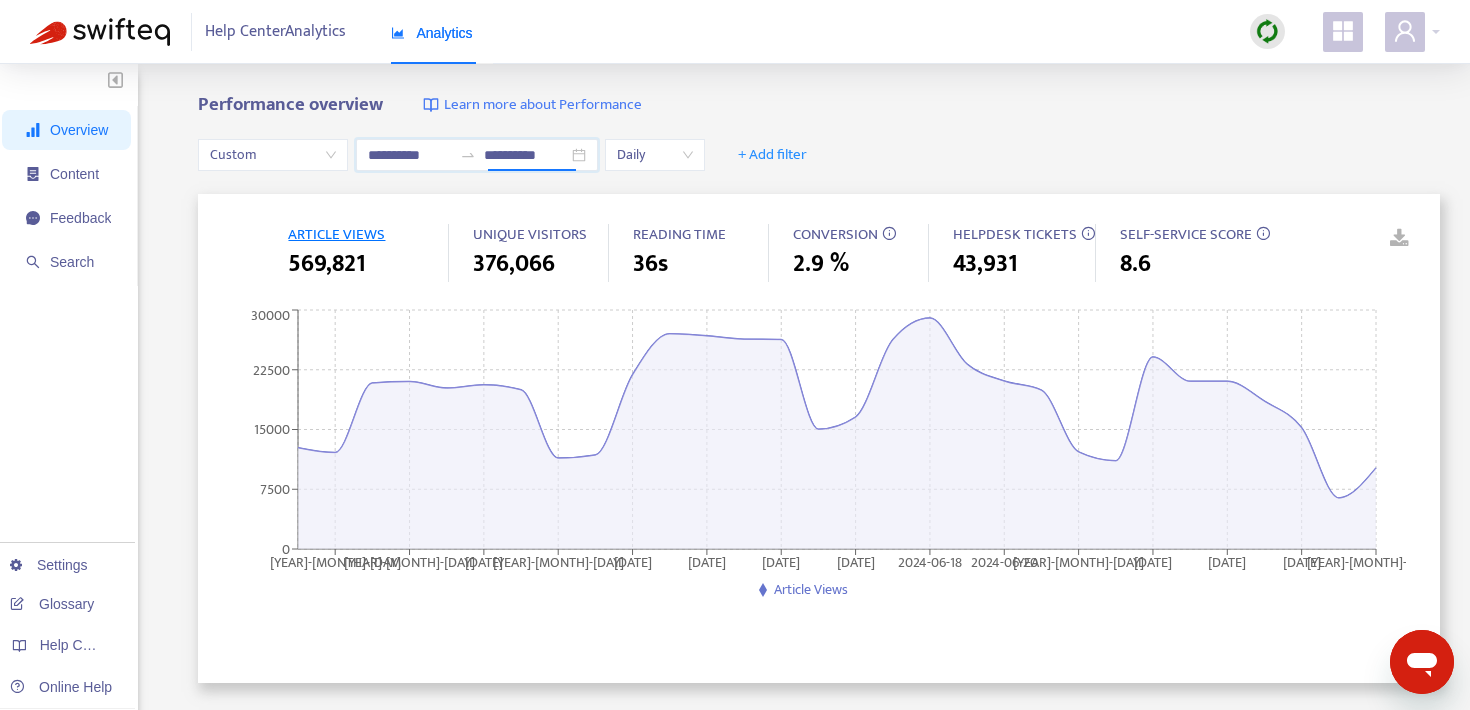 click on "**********" at bounding box center (819, 155) 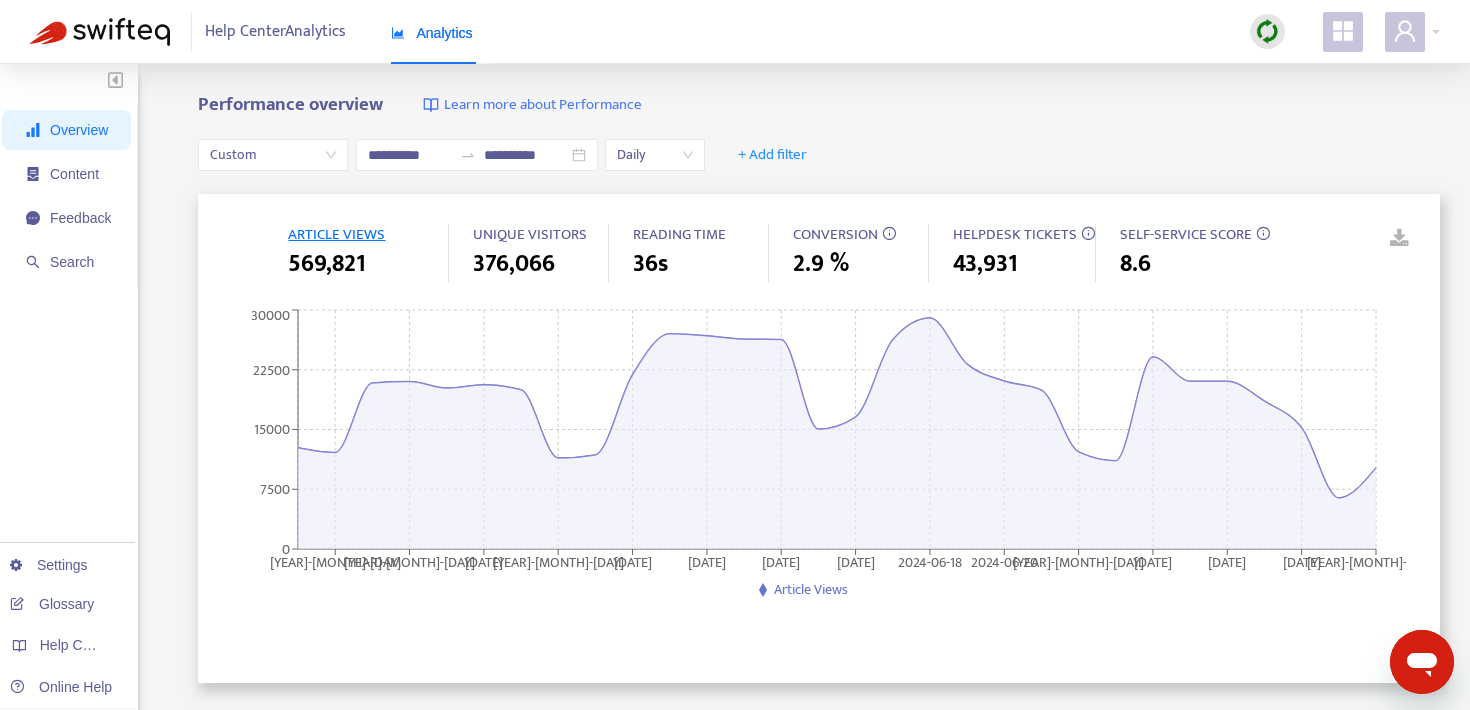 click at bounding box center [1385, 239] 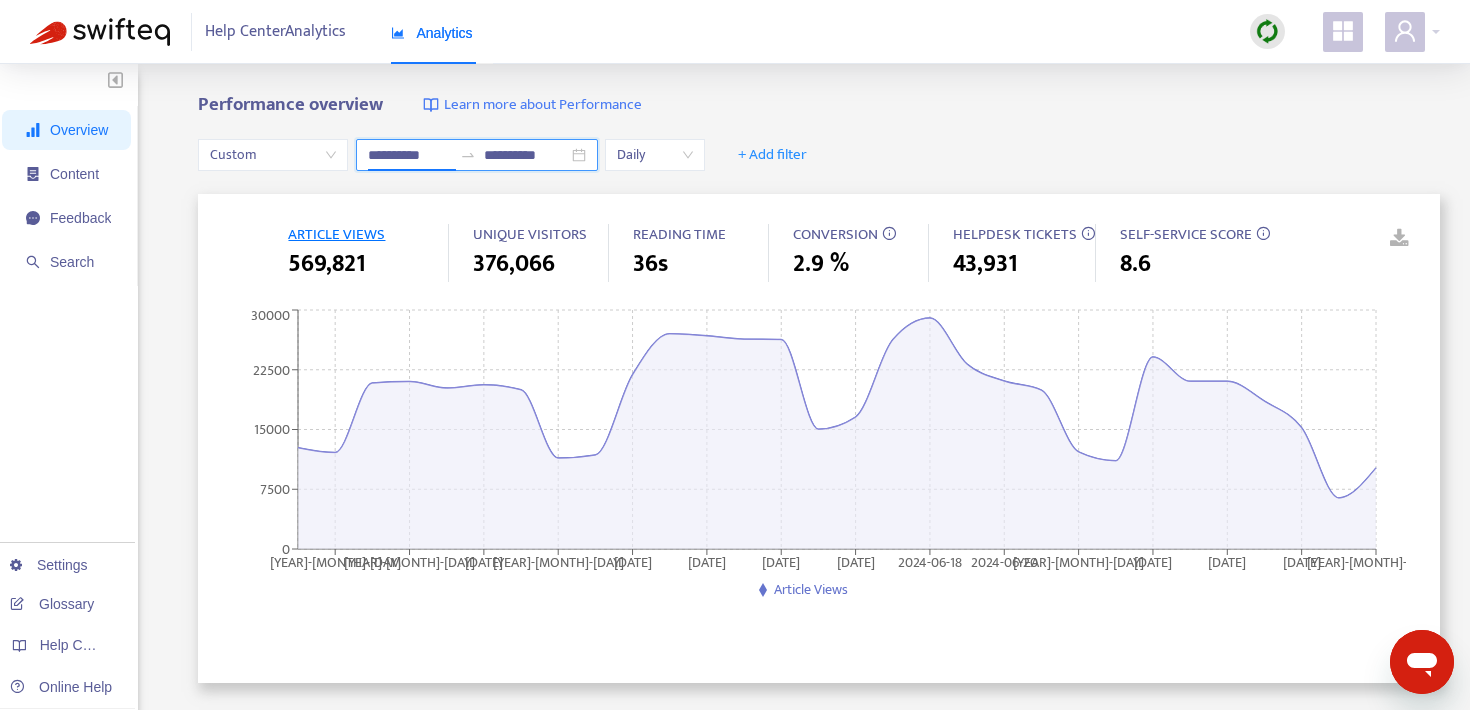 click on "**********" at bounding box center (410, 155) 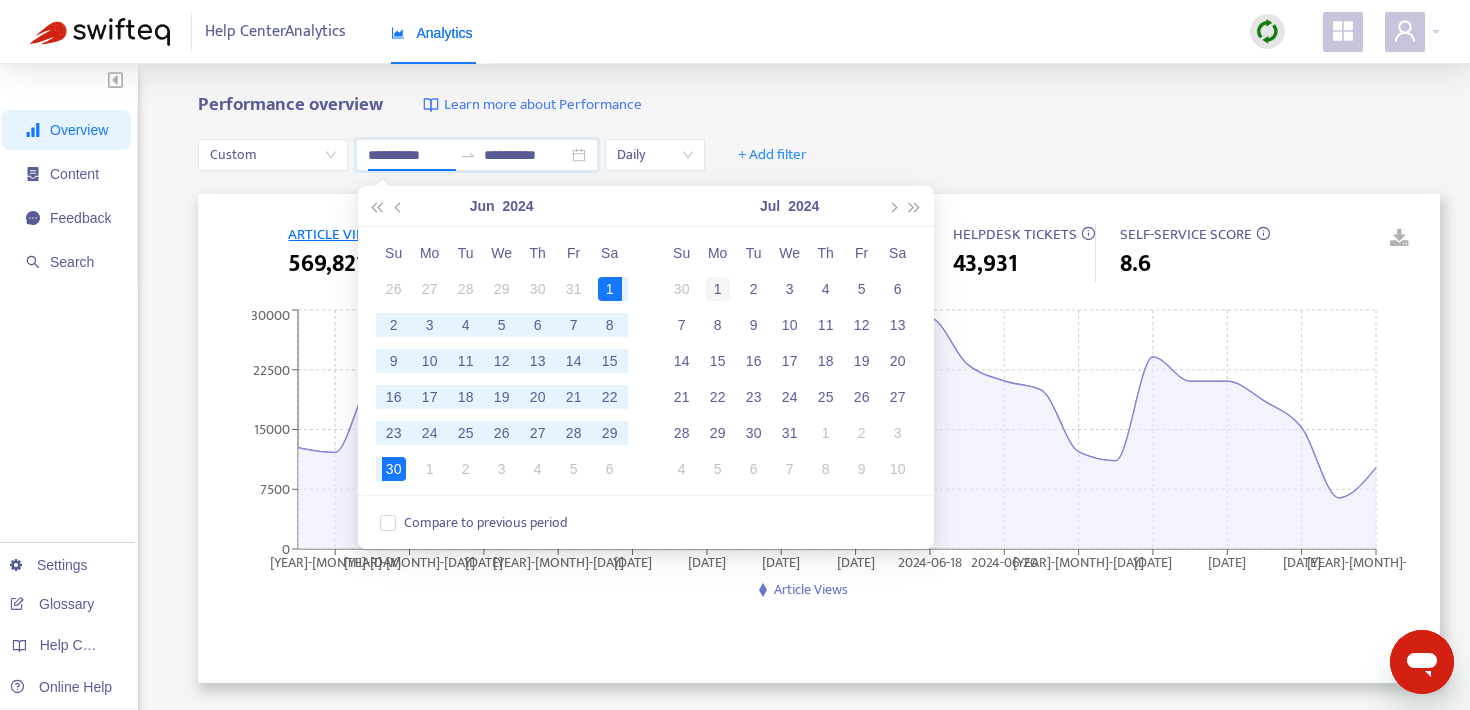type on "**********" 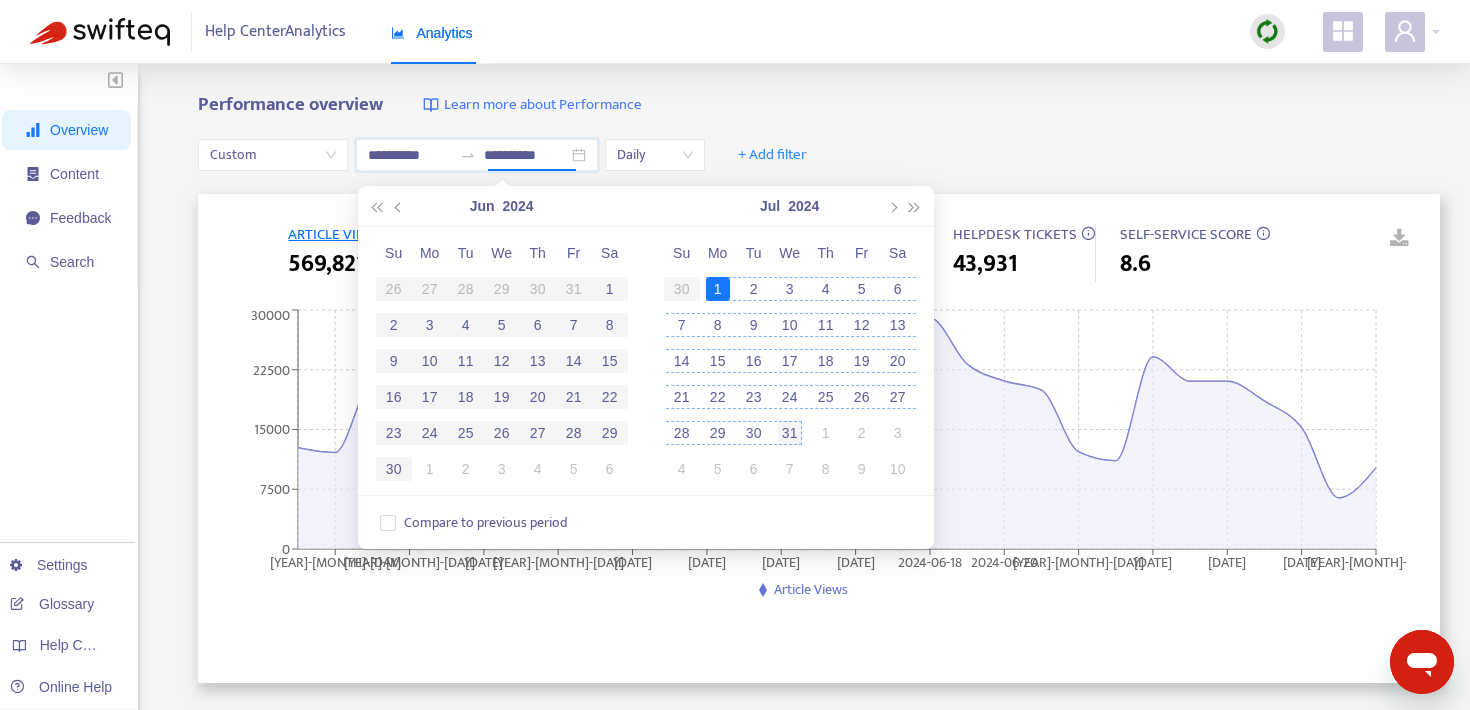 type on "**********" 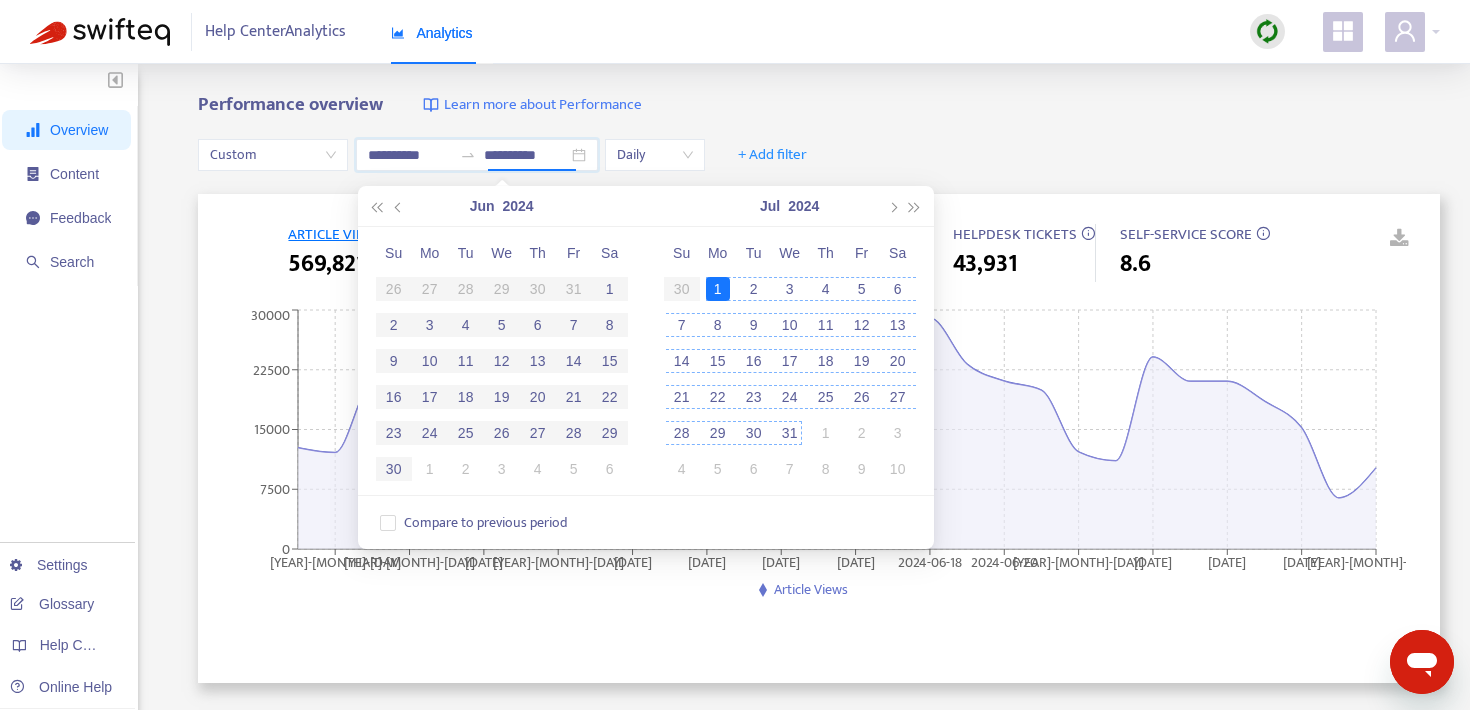 click on "31" at bounding box center [790, 433] 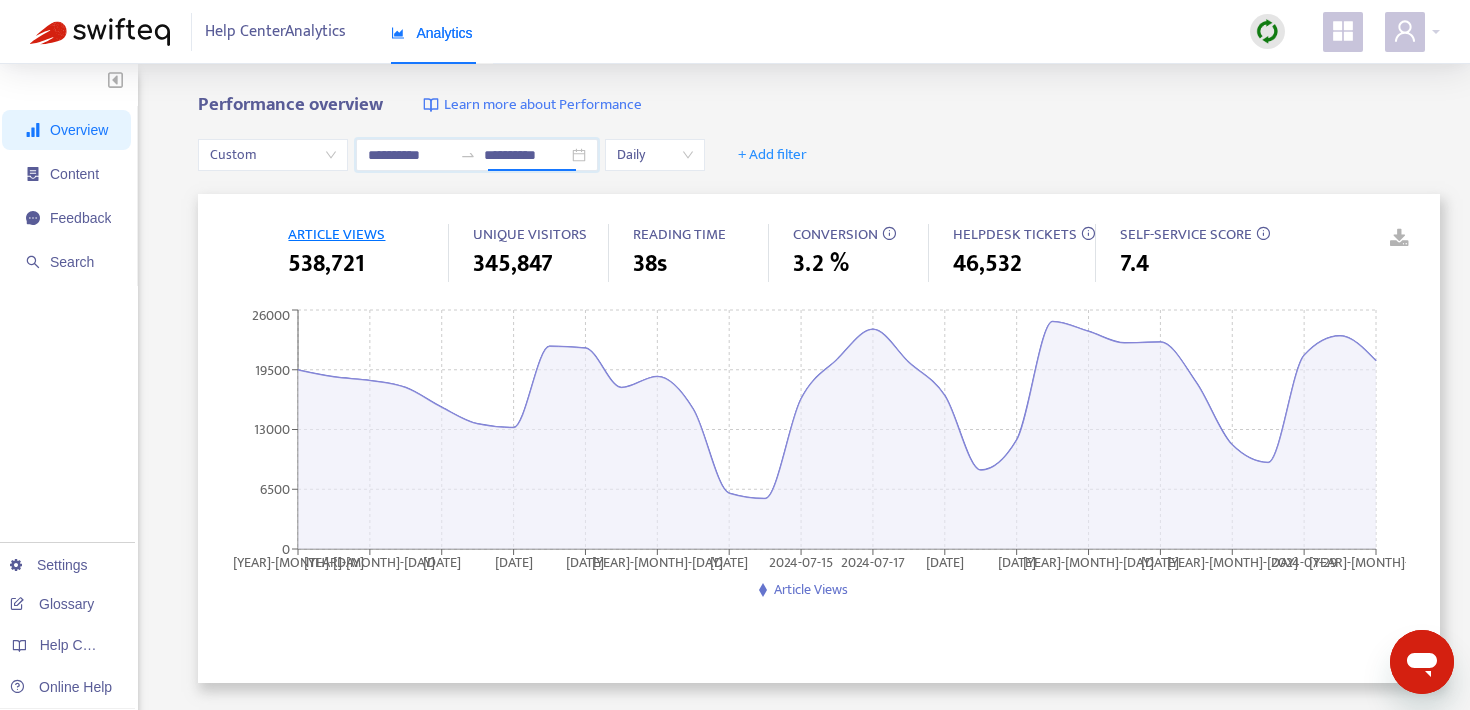click at bounding box center [1385, 239] 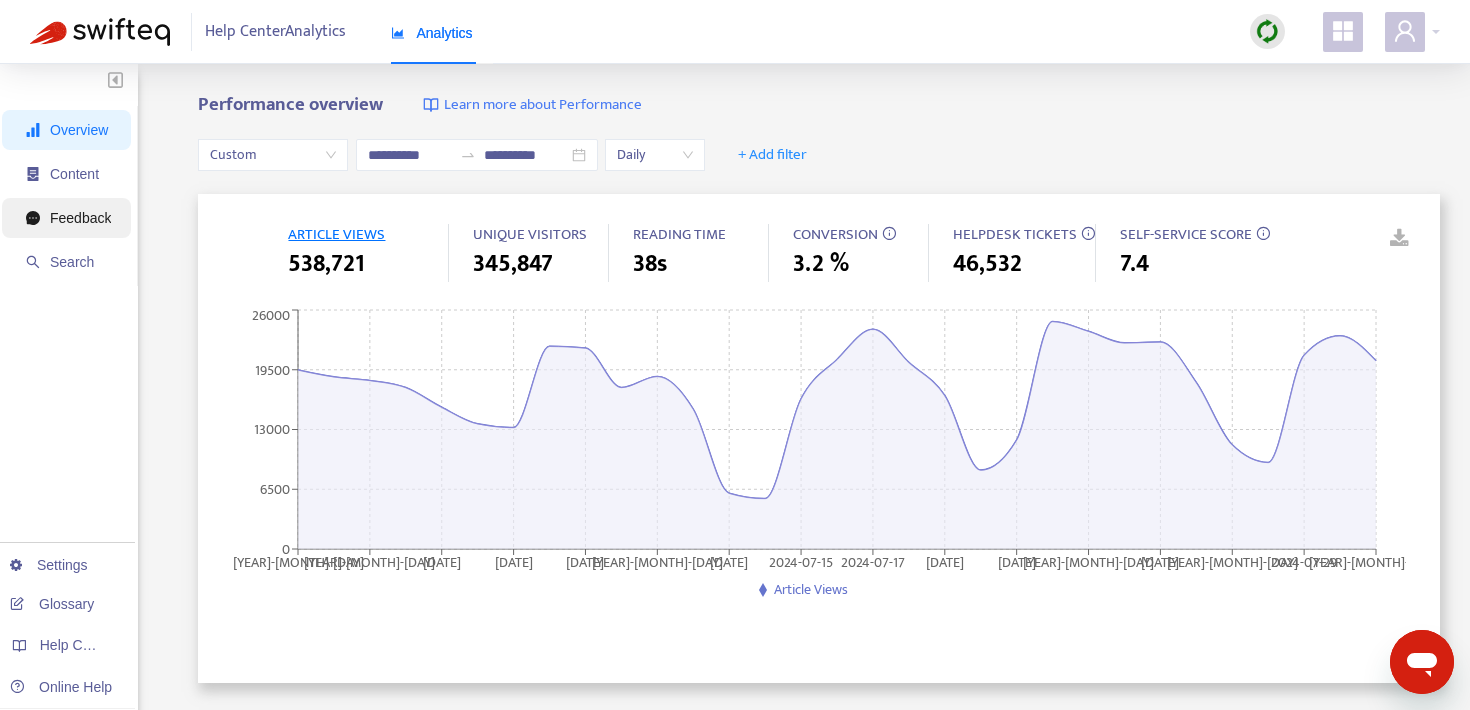 click on "Feedback" at bounding box center (68, 218) 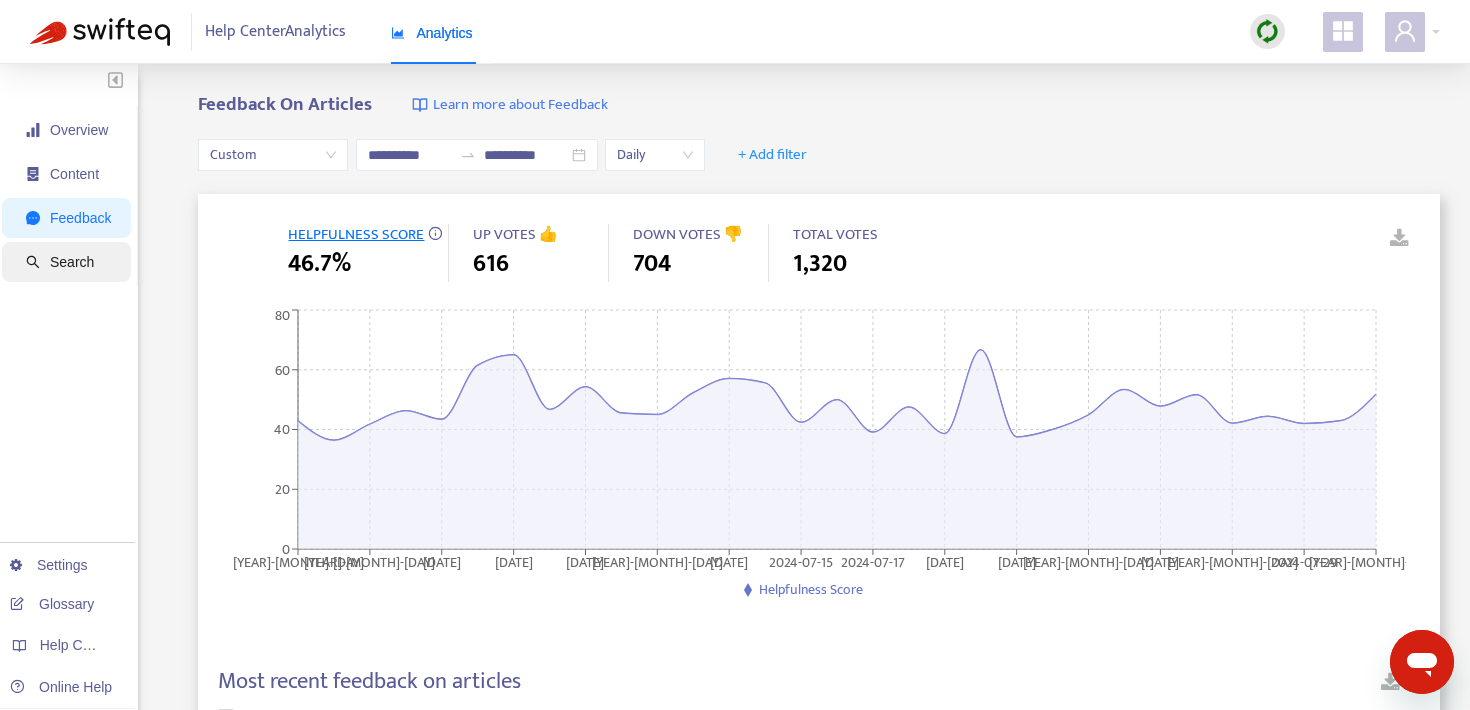click on "Search" at bounding box center [68, 262] 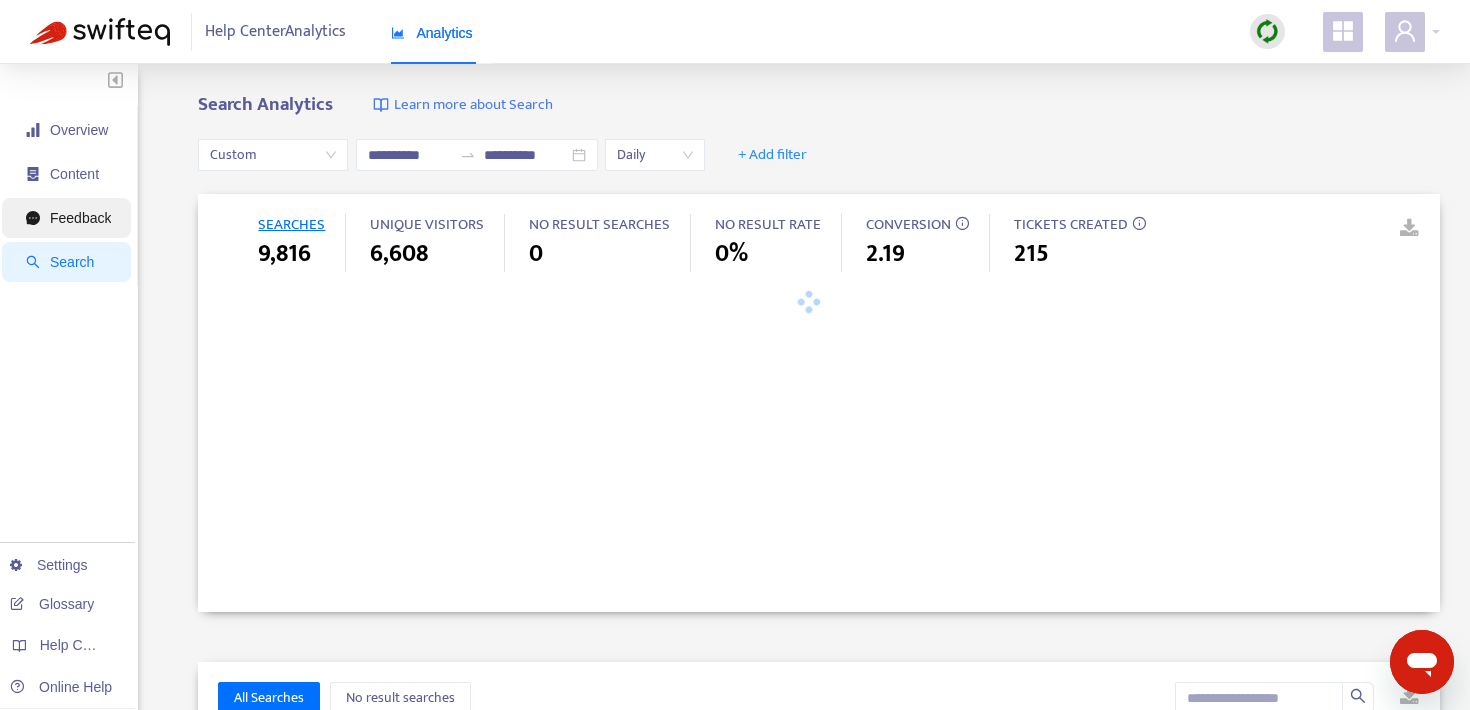 click on "Feedback" at bounding box center [80, 218] 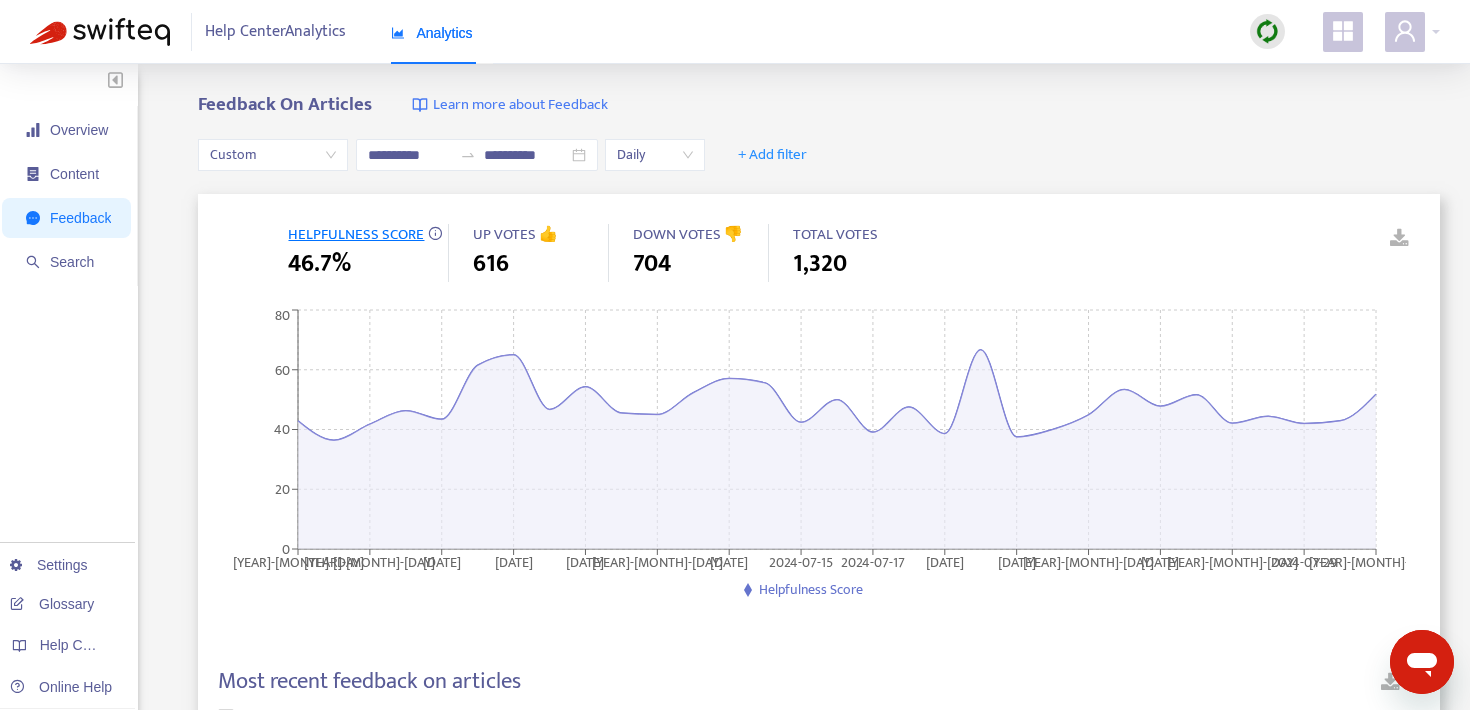 click at bounding box center [1385, 239] 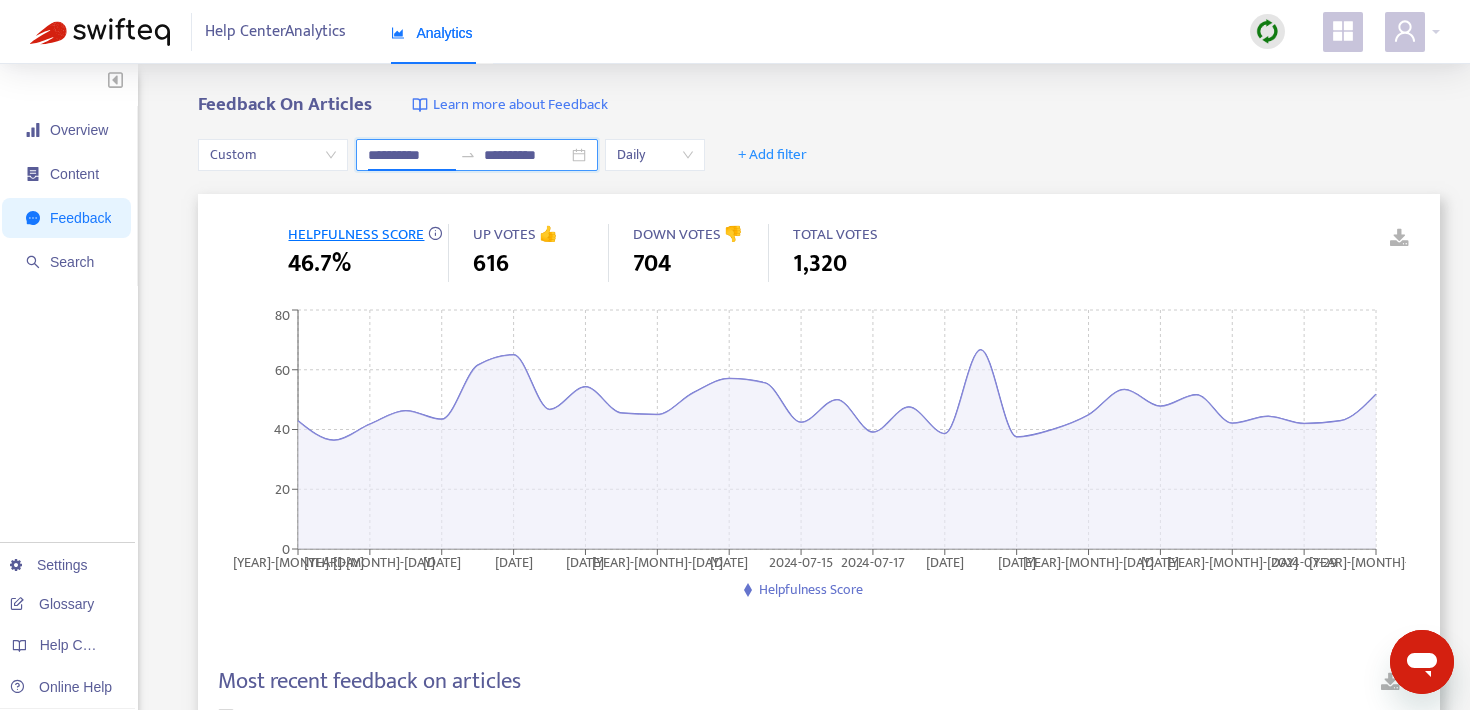 click on "**********" at bounding box center [410, 155] 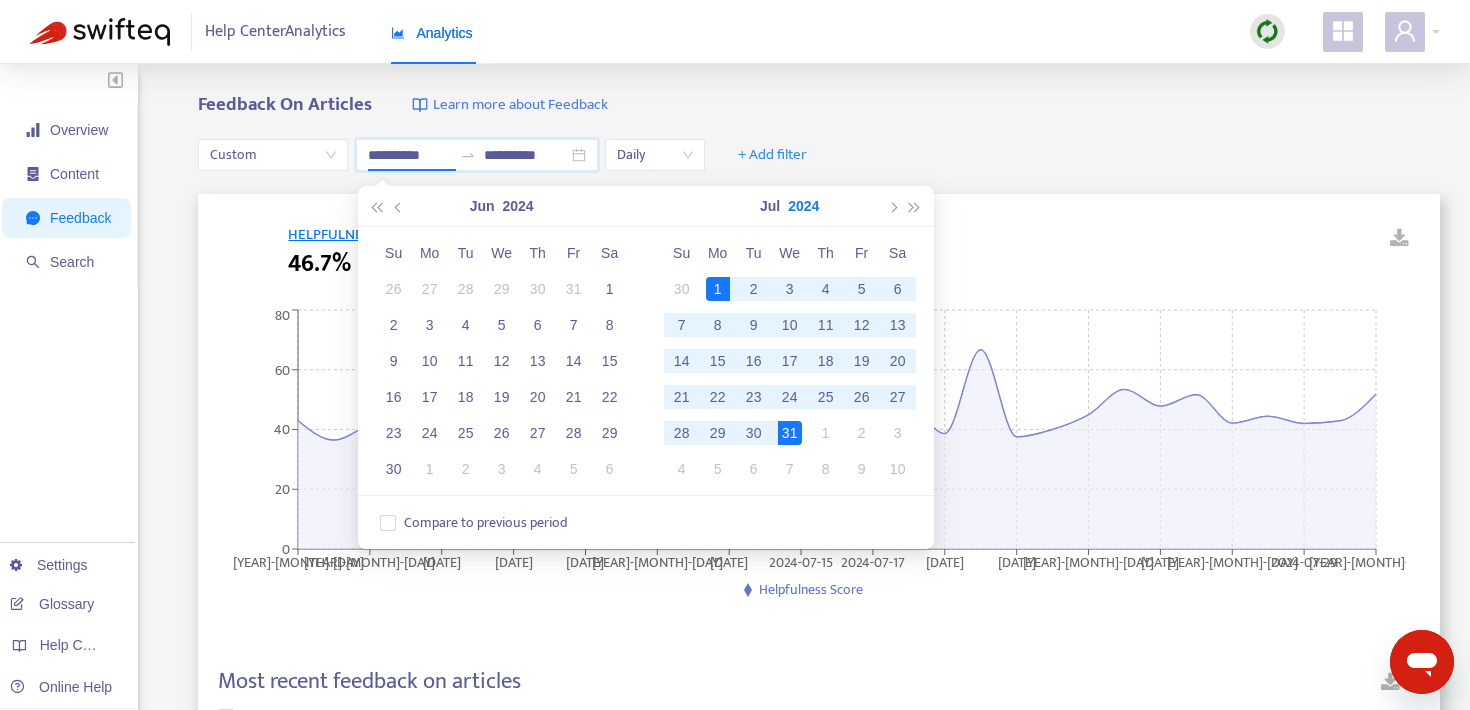 click on "2024" at bounding box center [803, 206] 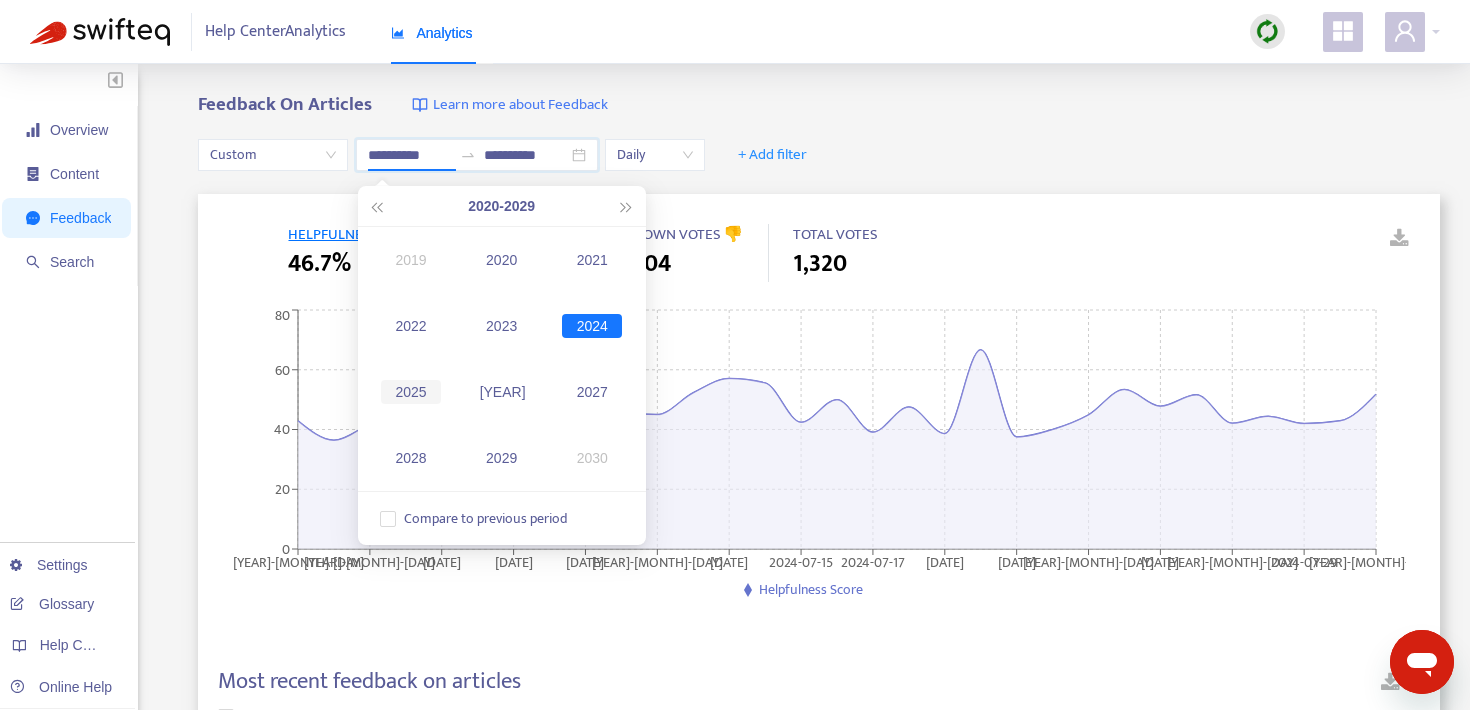 click on "2025" at bounding box center (411, 392) 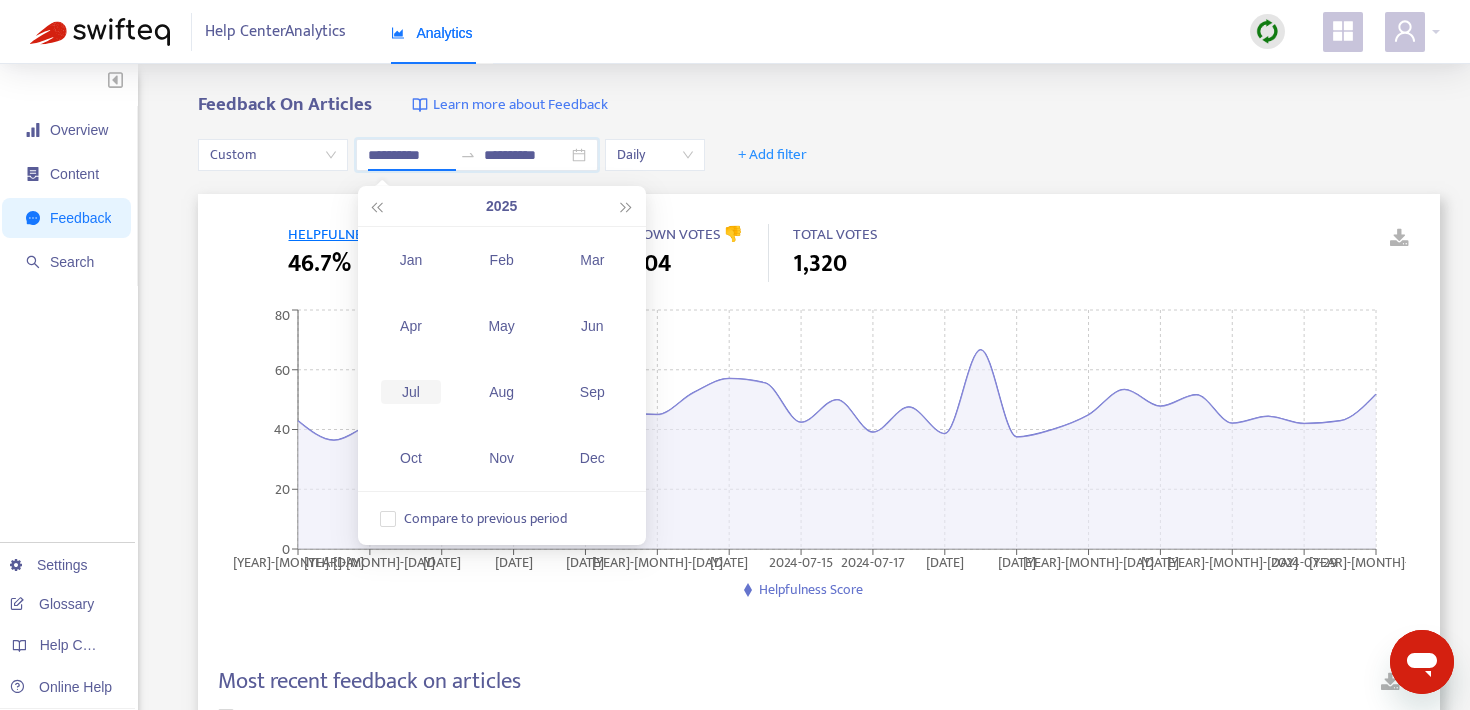 click on "Jul" at bounding box center [411, 392] 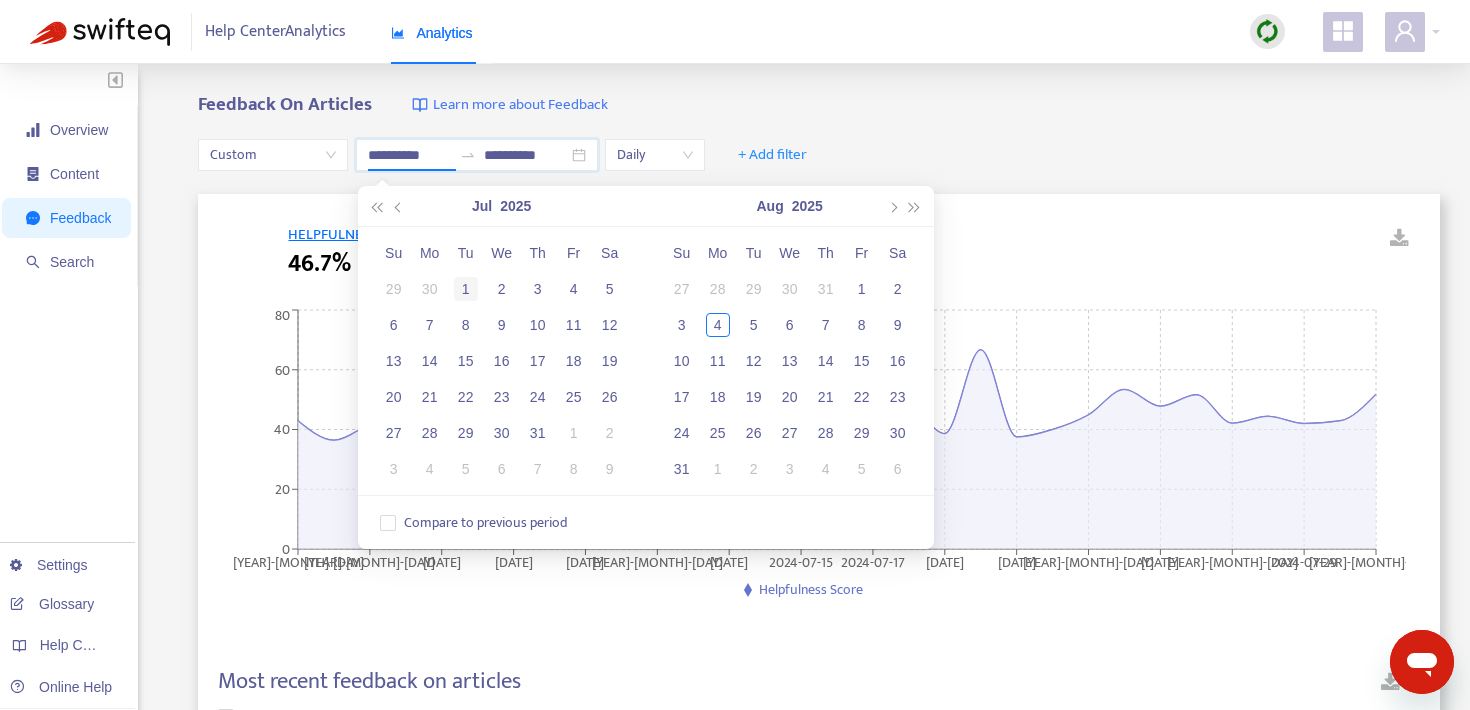 type on "**********" 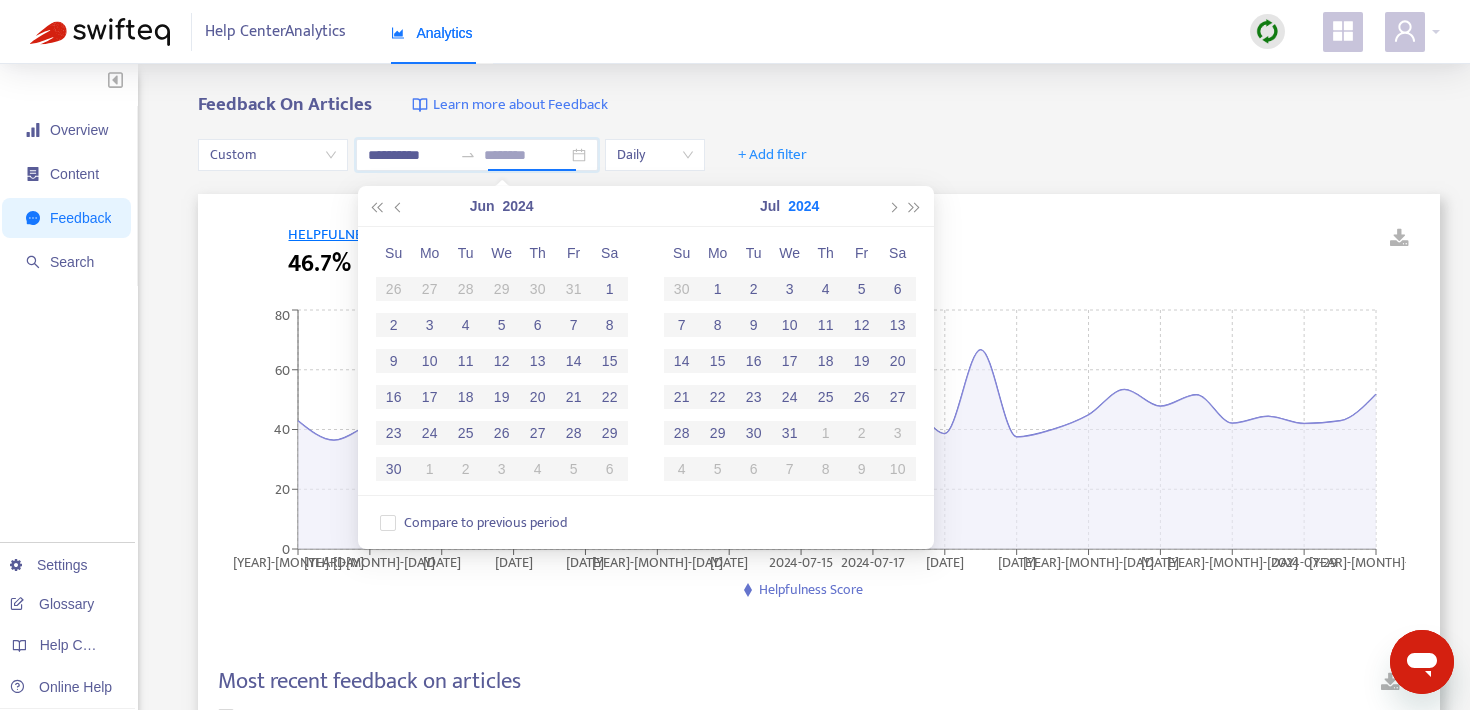 click on "2024" at bounding box center (803, 206) 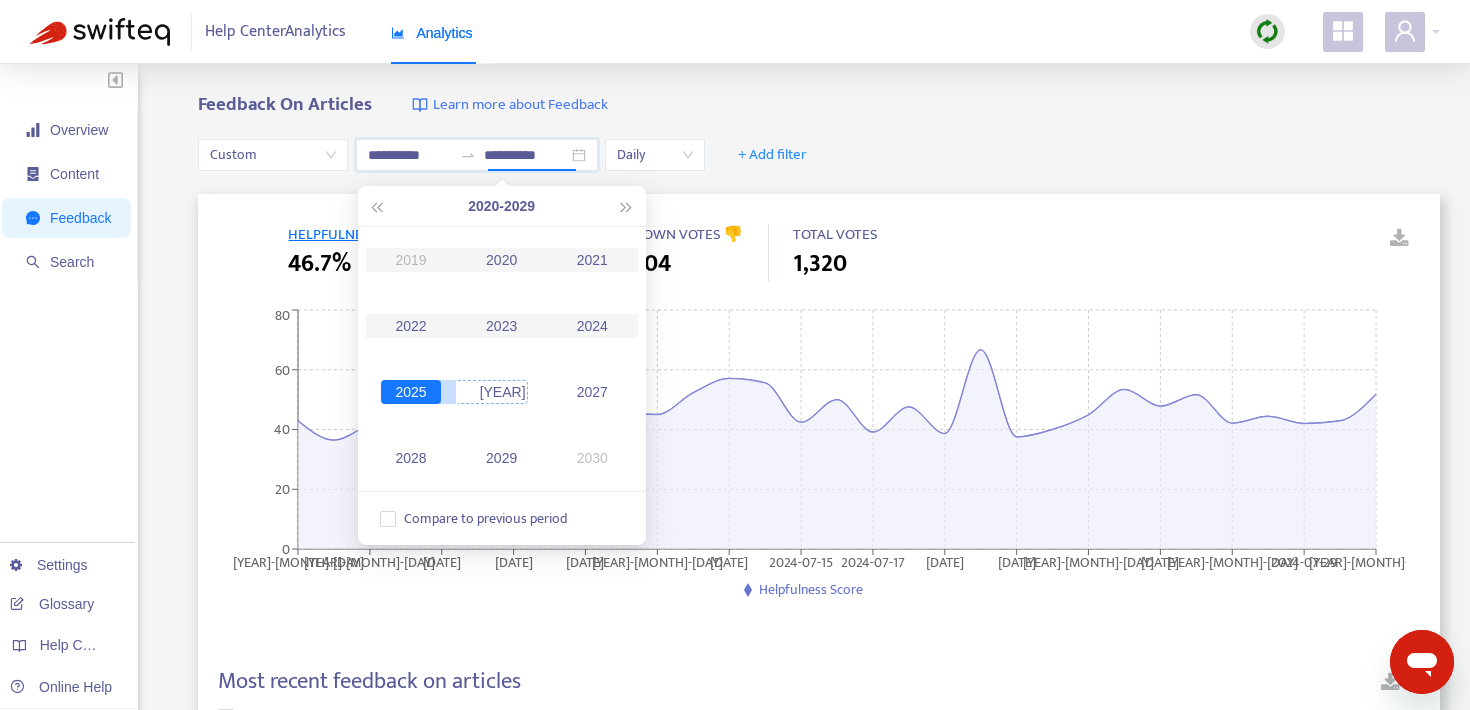 type on "**********" 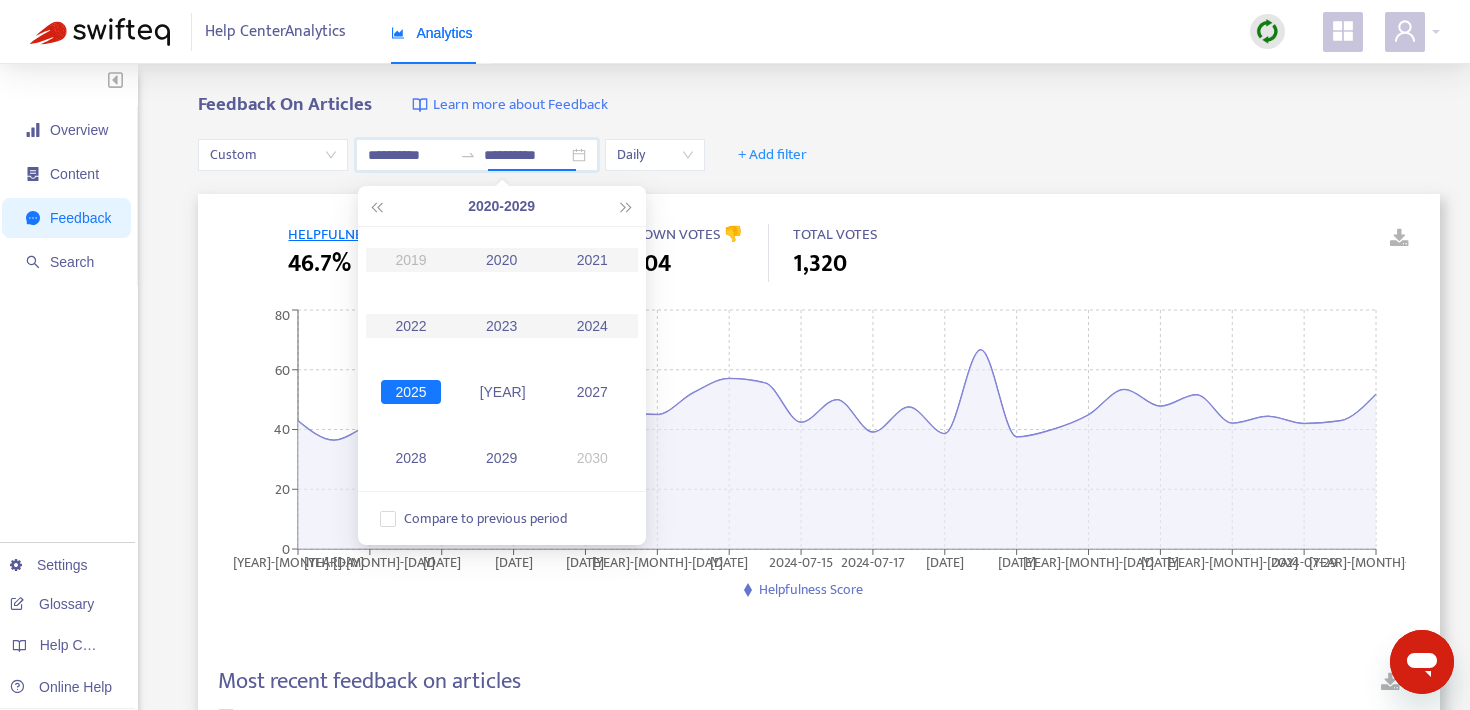 click on "2025" at bounding box center (411, 392) 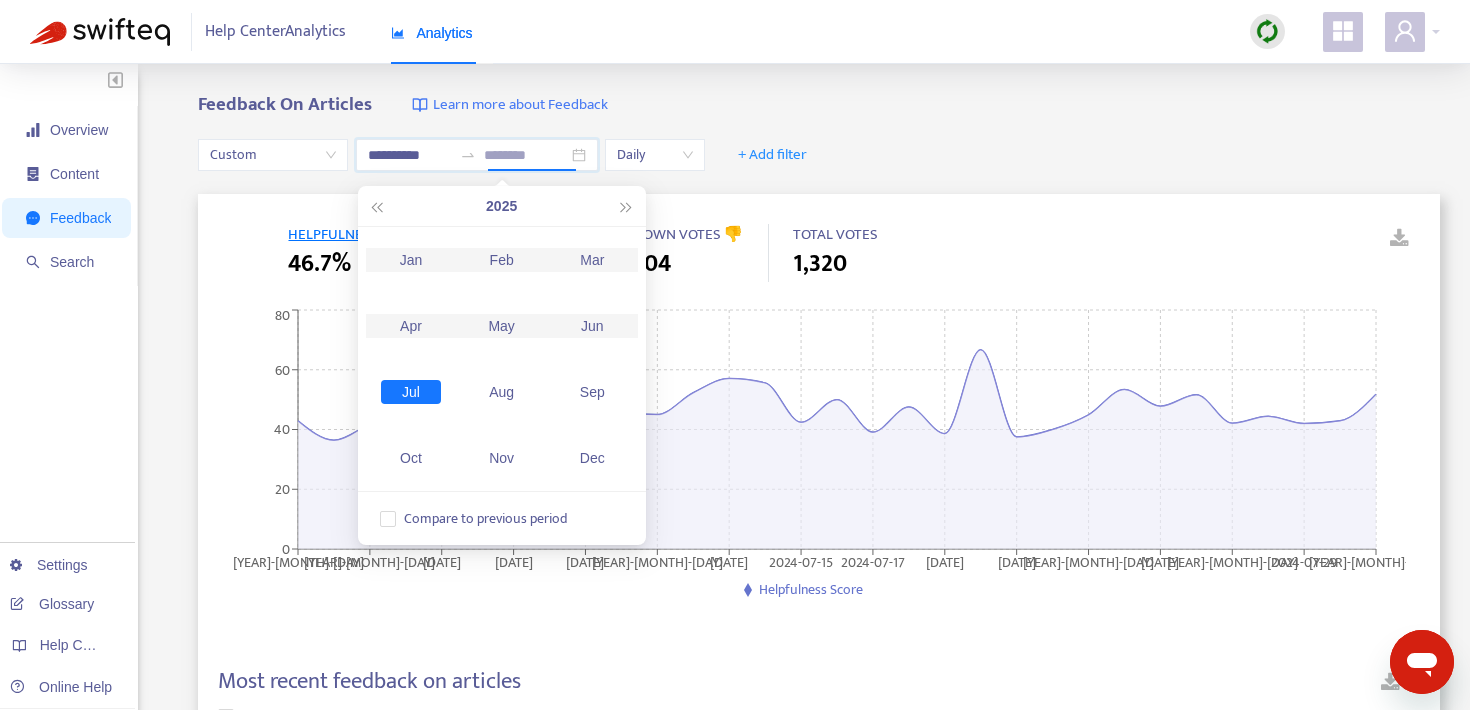type on "**********" 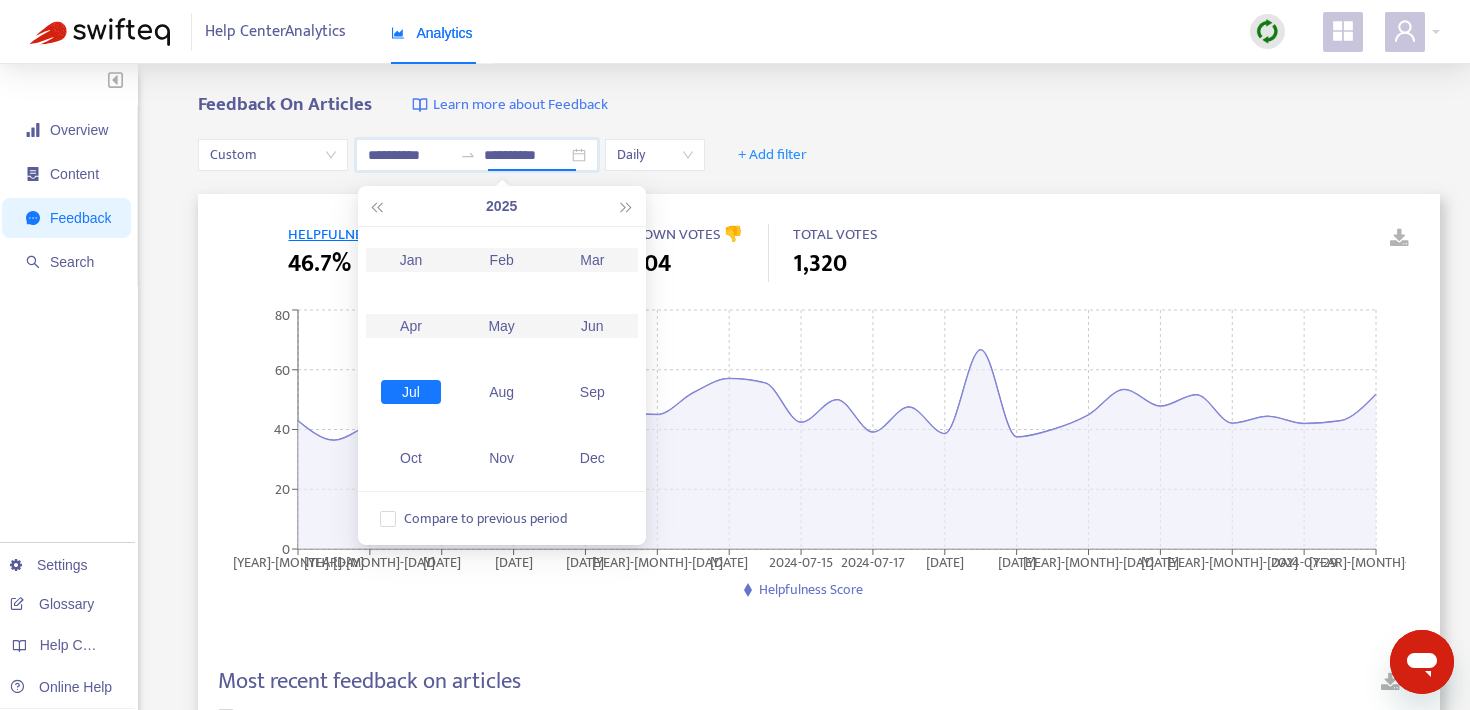 type on "**********" 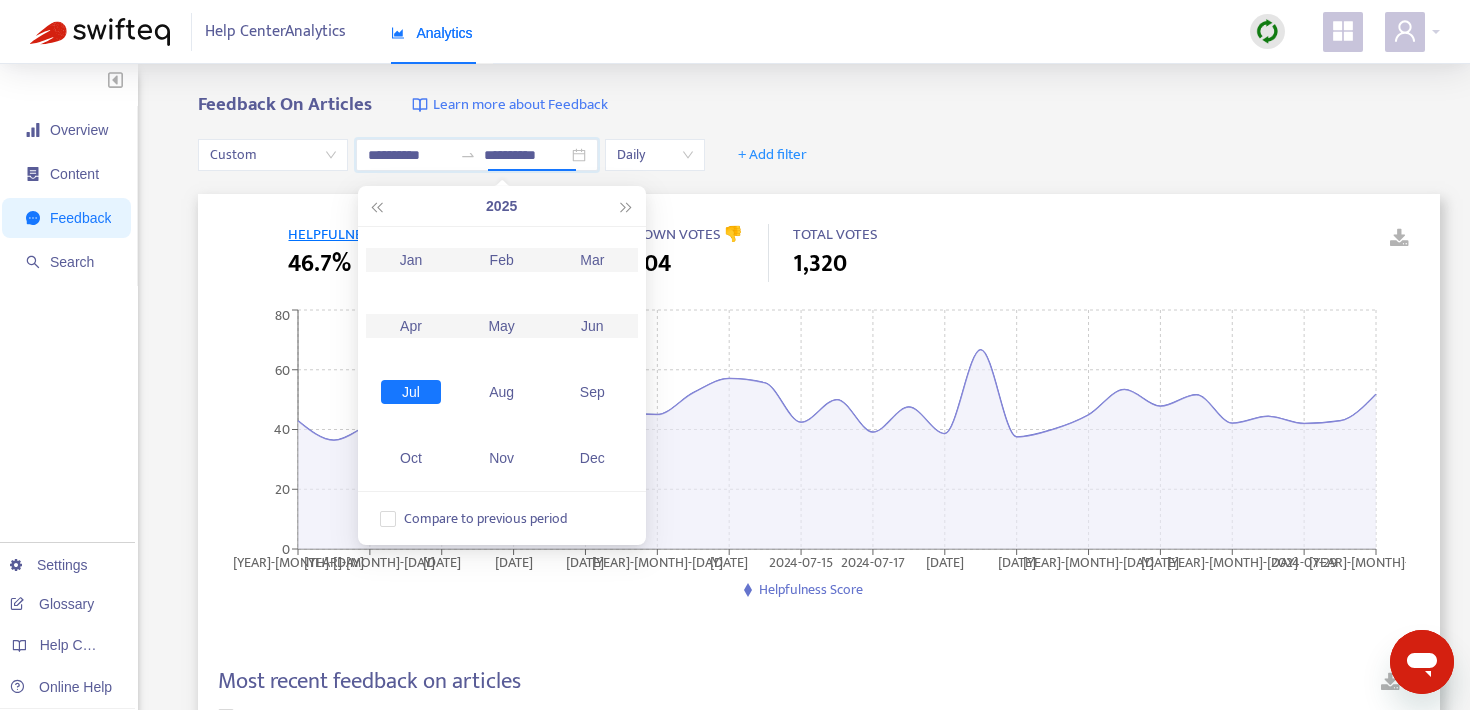 click on "Jul" at bounding box center [411, 392] 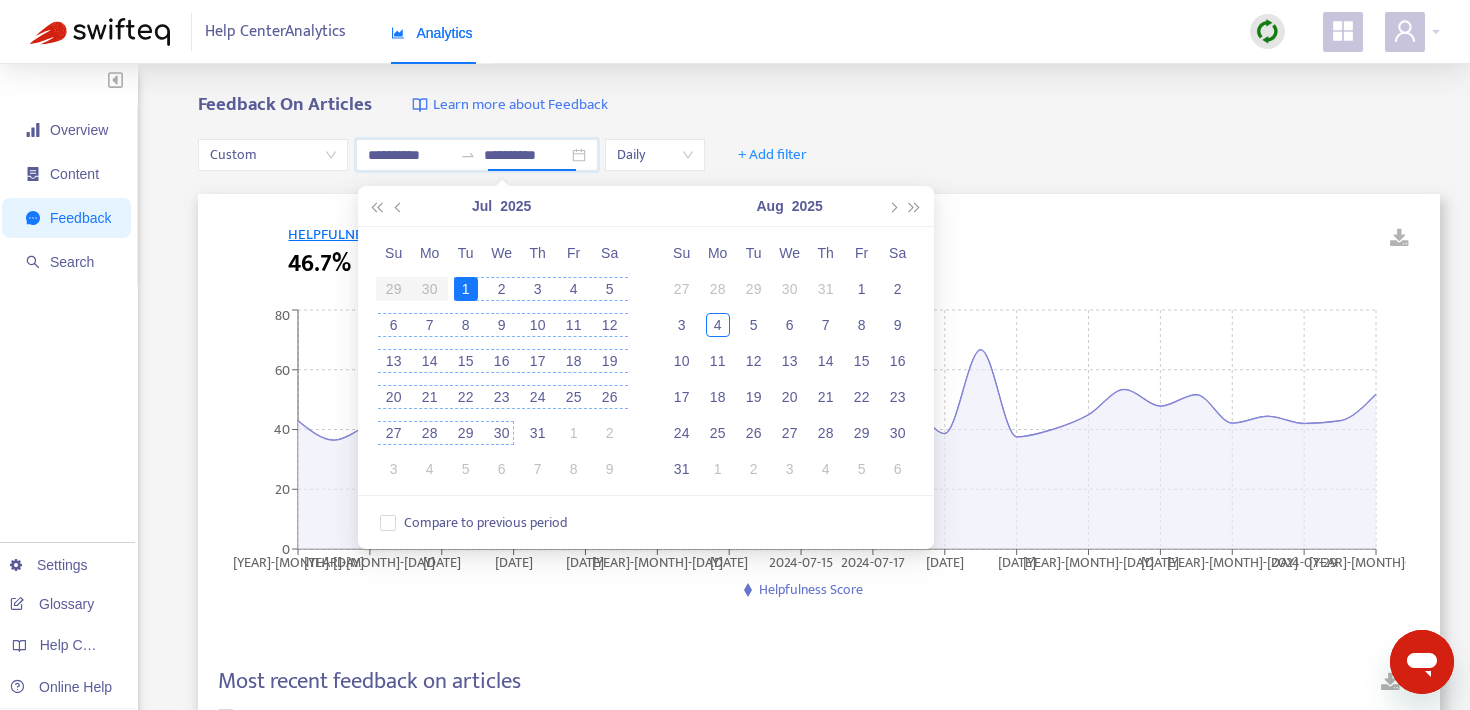 type on "**********" 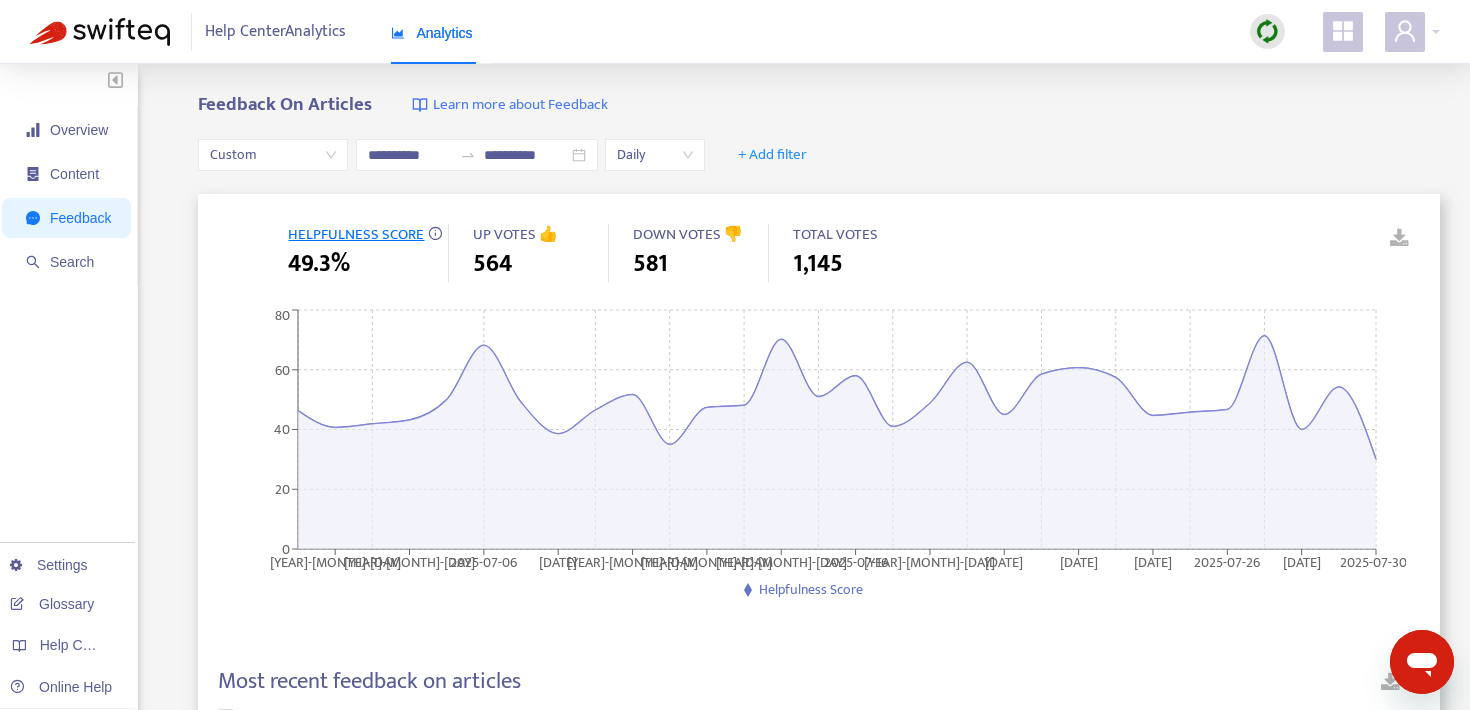 click at bounding box center (1385, 239) 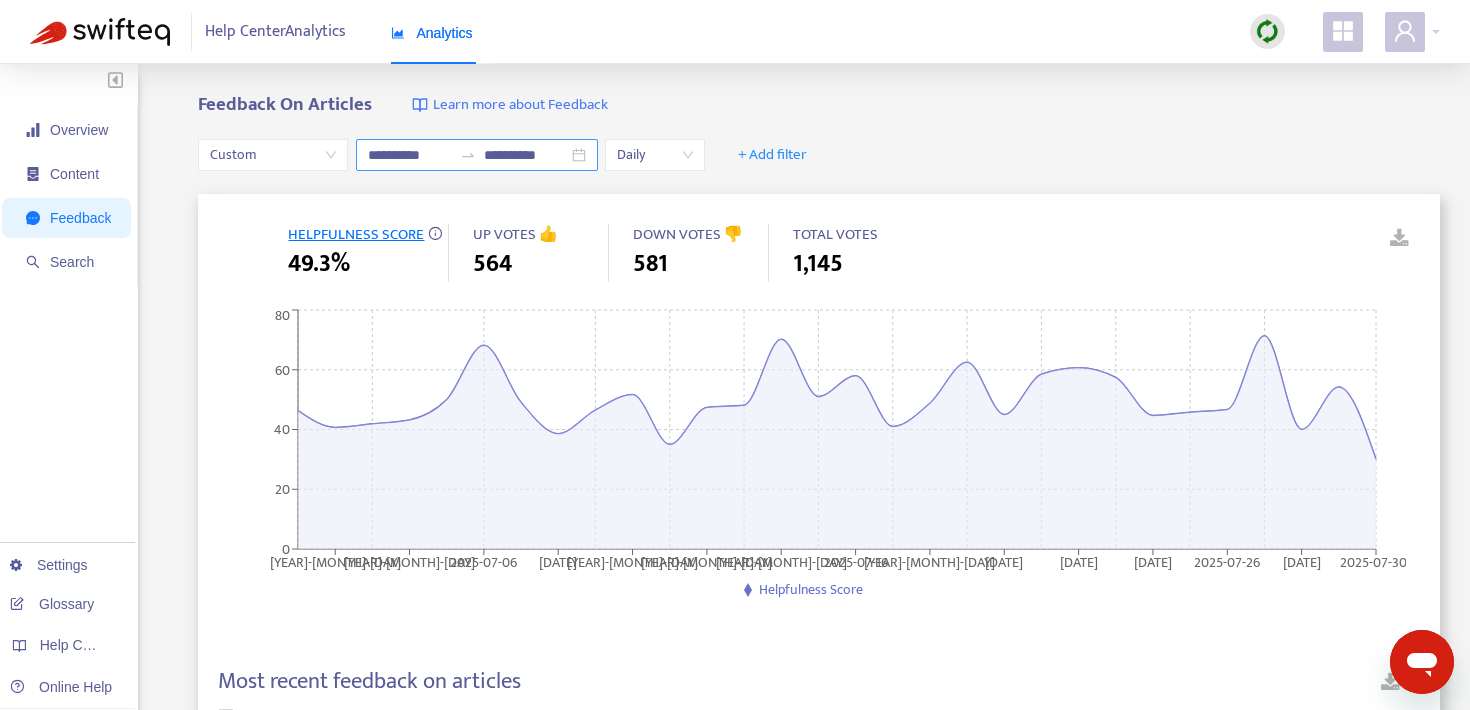 click on "**********" at bounding box center (410, 155) 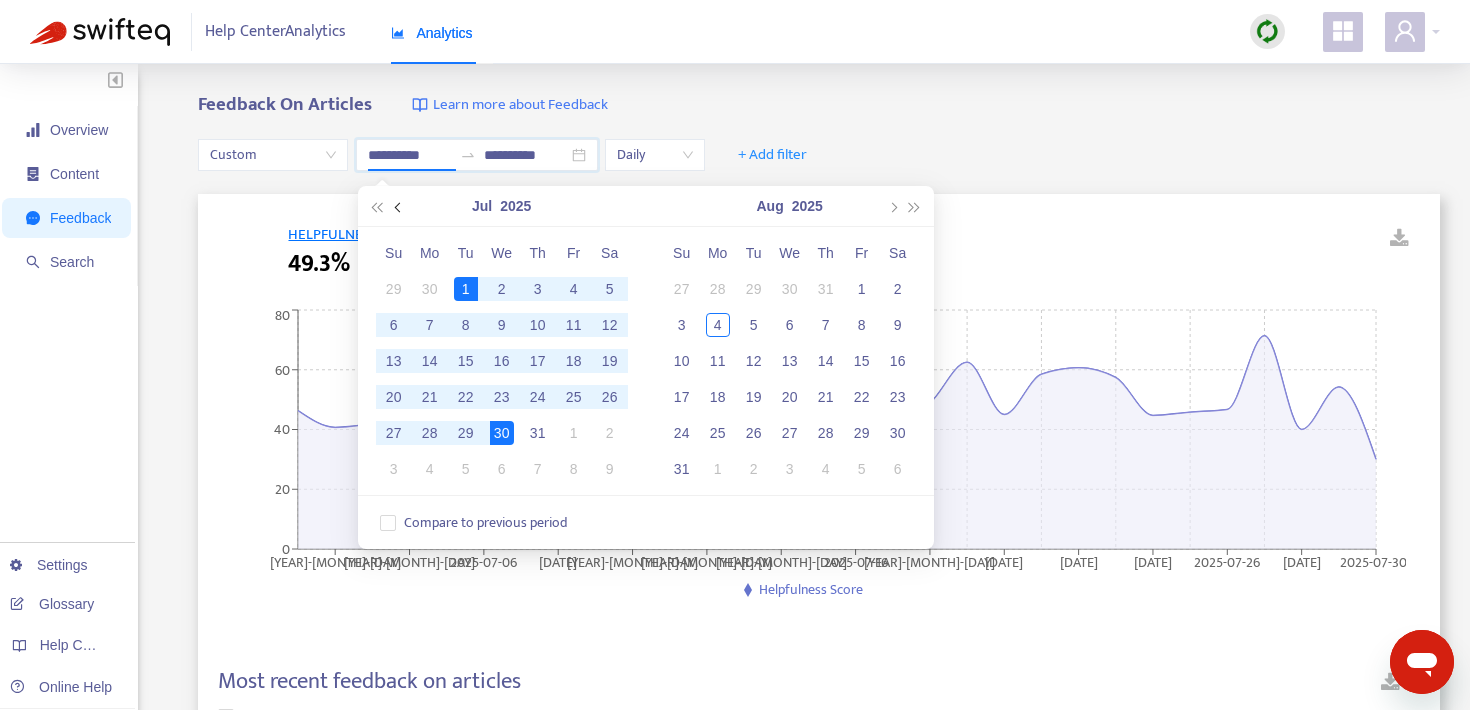 click at bounding box center [399, 207] 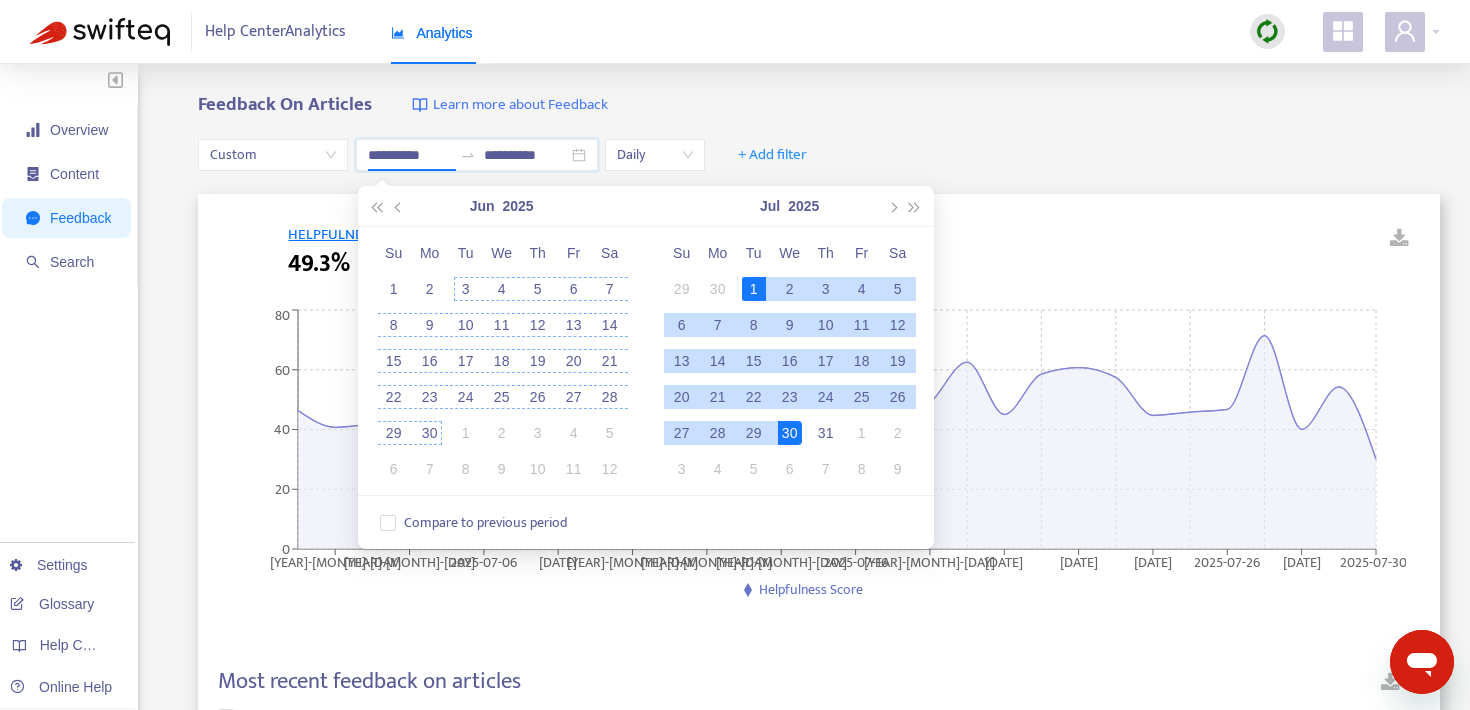 click on "3" at bounding box center (466, 289) 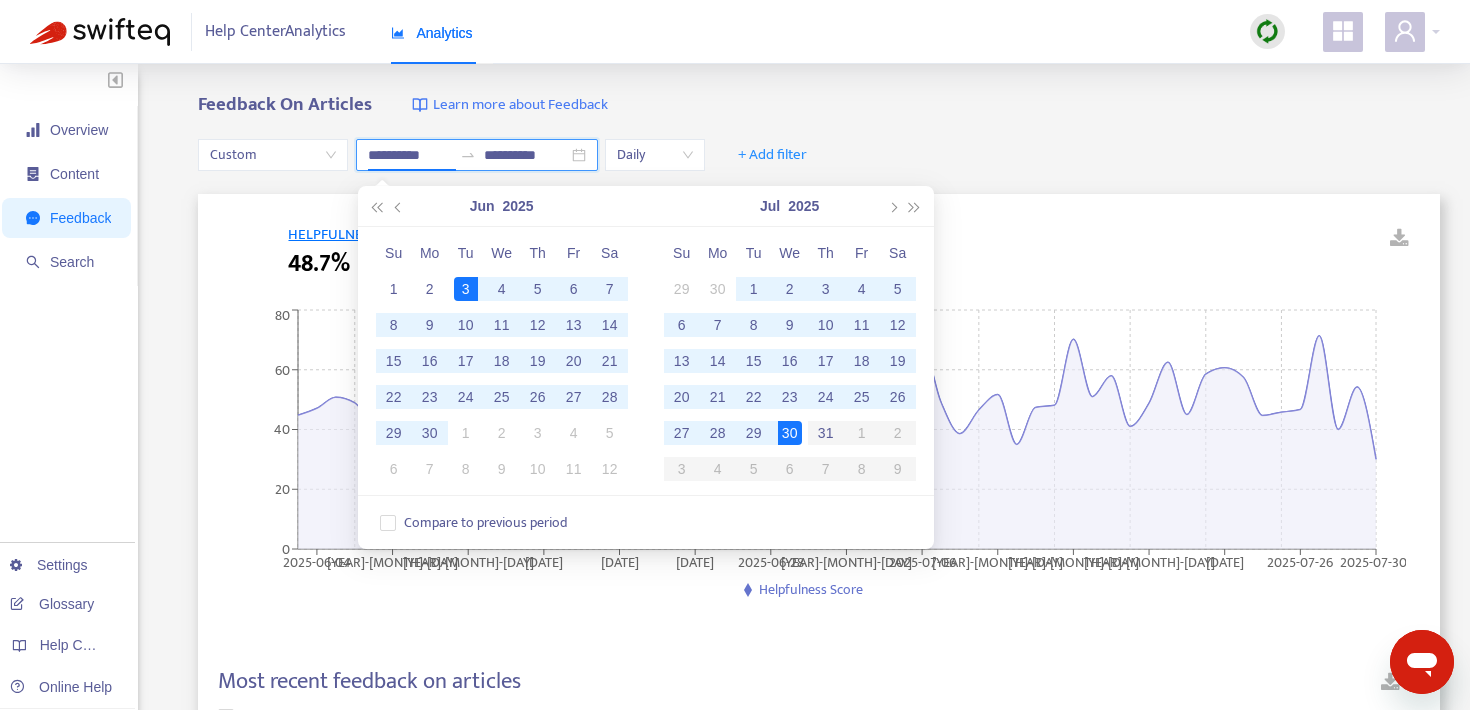 click on "**********" at bounding box center [410, 155] 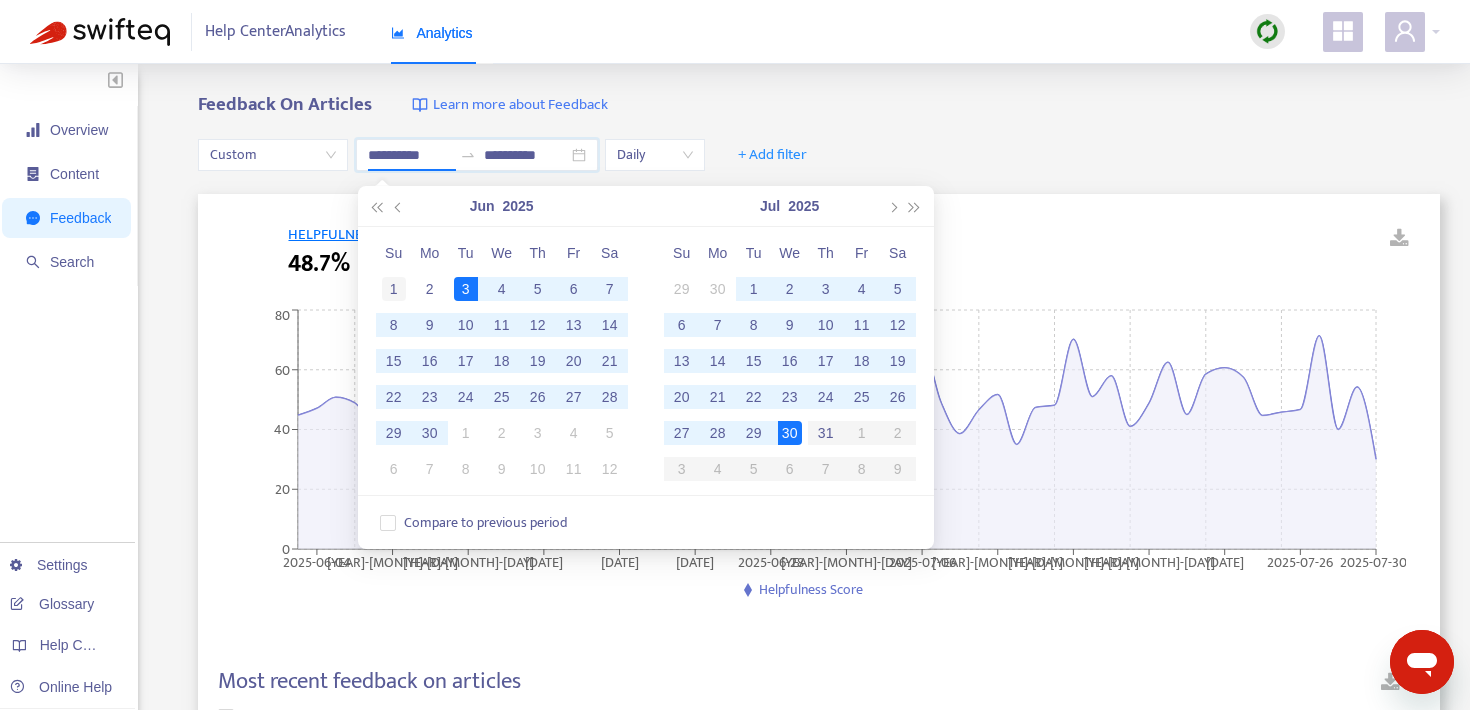 type on "**********" 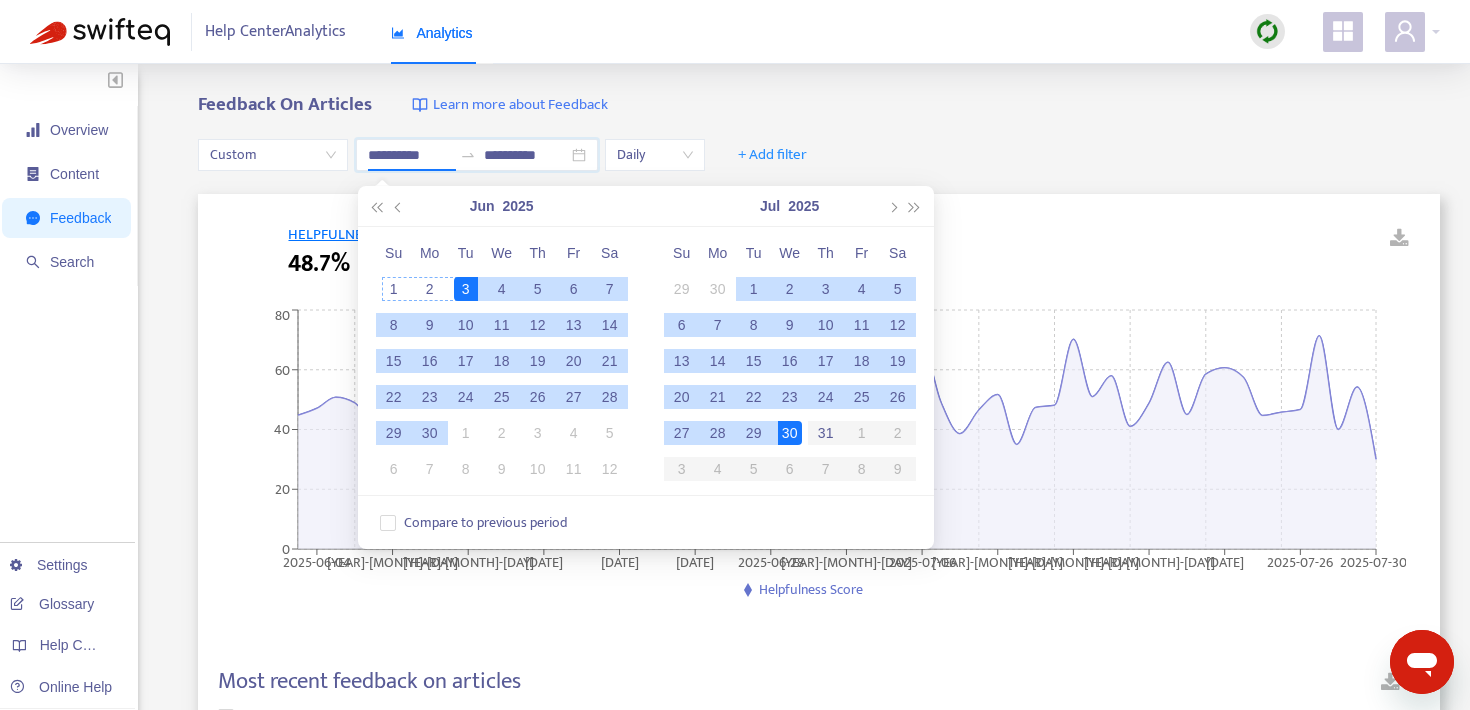click on "1" at bounding box center [394, 289] 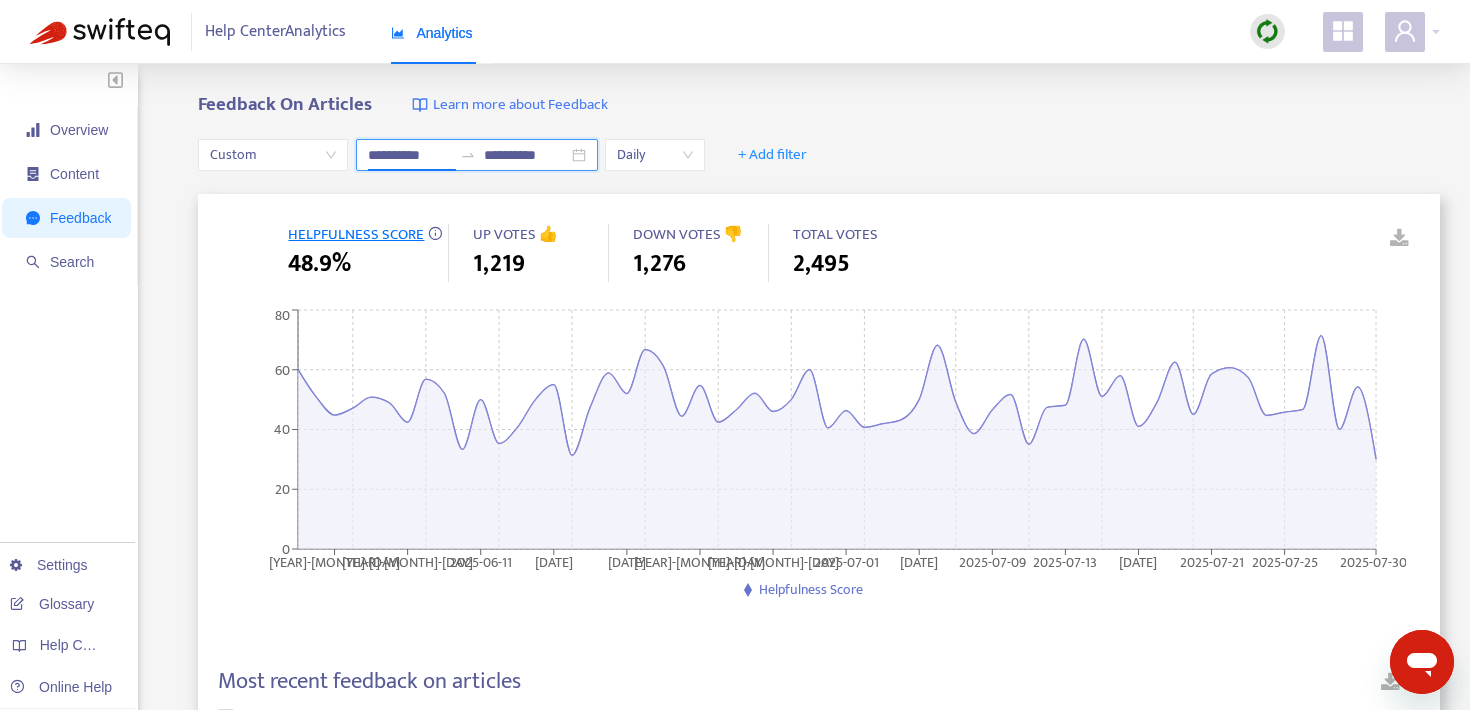 click on "**********" at bounding box center (526, 155) 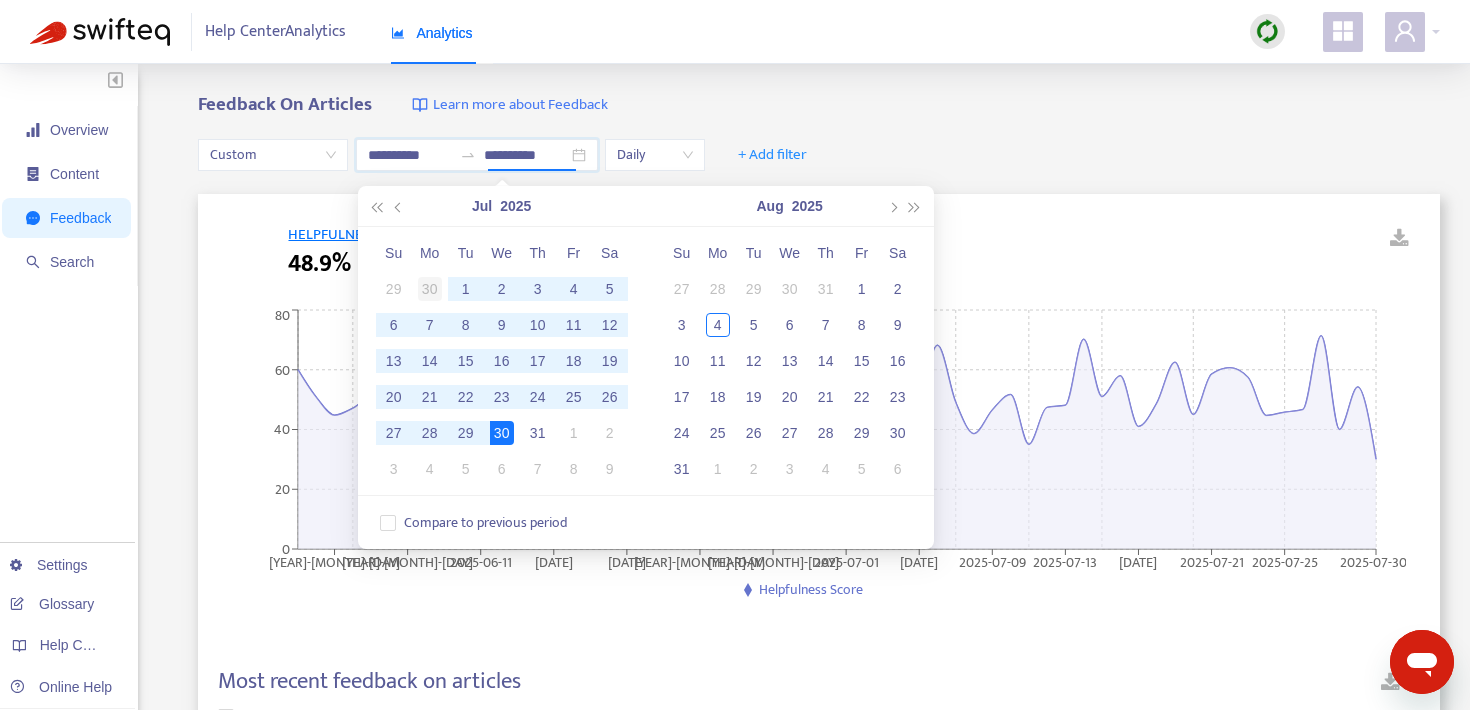 type on "**********" 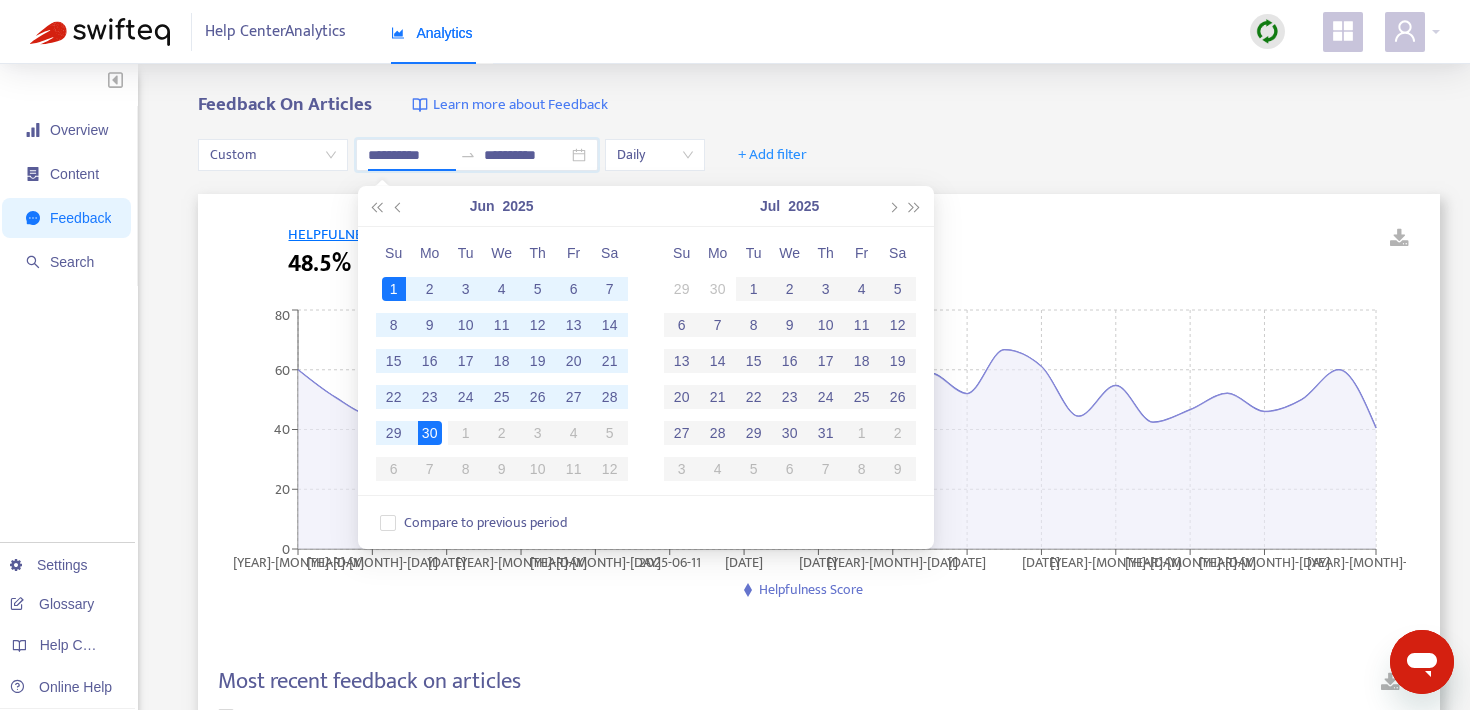 click on "**********" at bounding box center [735, 1301] 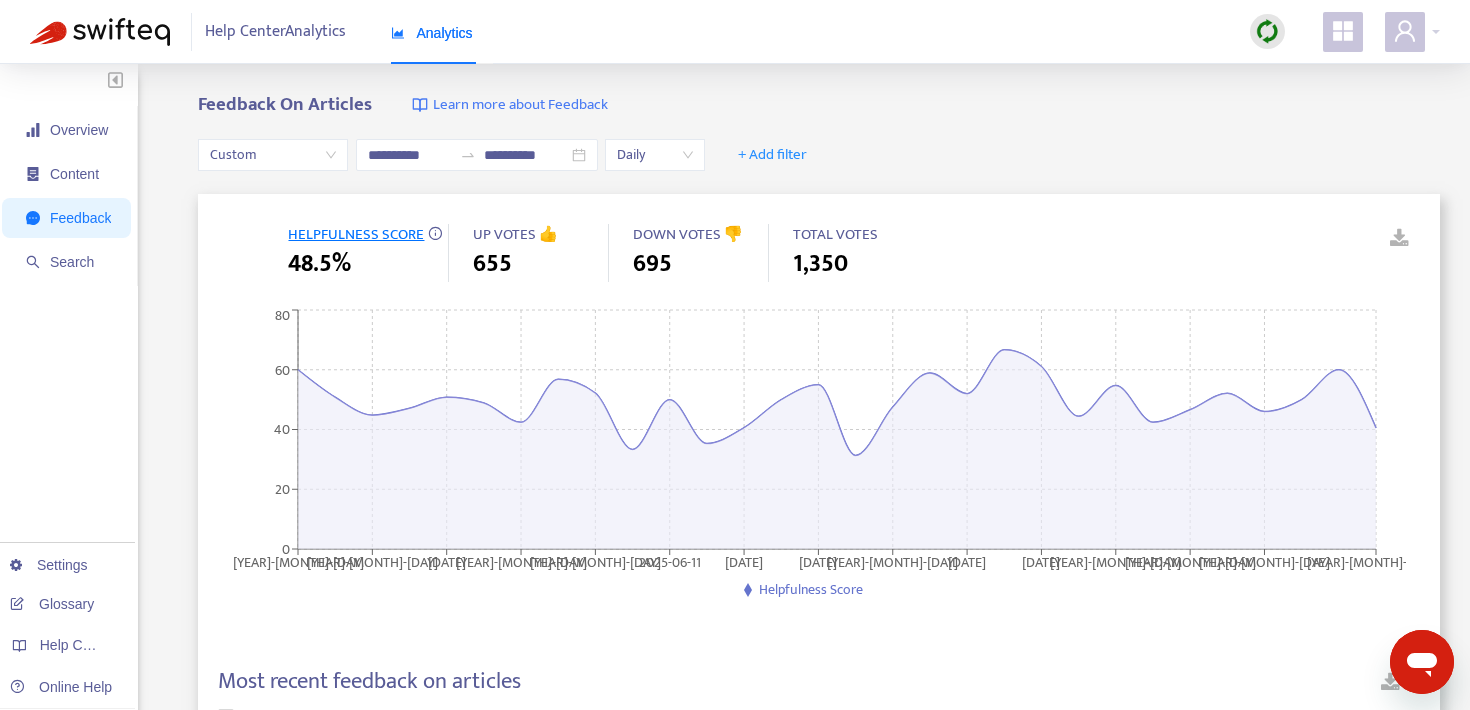 click at bounding box center (1385, 239) 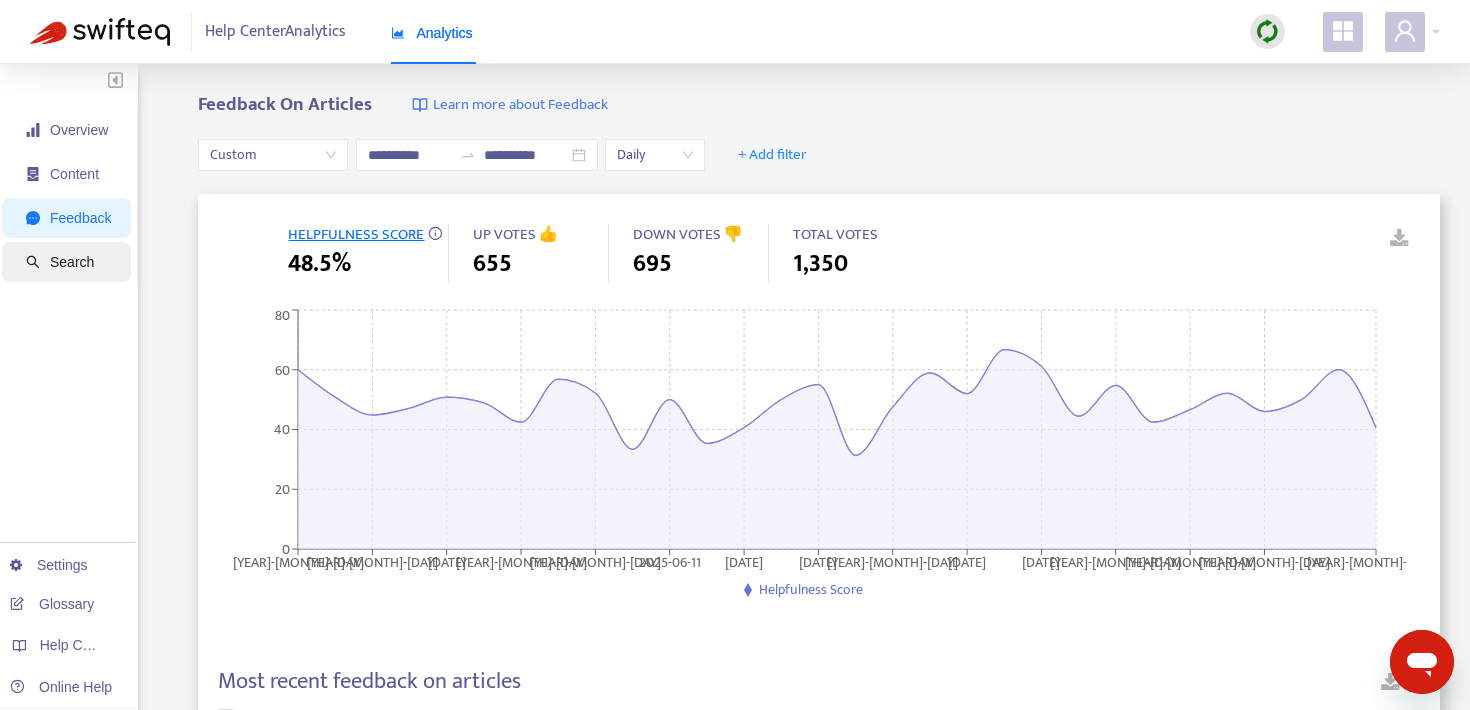 click on "Search" at bounding box center [72, 262] 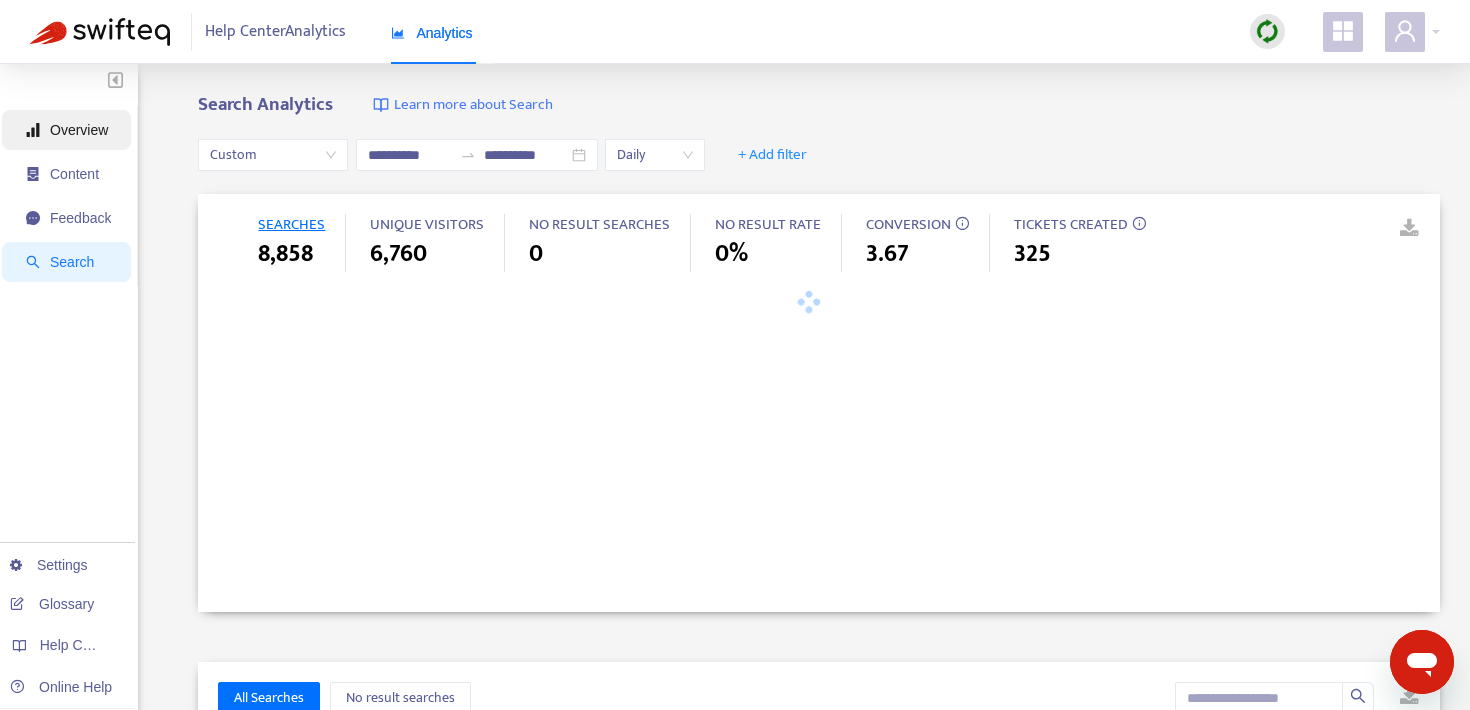 click on "Overview" at bounding box center [79, 130] 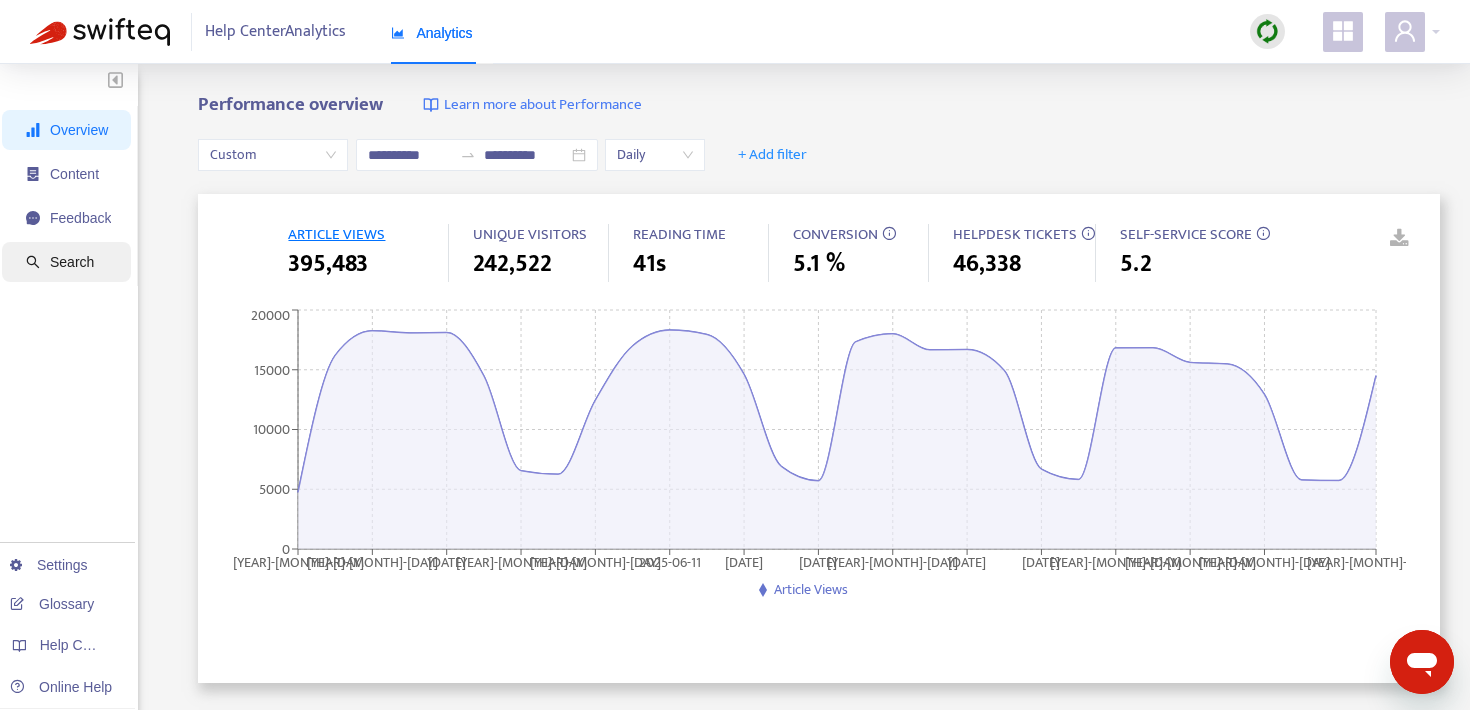 click on "Search" at bounding box center [72, 262] 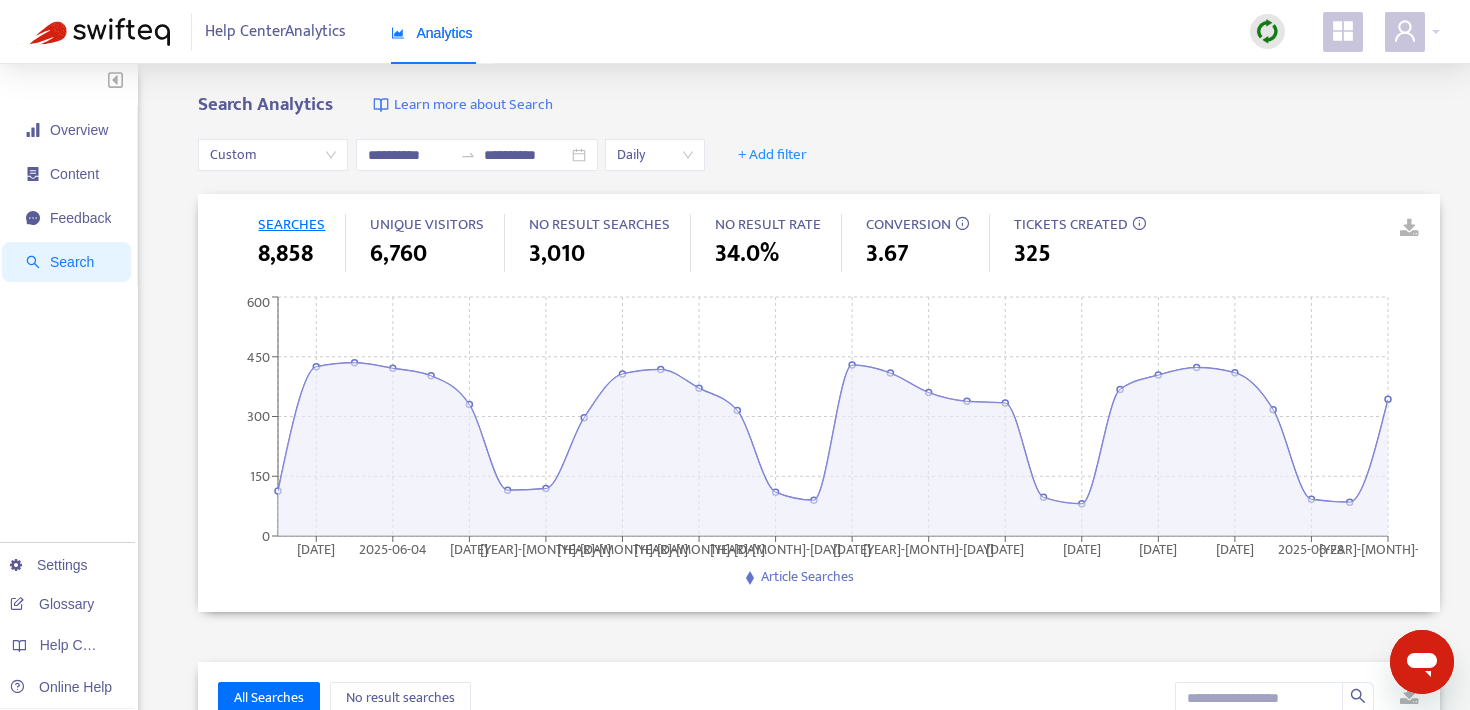 click at bounding box center (1395, 229) 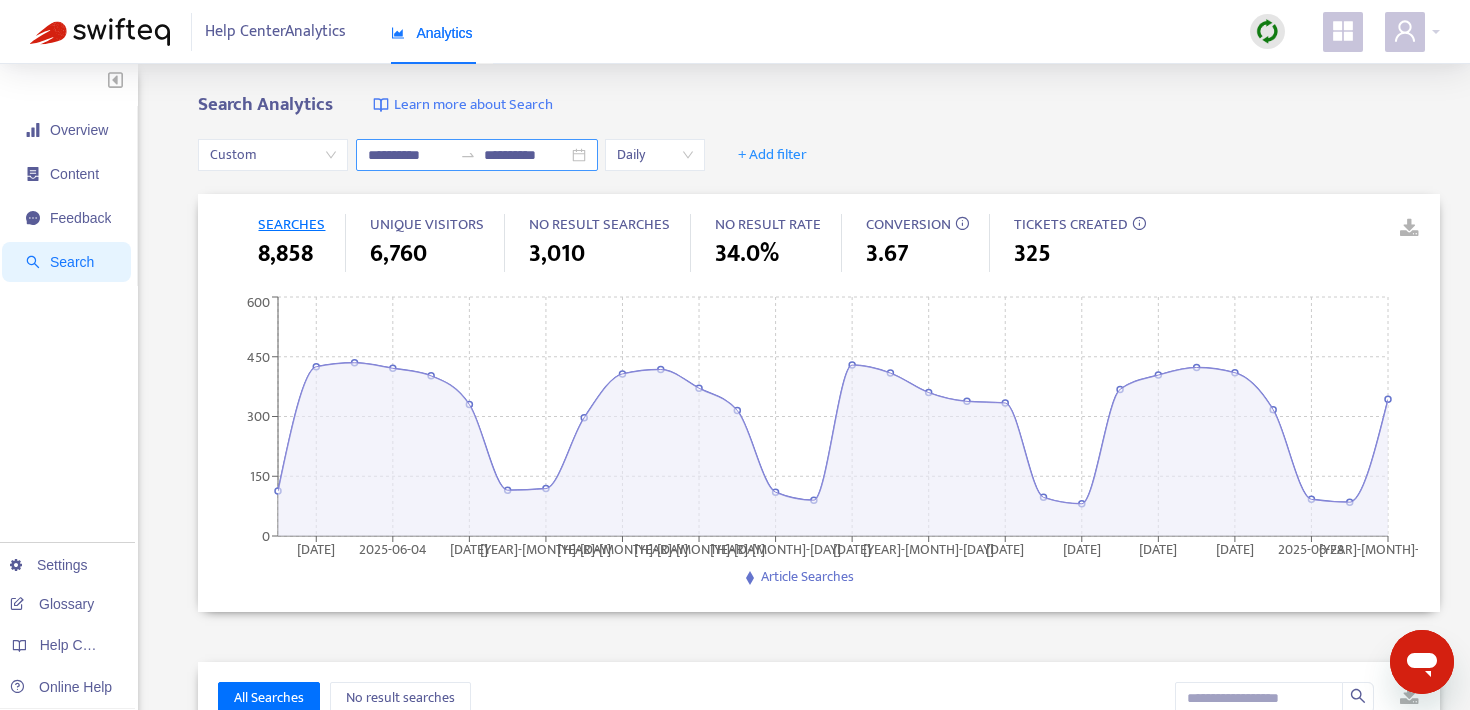 click on "**********" at bounding box center (410, 155) 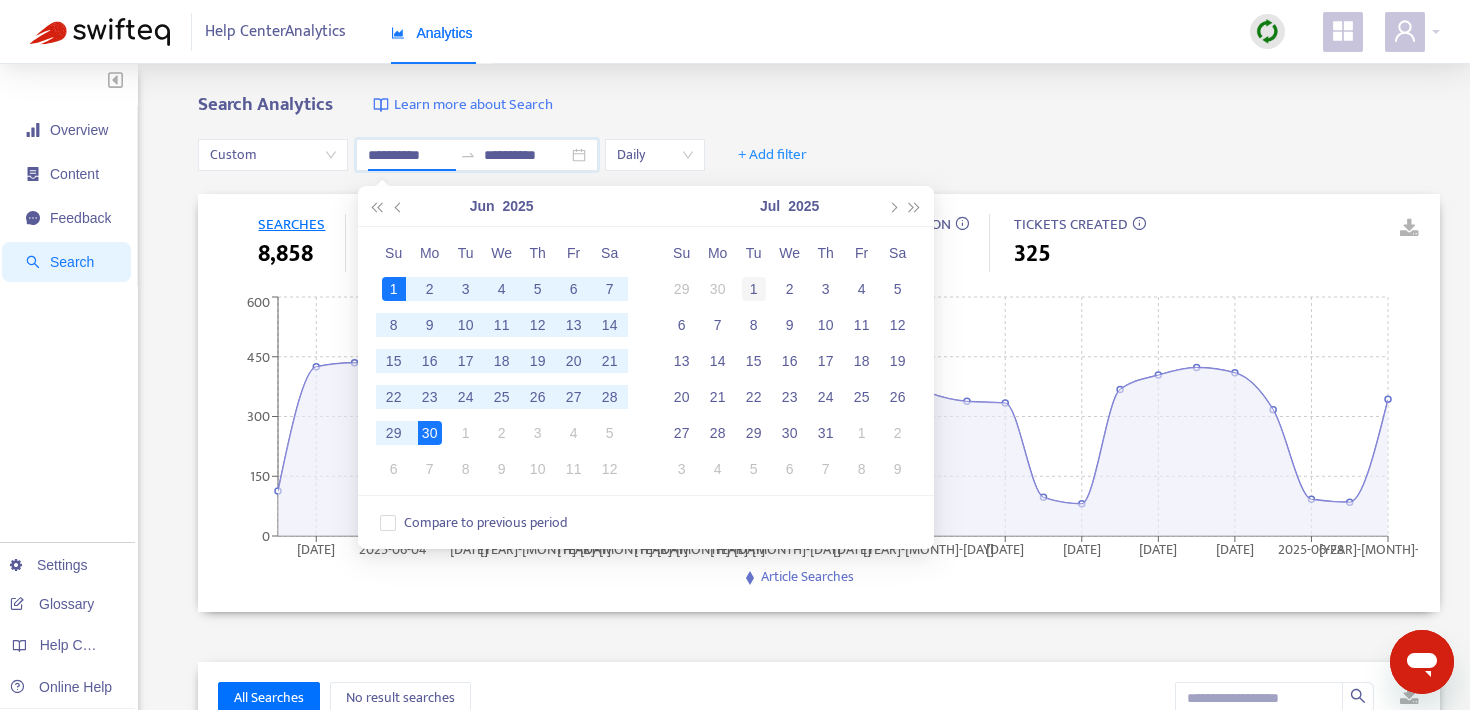 type on "**********" 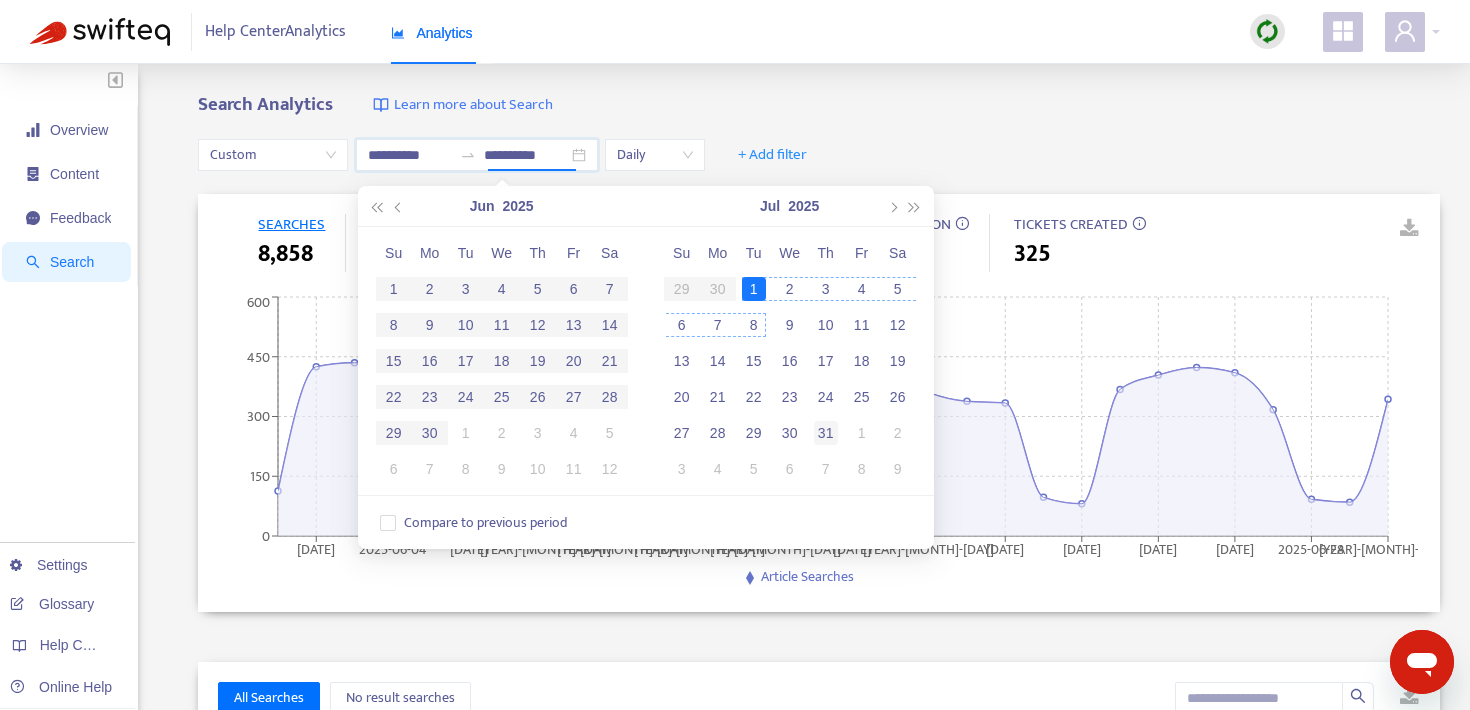 type on "**********" 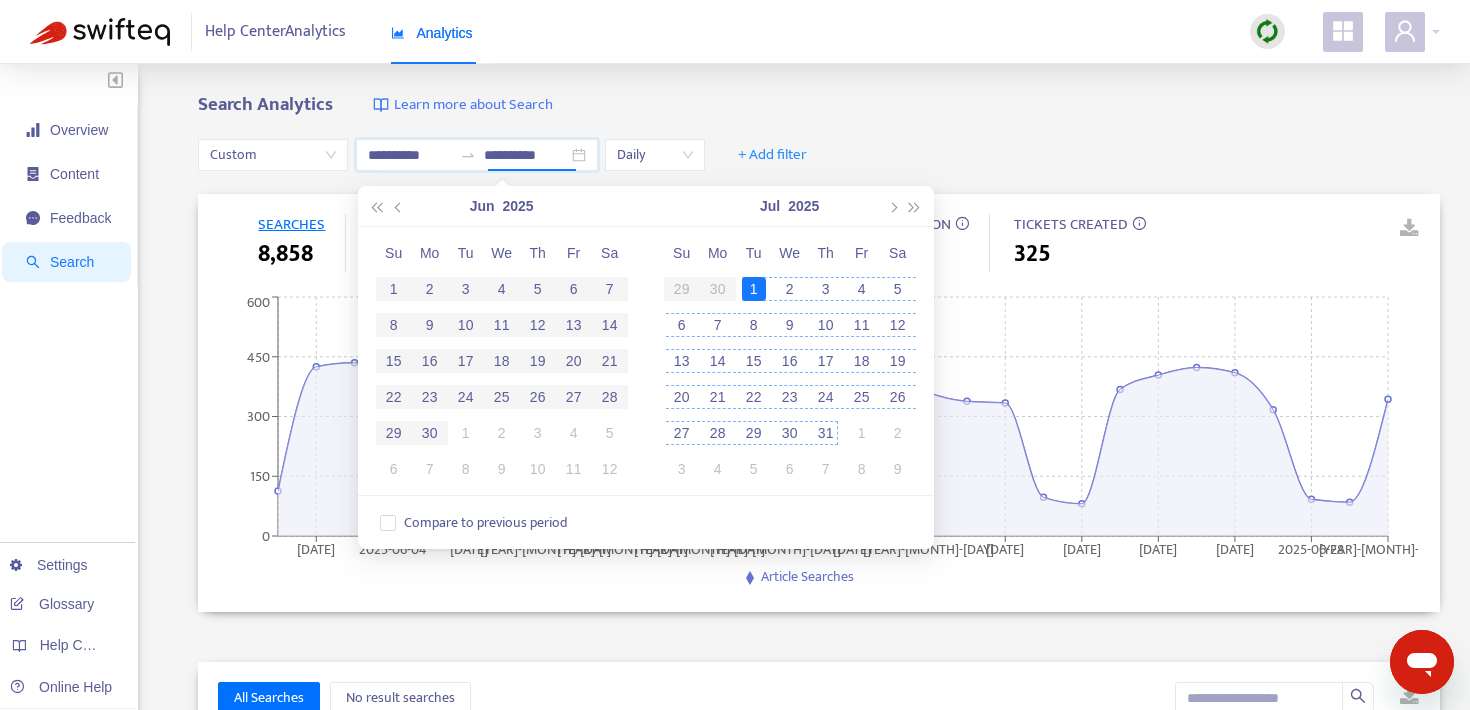 click on "31" at bounding box center (826, 433) 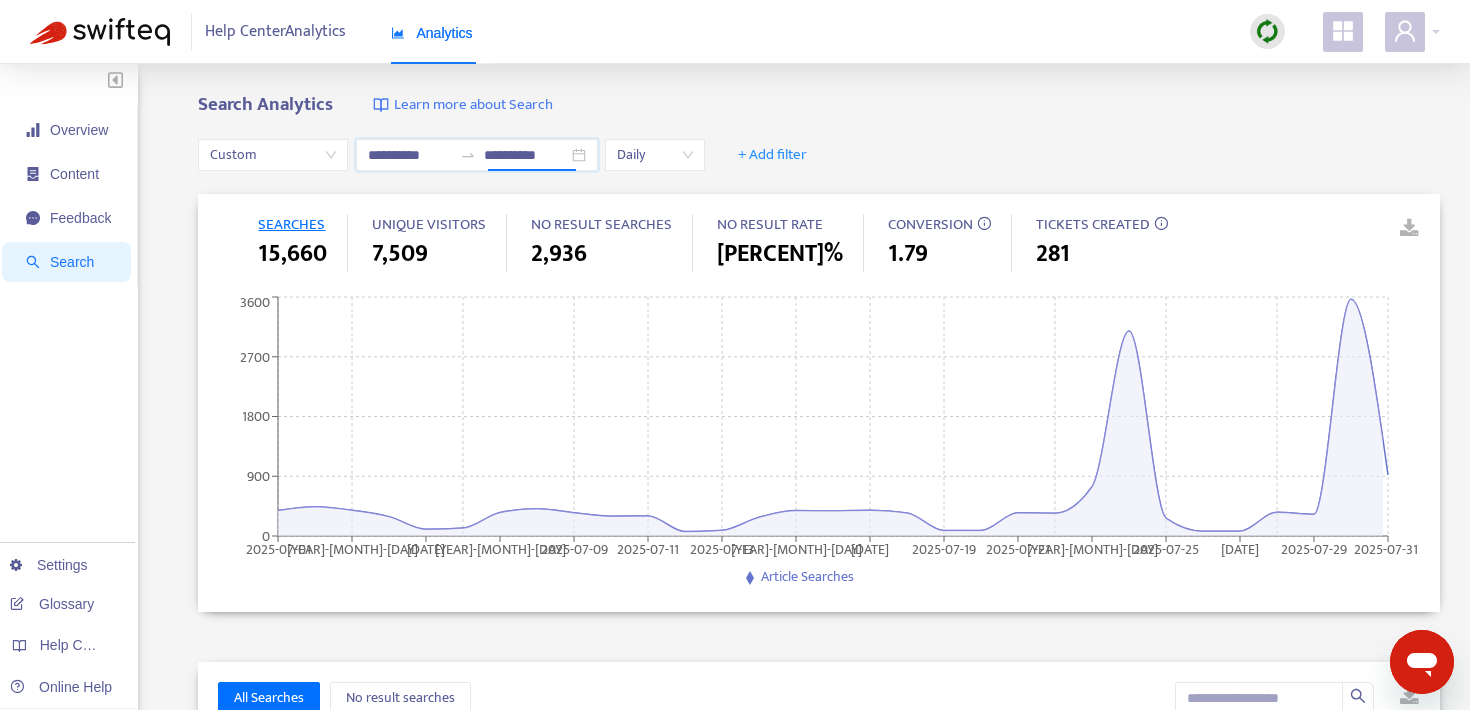 click at bounding box center (1395, 229) 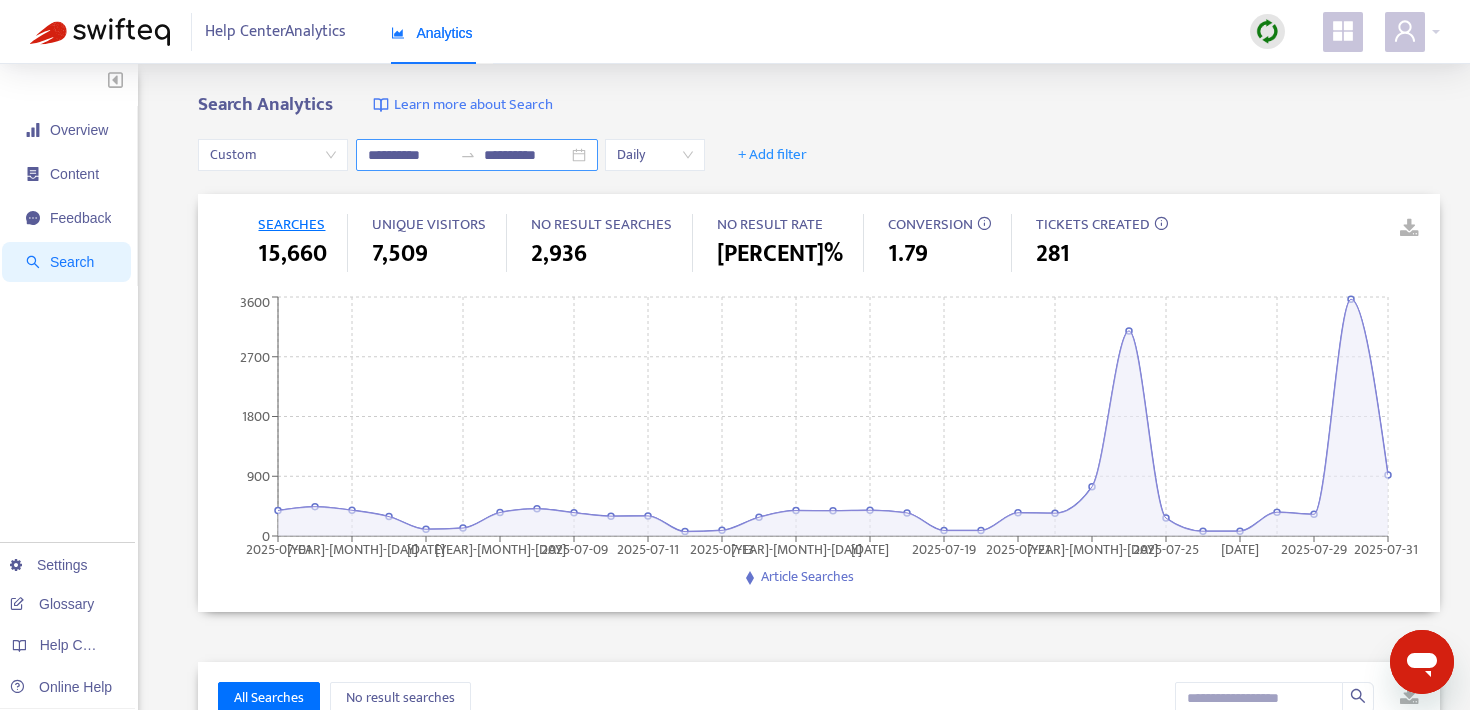 click on "**********" at bounding box center (410, 155) 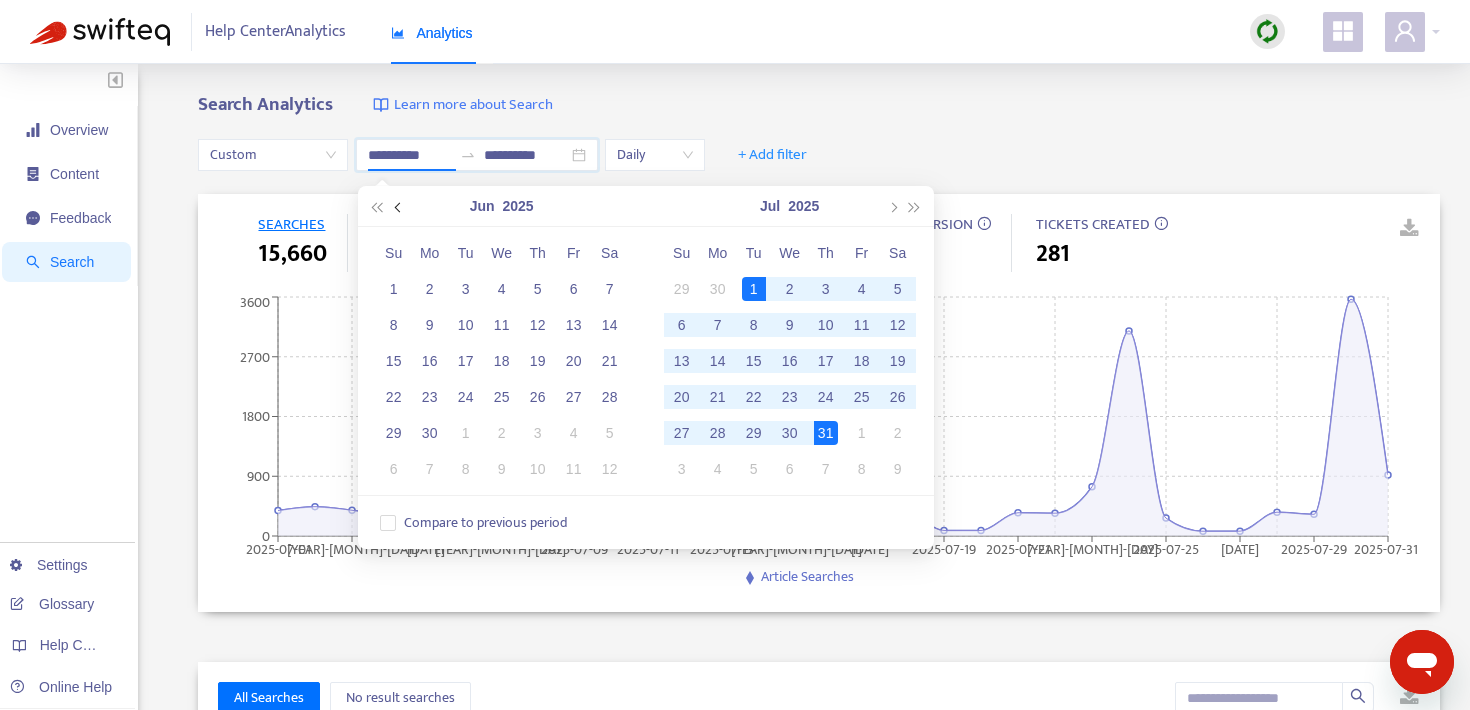 click at bounding box center [399, 206] 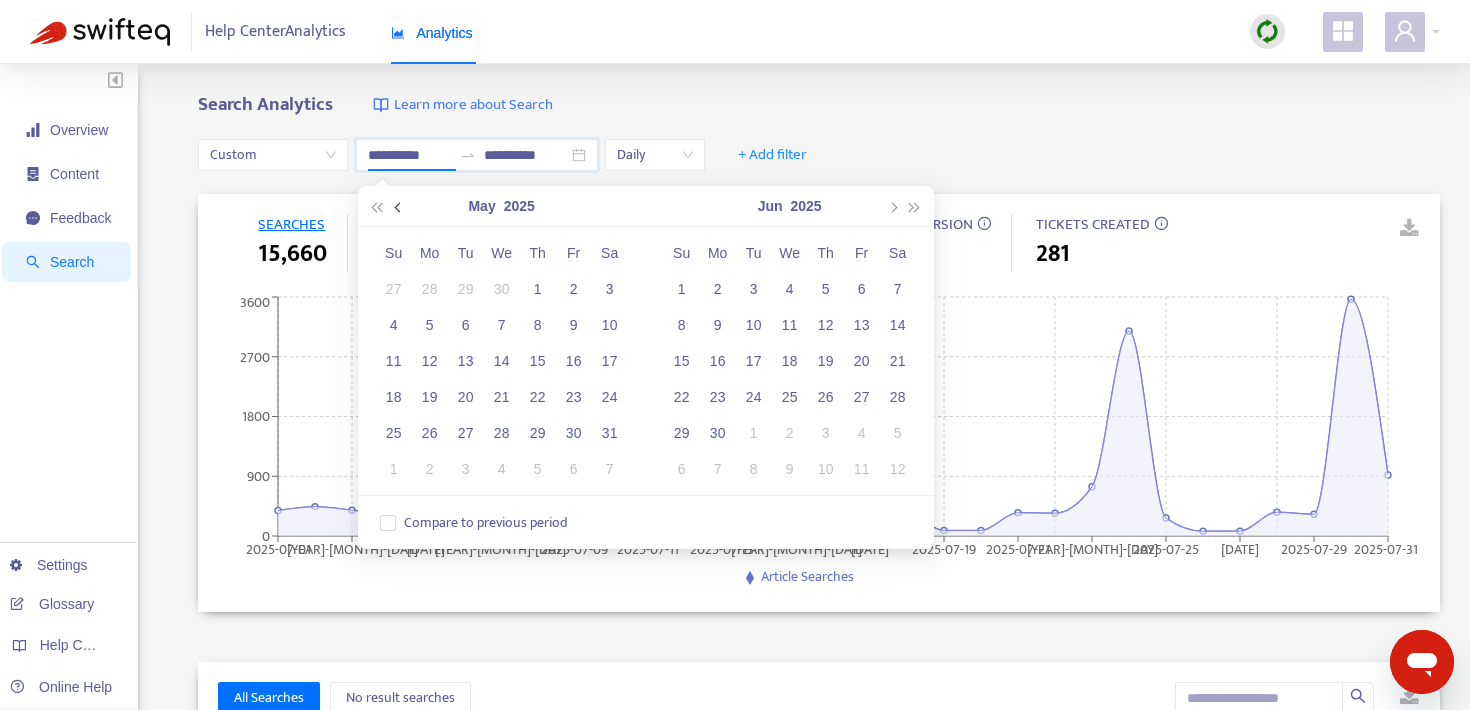 click at bounding box center (399, 206) 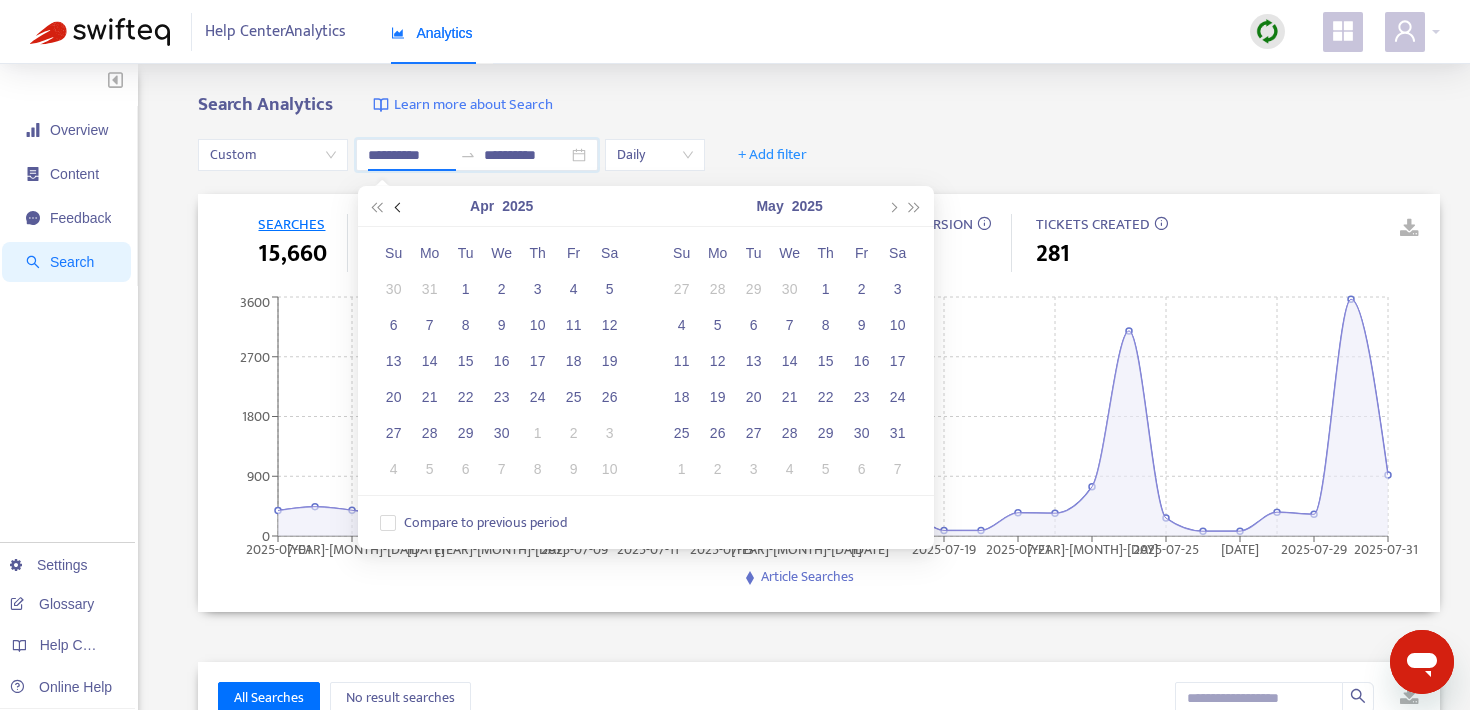 click at bounding box center (399, 206) 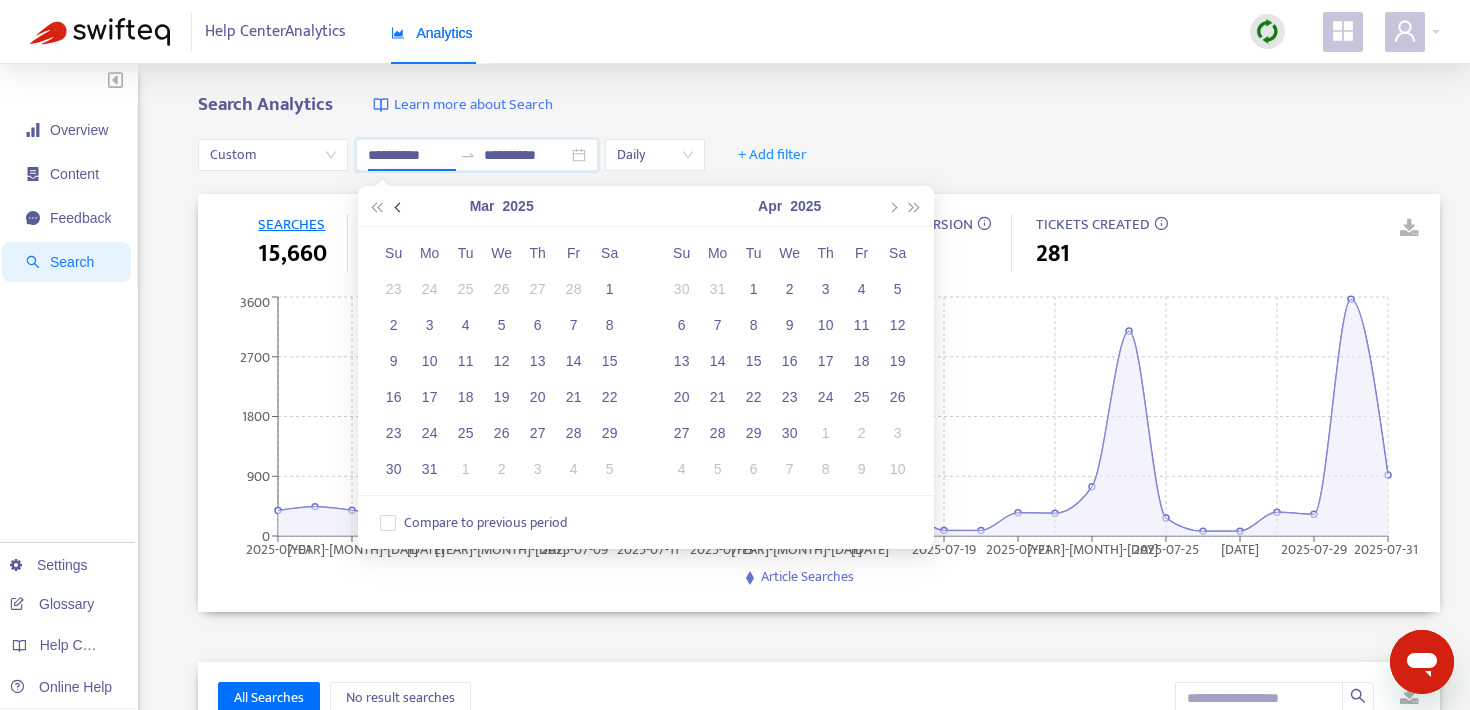 click at bounding box center [399, 206] 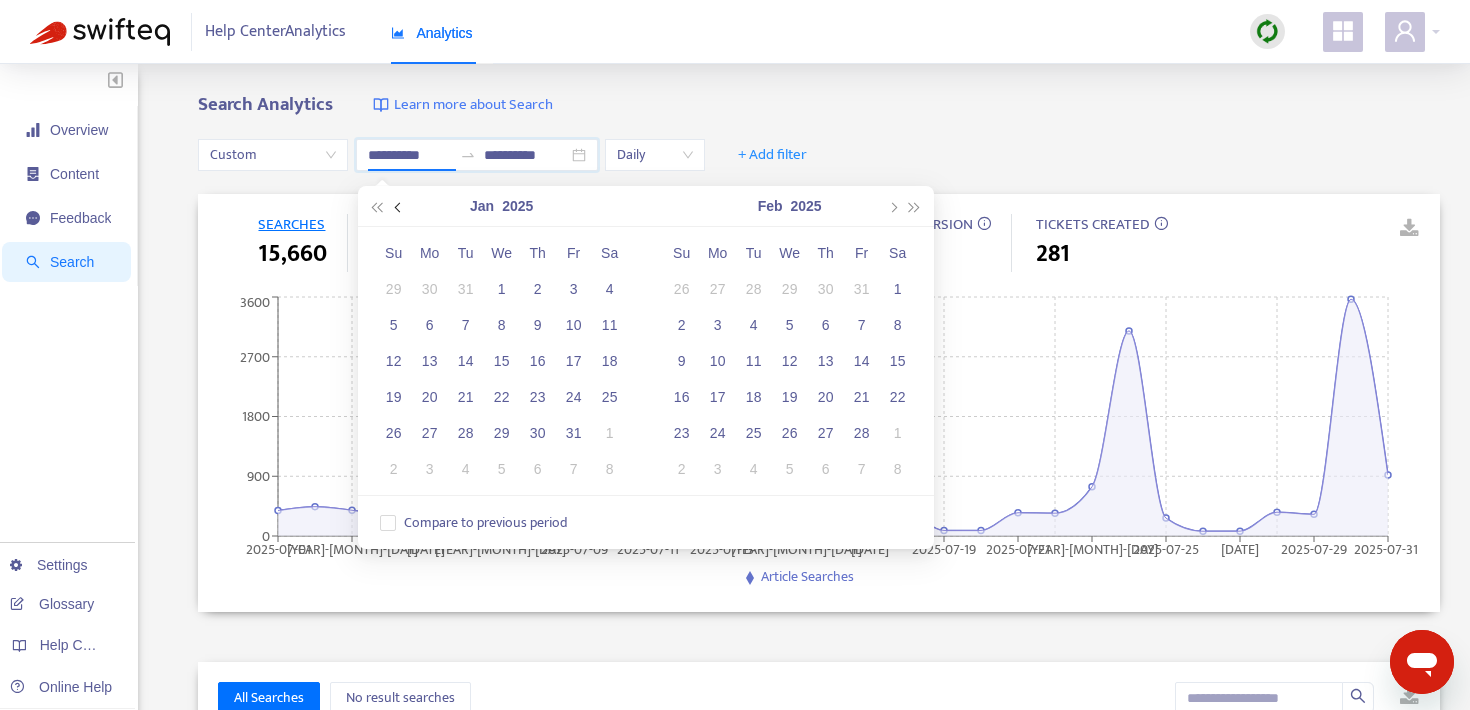click at bounding box center [399, 206] 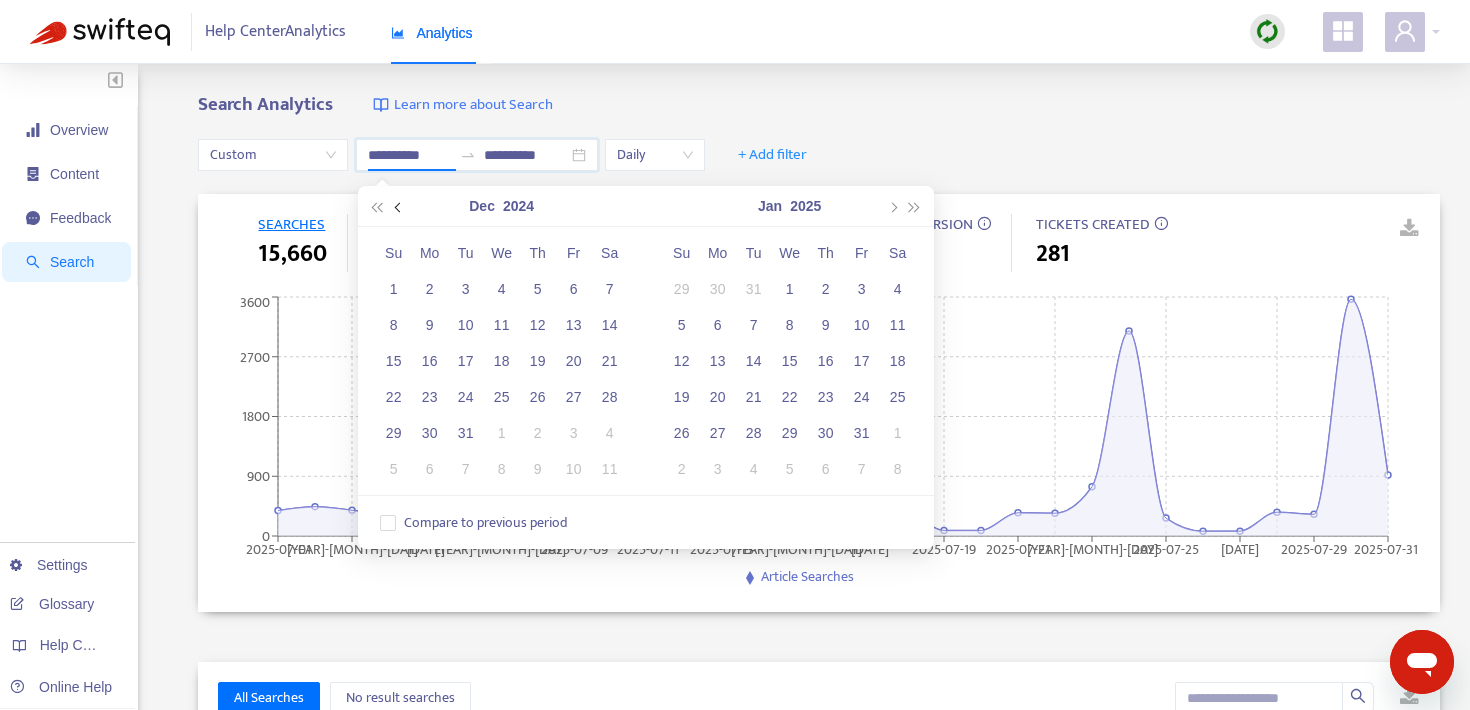 click at bounding box center (399, 206) 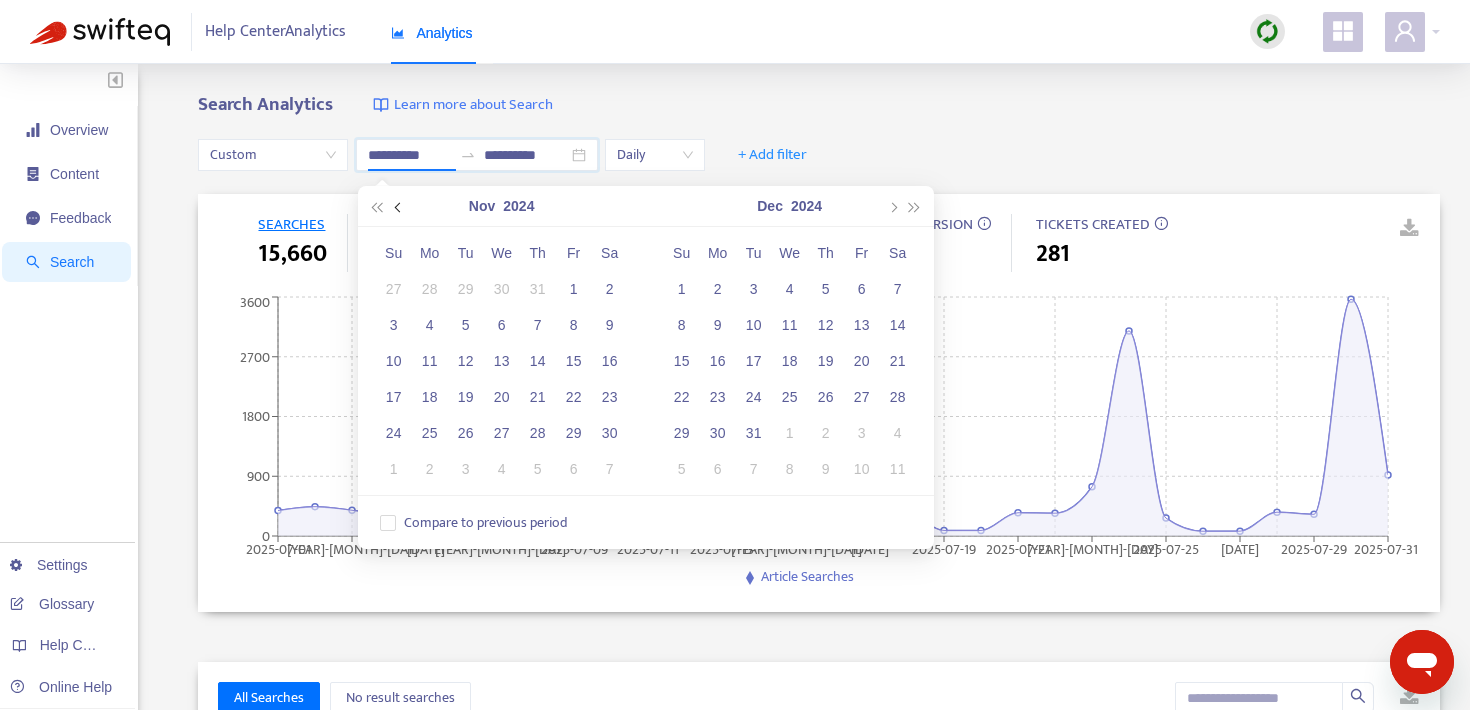 click at bounding box center [399, 206] 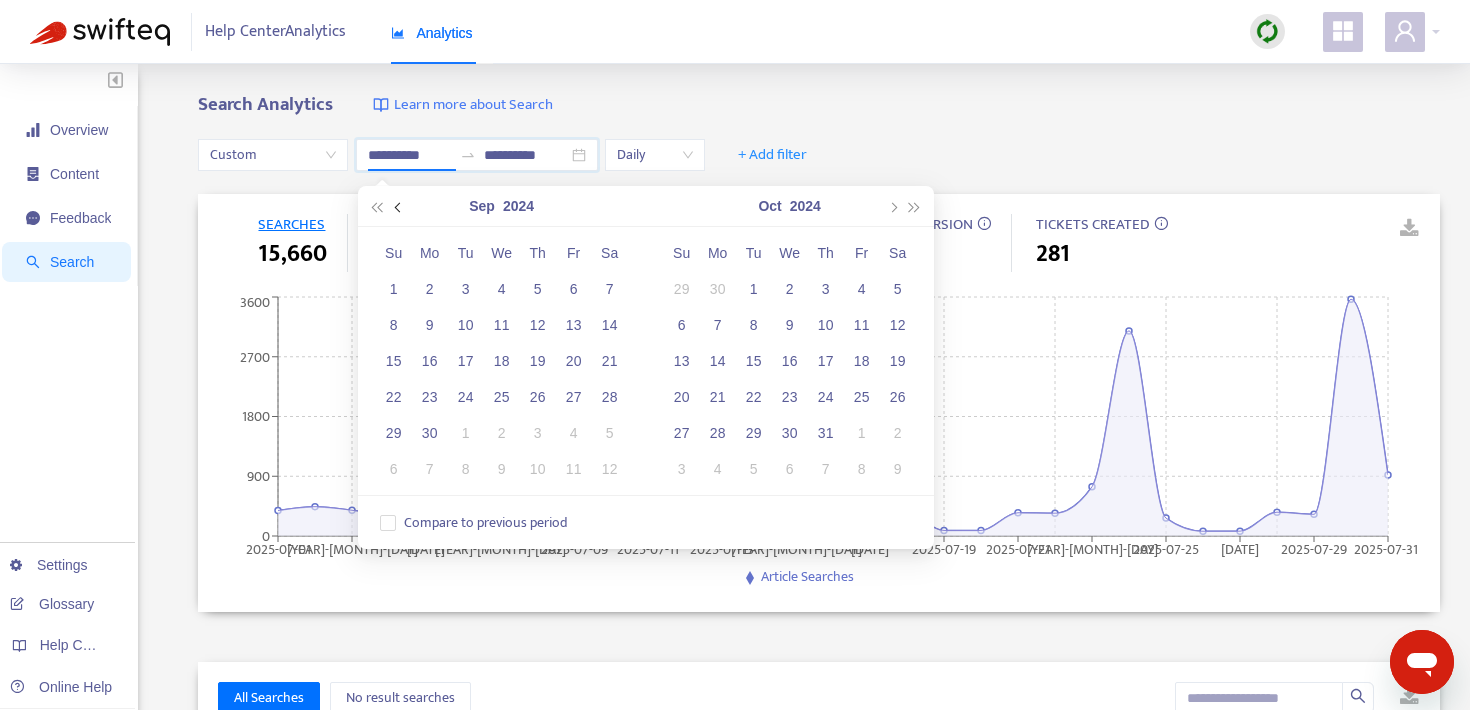 click at bounding box center [399, 206] 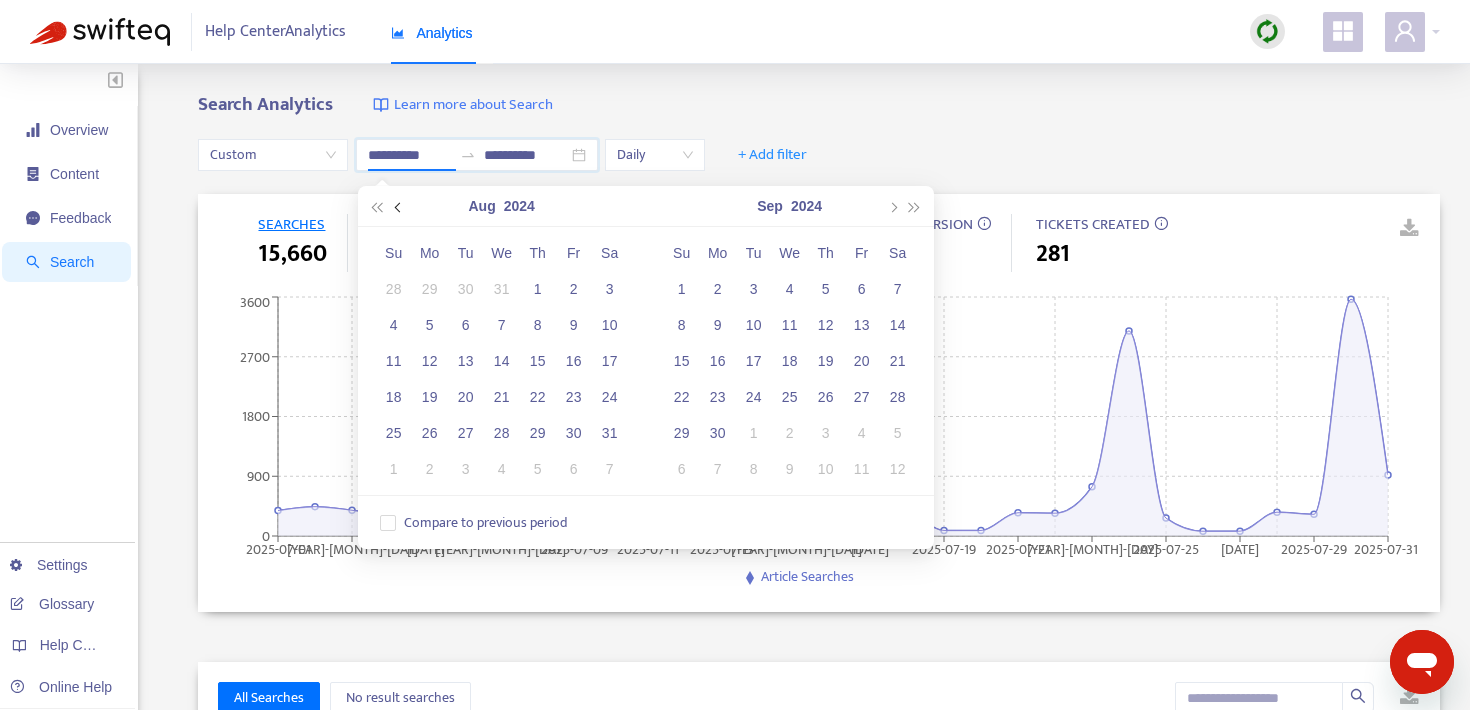 click at bounding box center [399, 206] 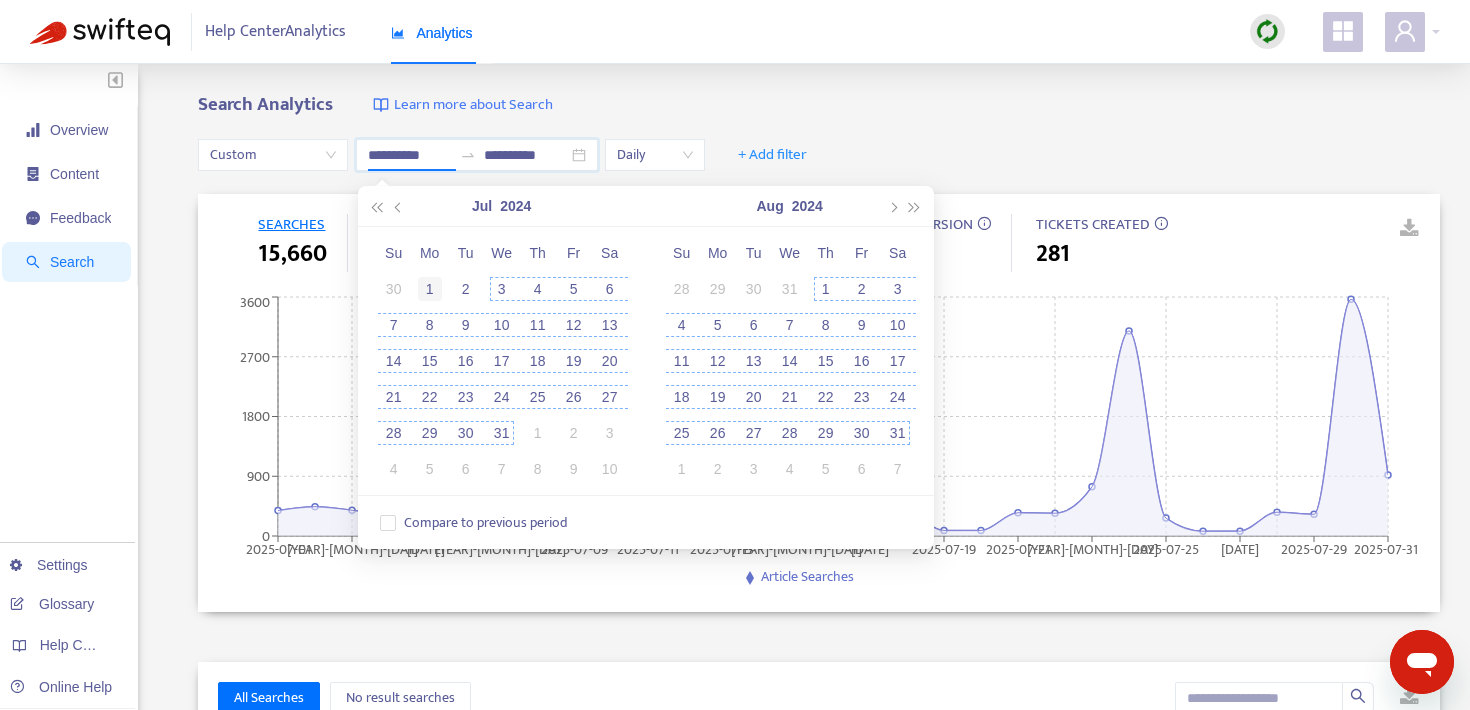 type on "**********" 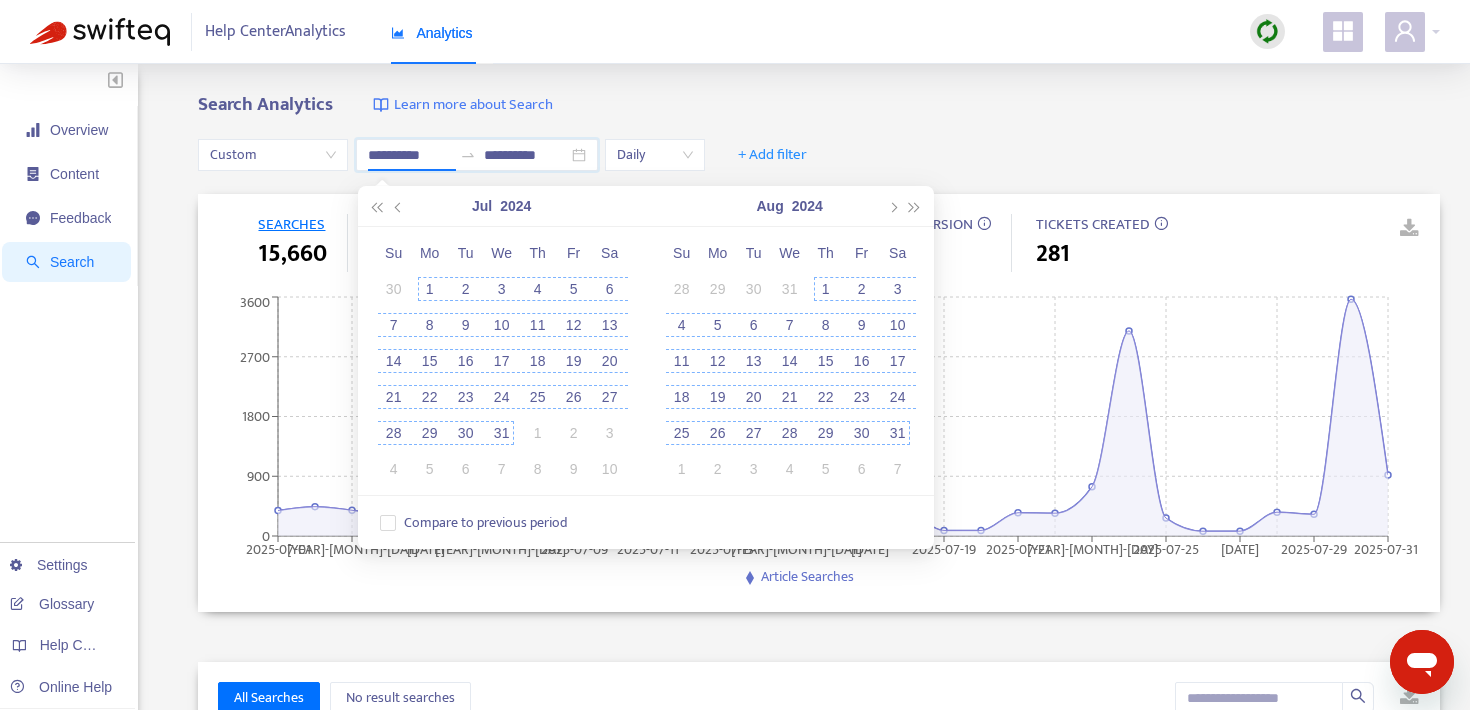 click on "1" at bounding box center [430, 289] 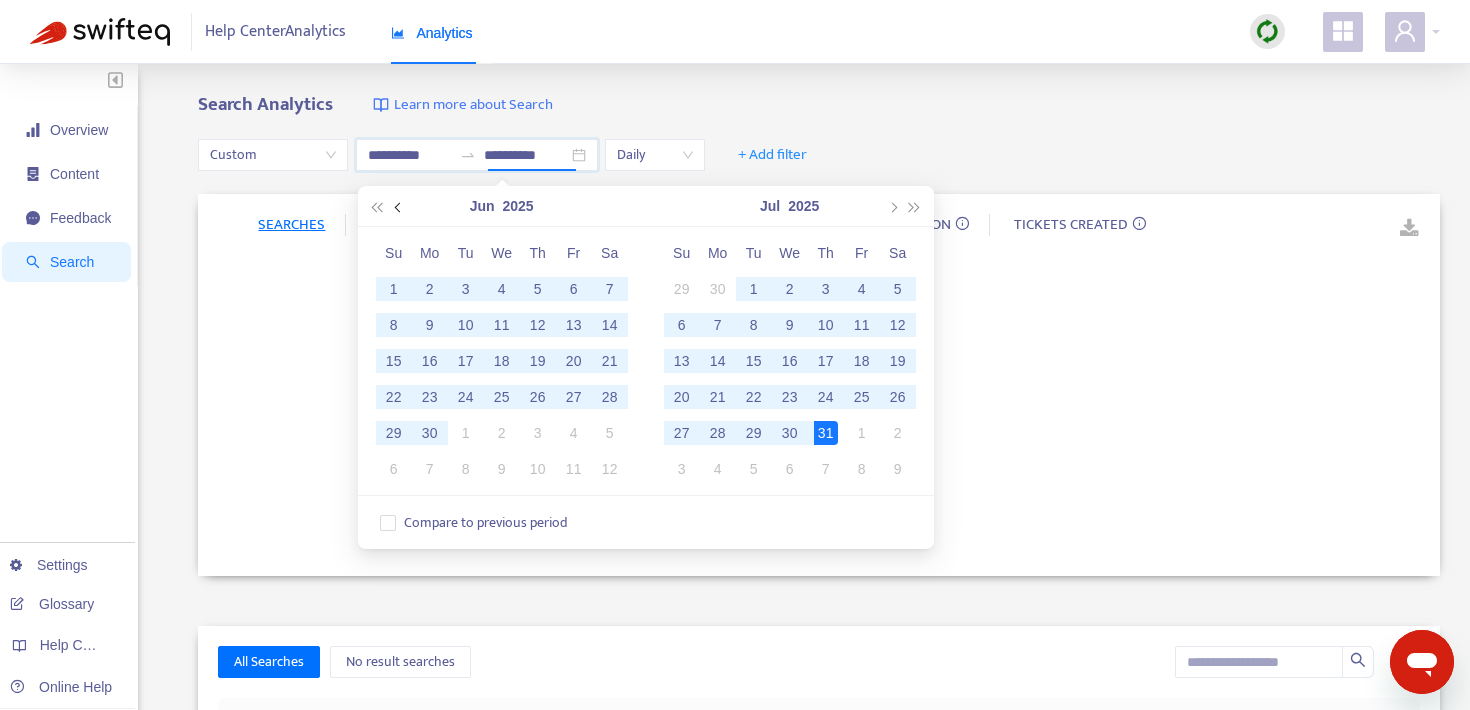 click at bounding box center [399, 206] 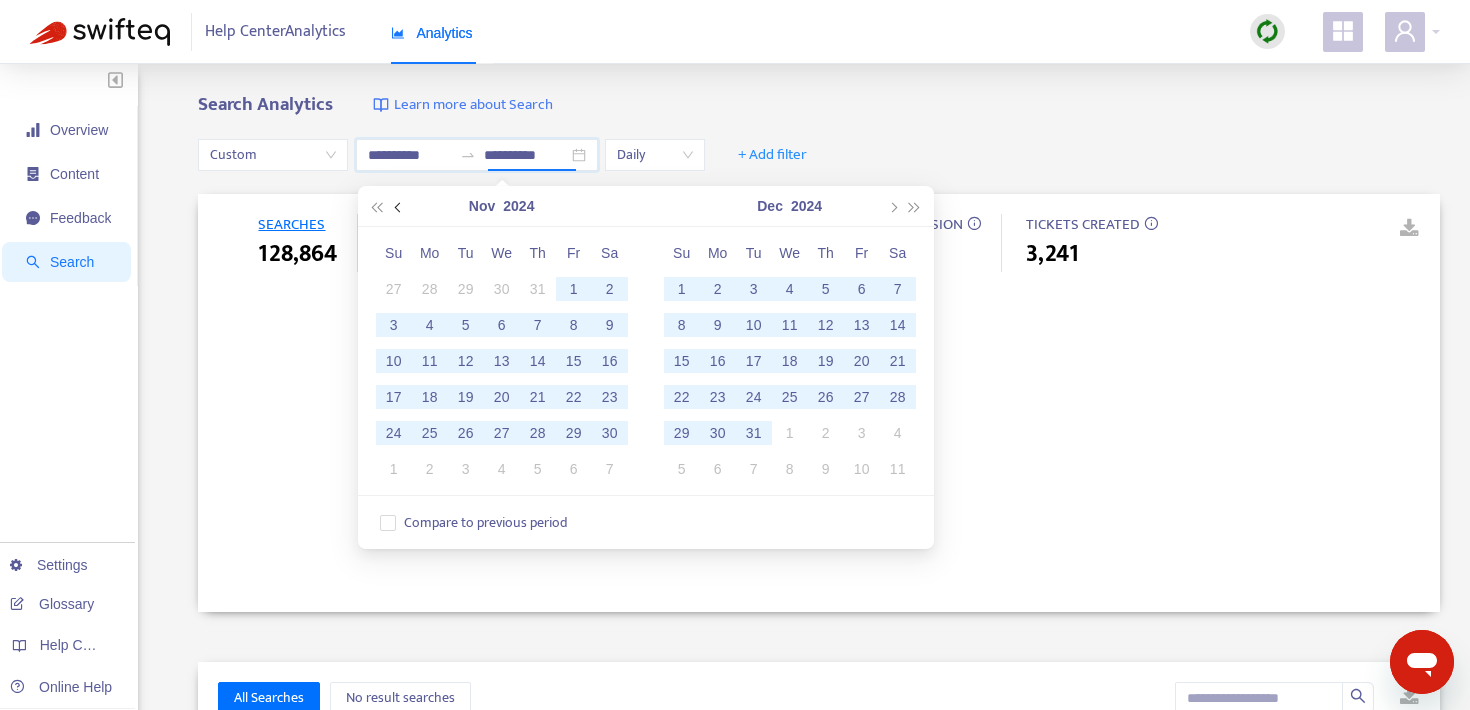click at bounding box center [399, 207] 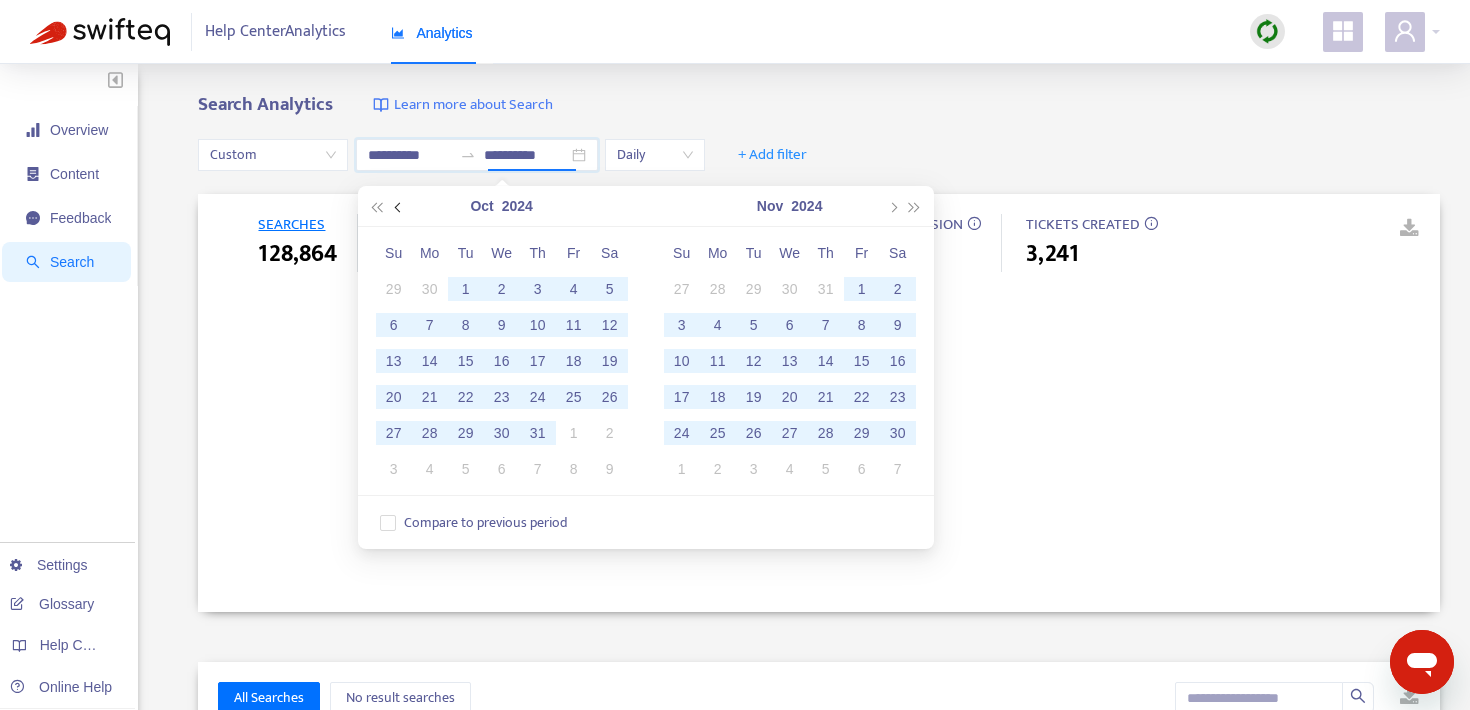 click at bounding box center (399, 207) 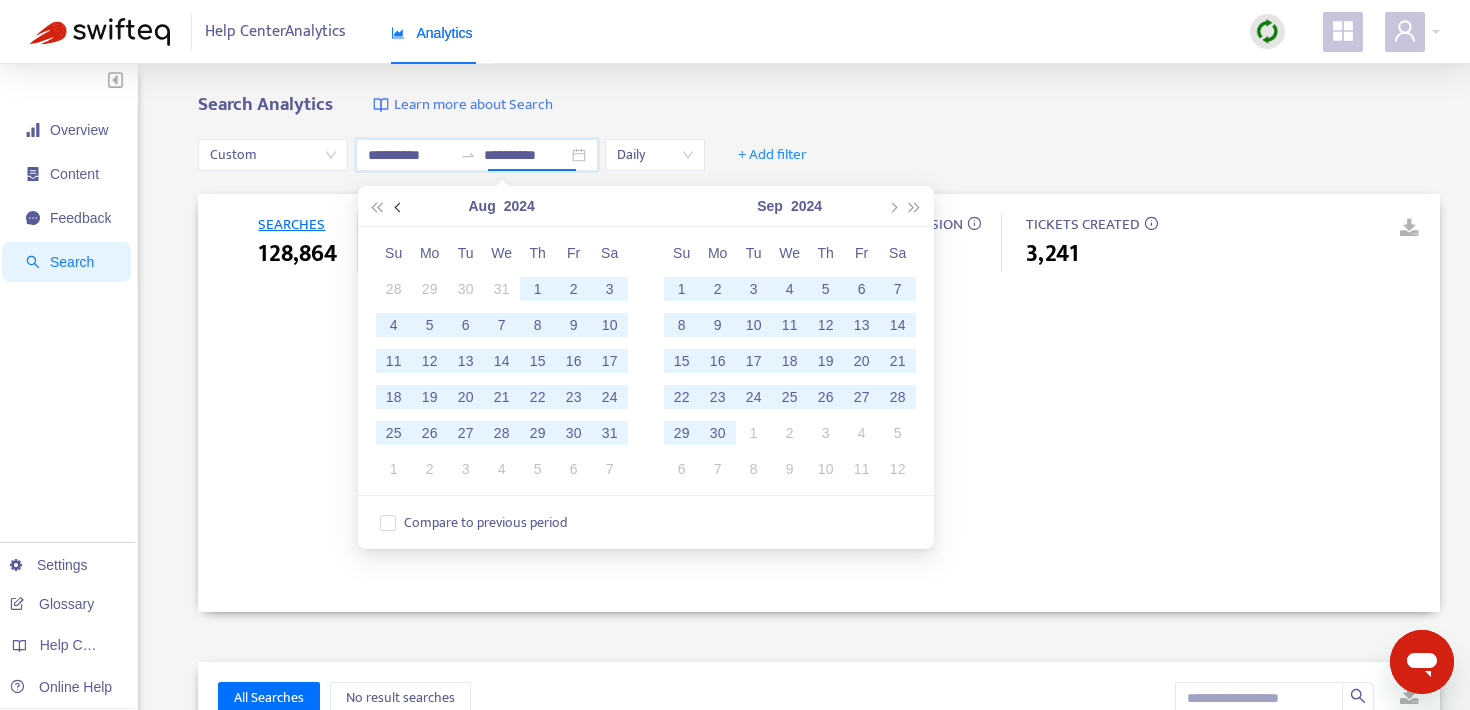 click at bounding box center [399, 207] 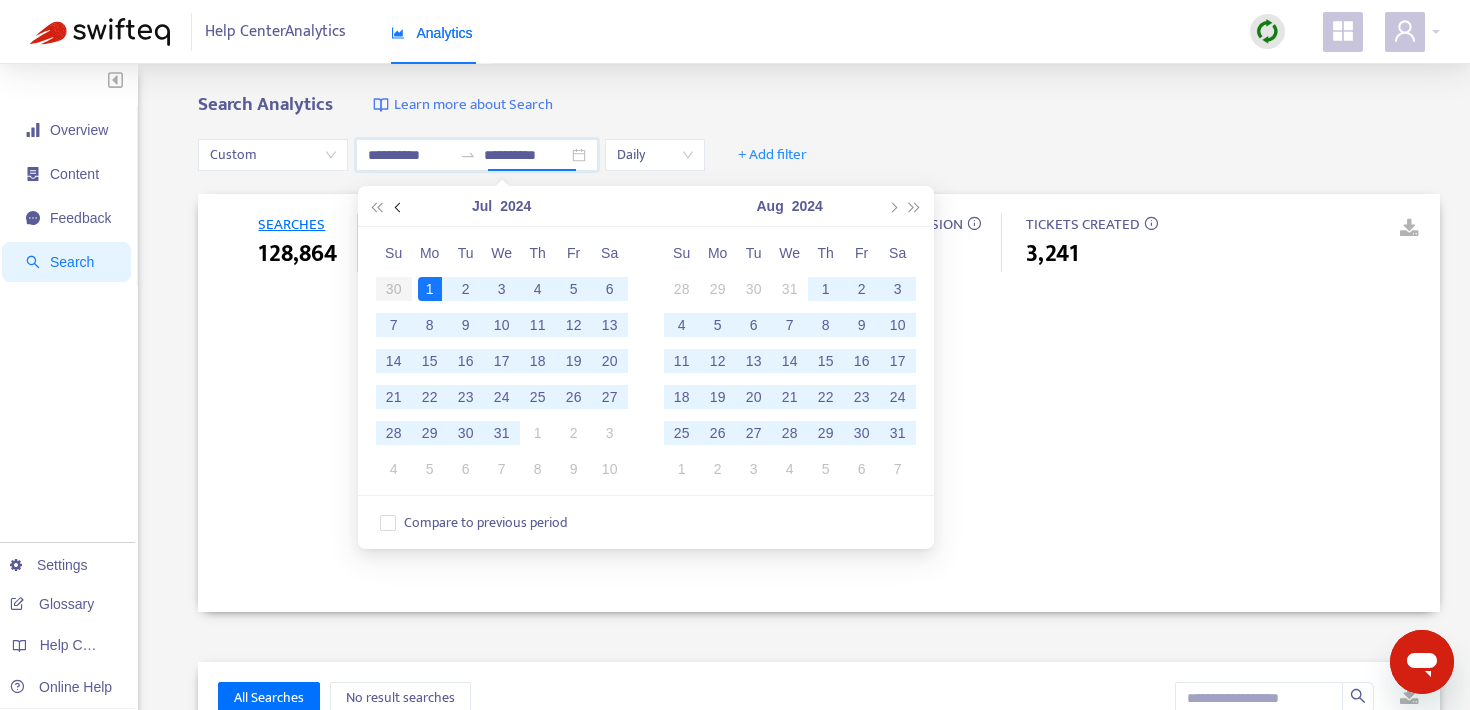 click at bounding box center [399, 207] 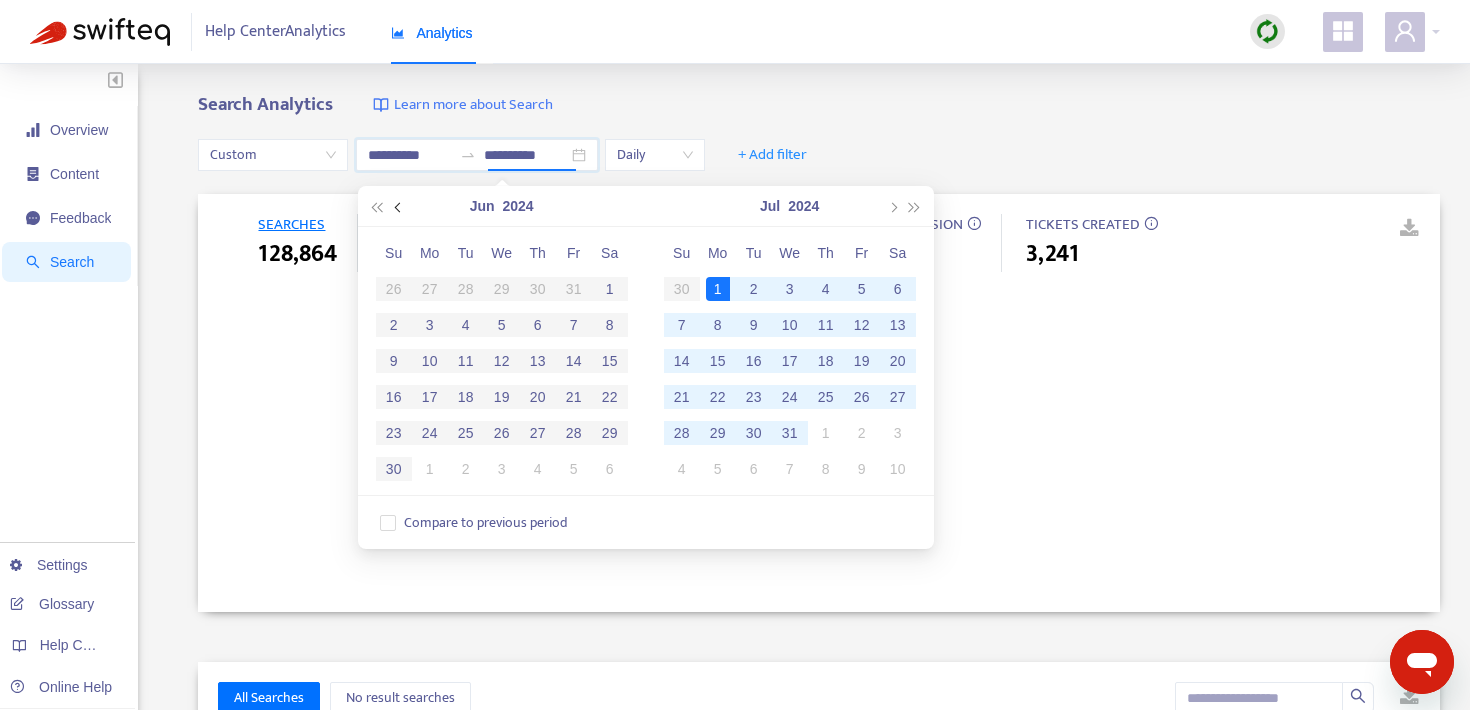 click at bounding box center (399, 207) 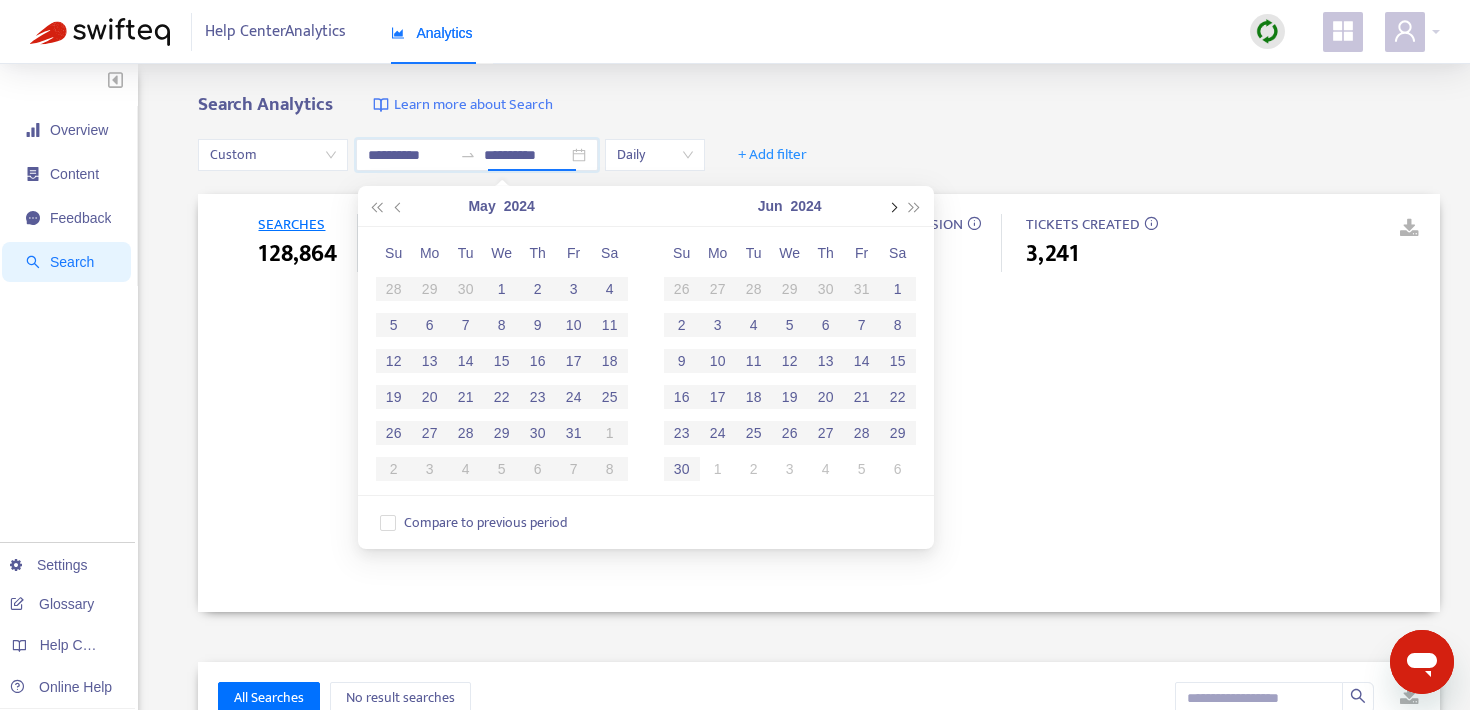 click at bounding box center [892, 206] 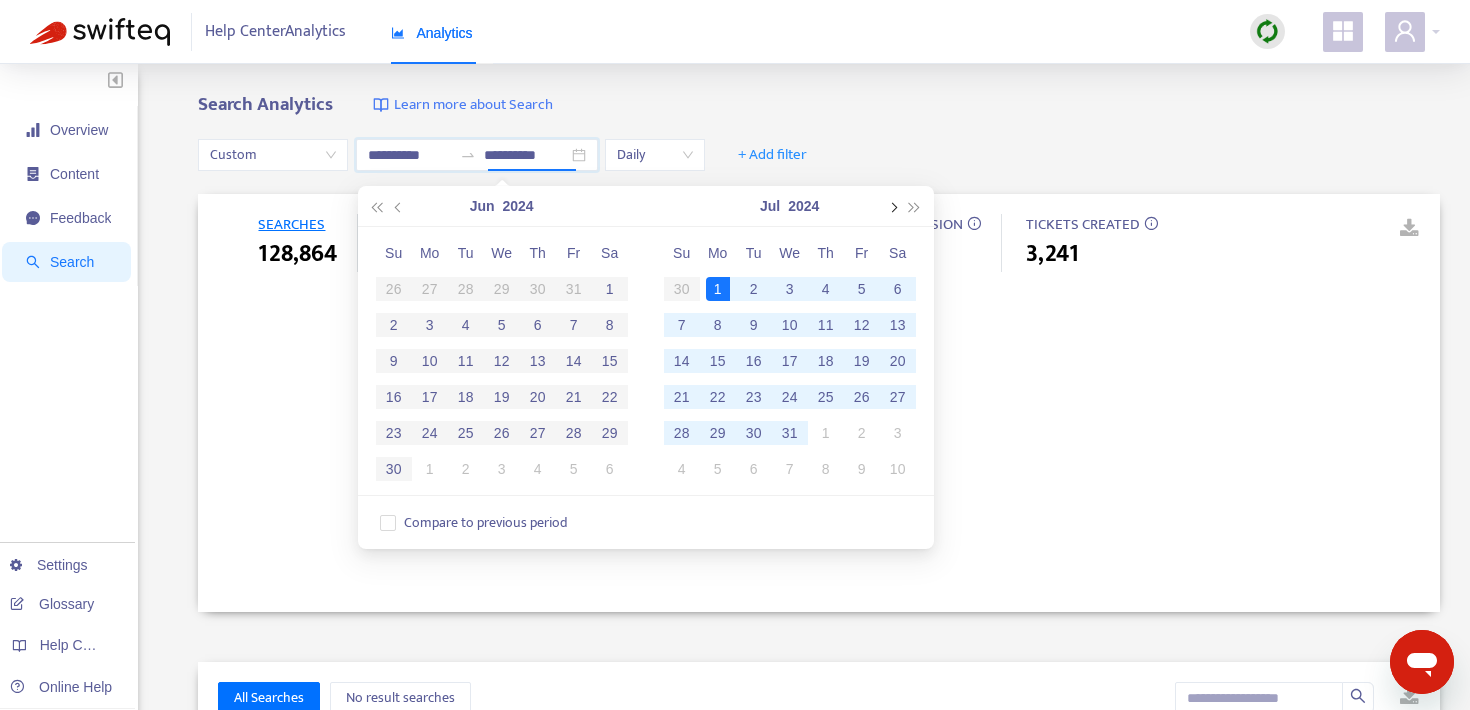 click at bounding box center (892, 206) 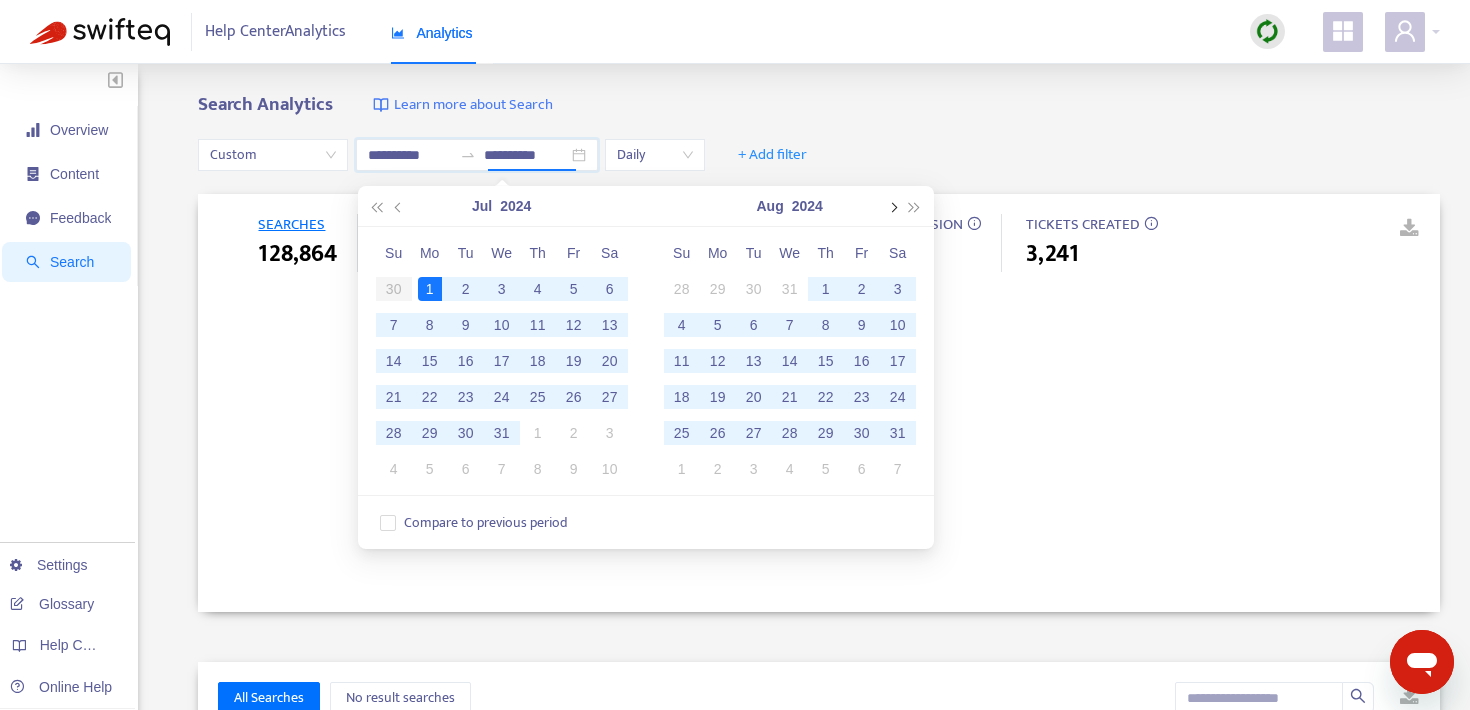 click at bounding box center [892, 206] 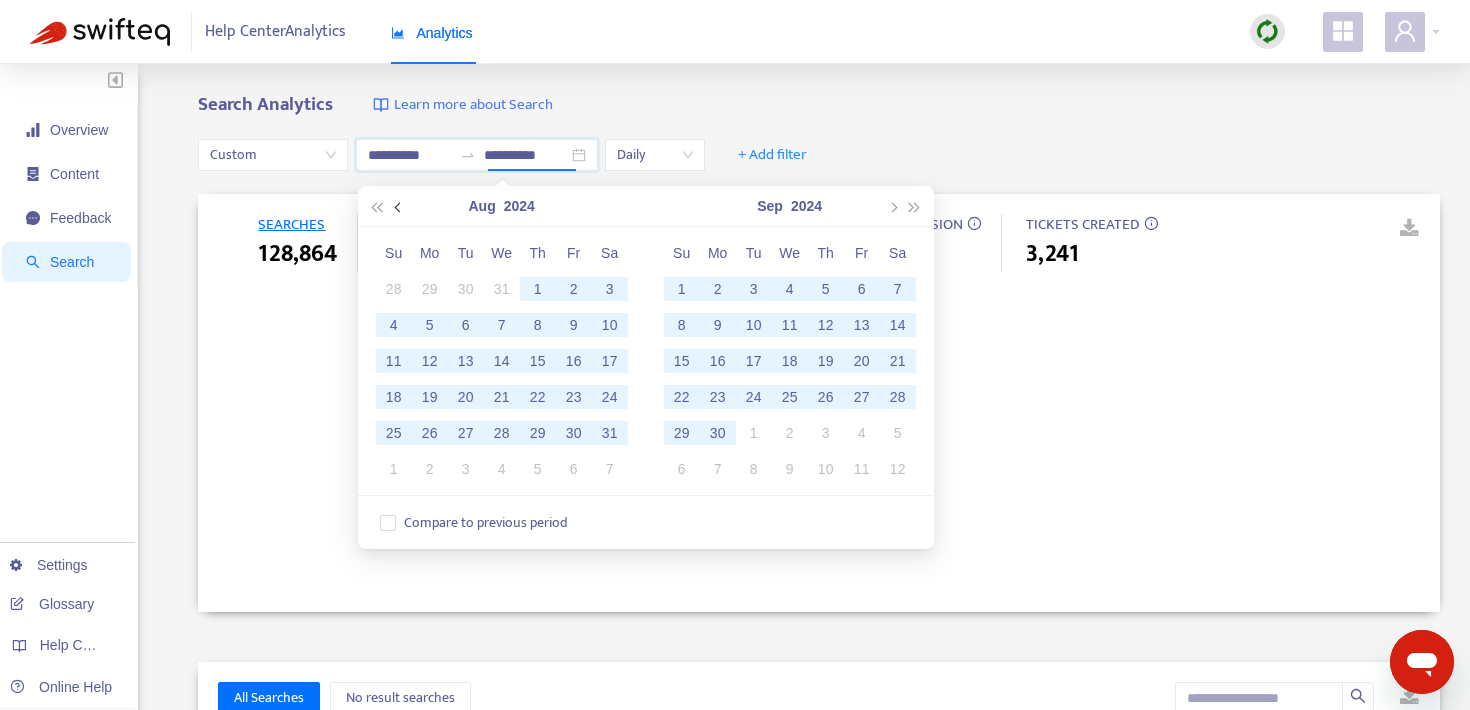 click at bounding box center (399, 207) 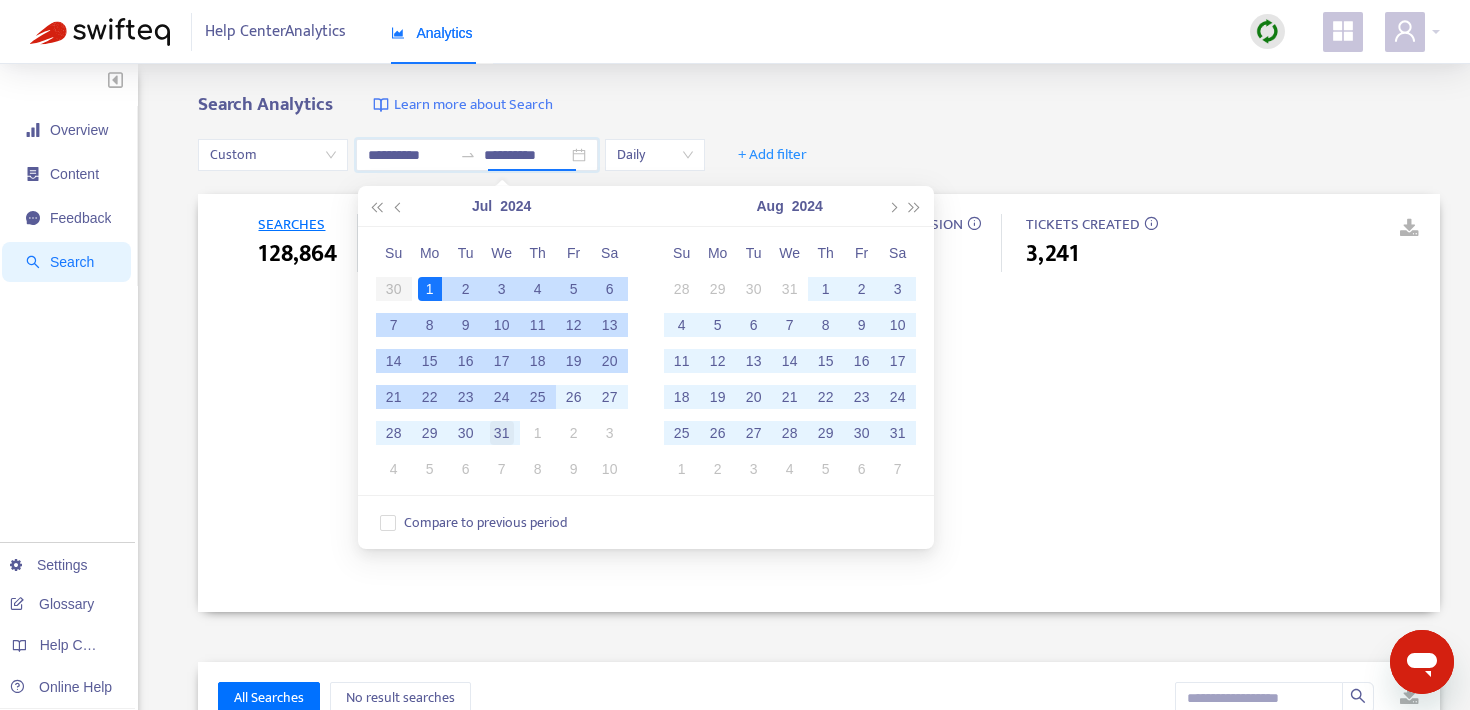 type on "**********" 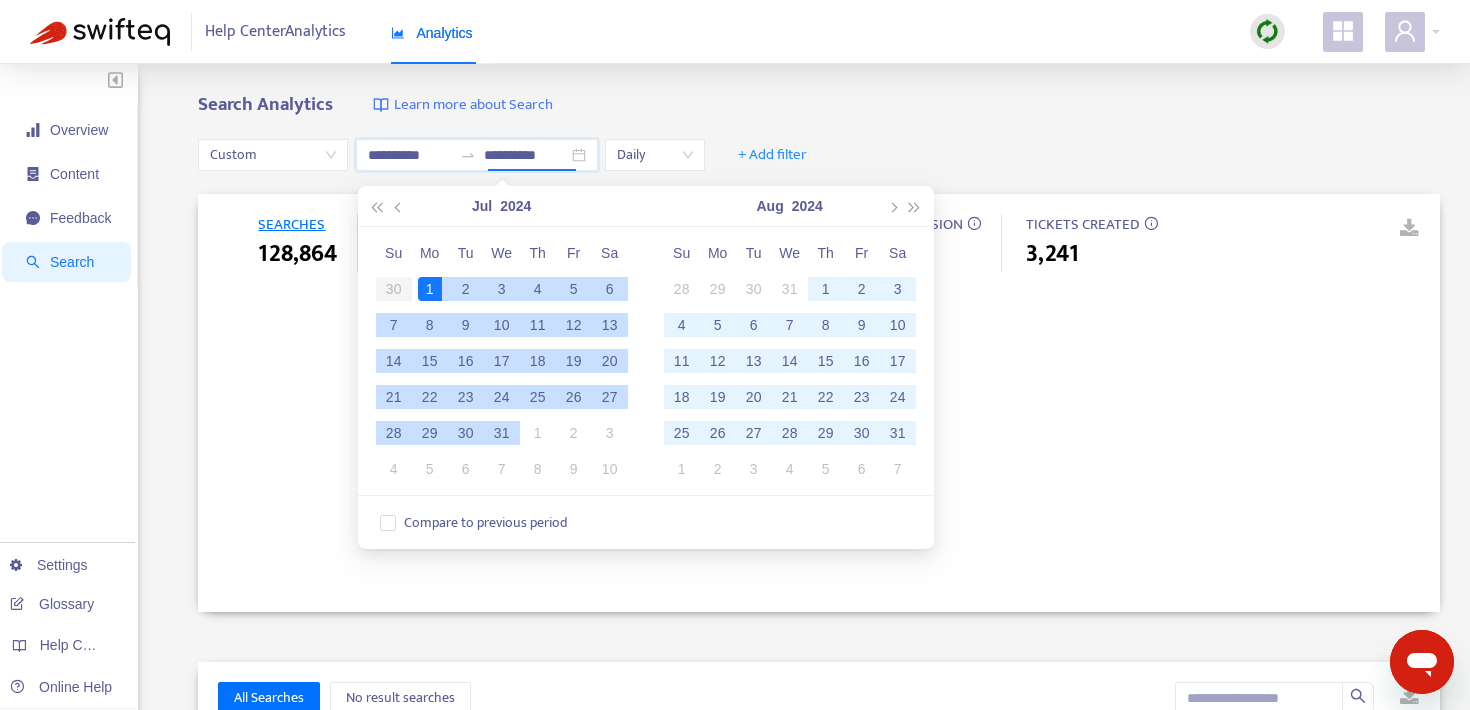 click on "31" at bounding box center [502, 433] 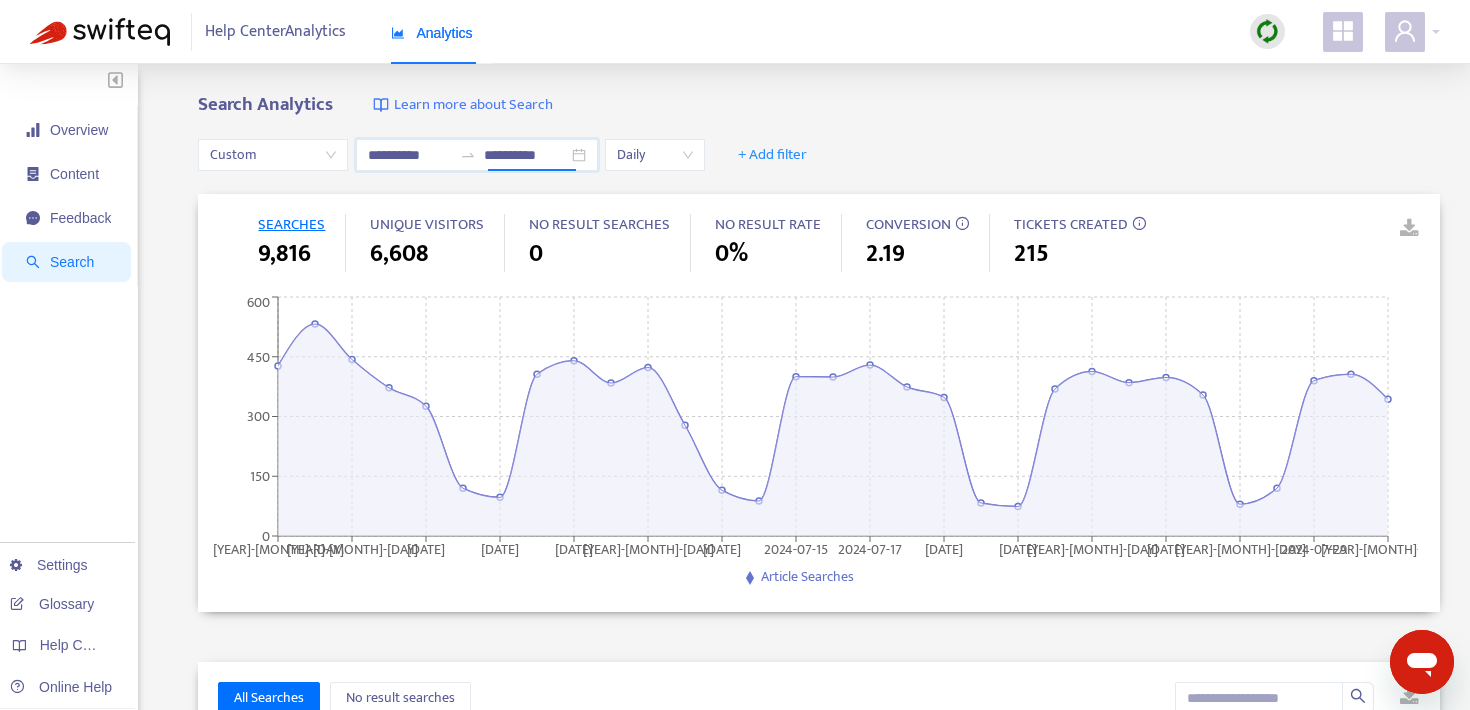 click at bounding box center (1395, 229) 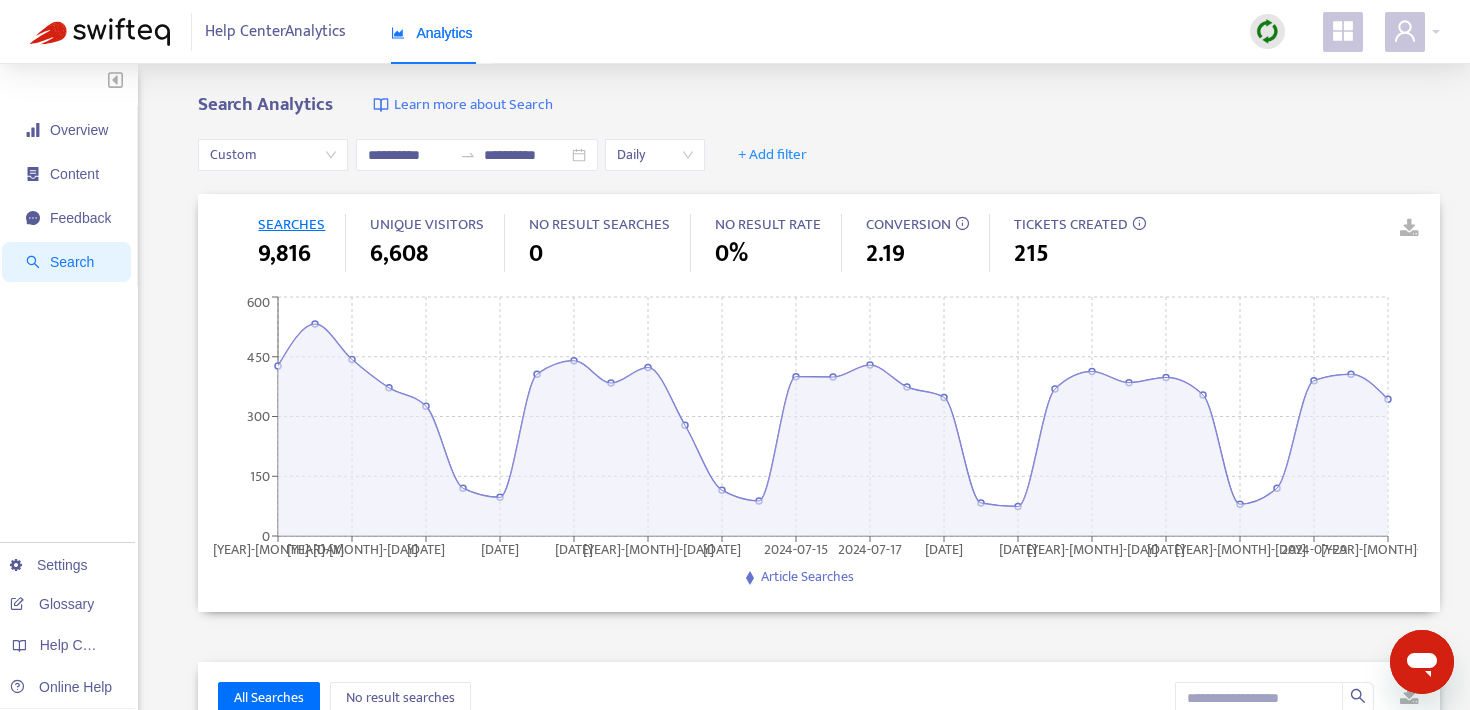 click on "**********" at bounding box center [735, 796] 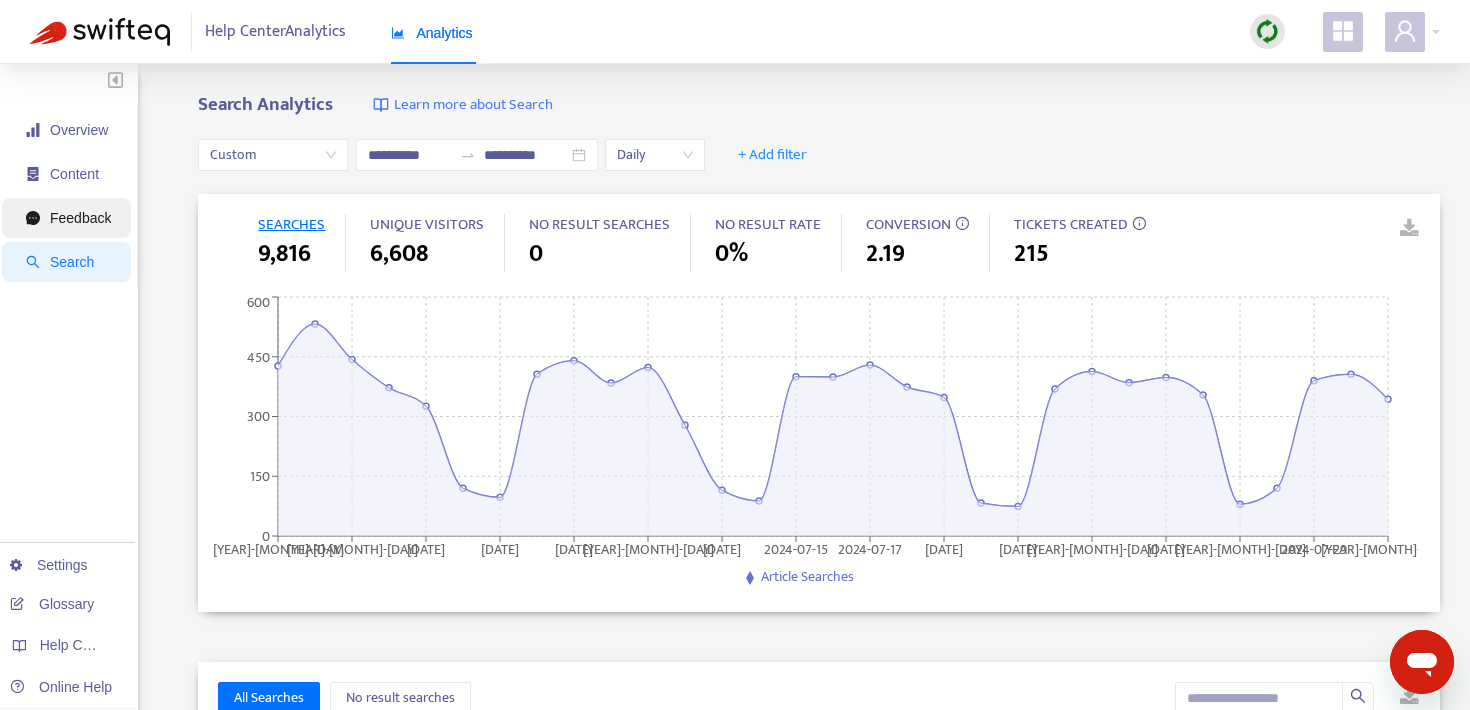 click on "Feedback" at bounding box center (80, 218) 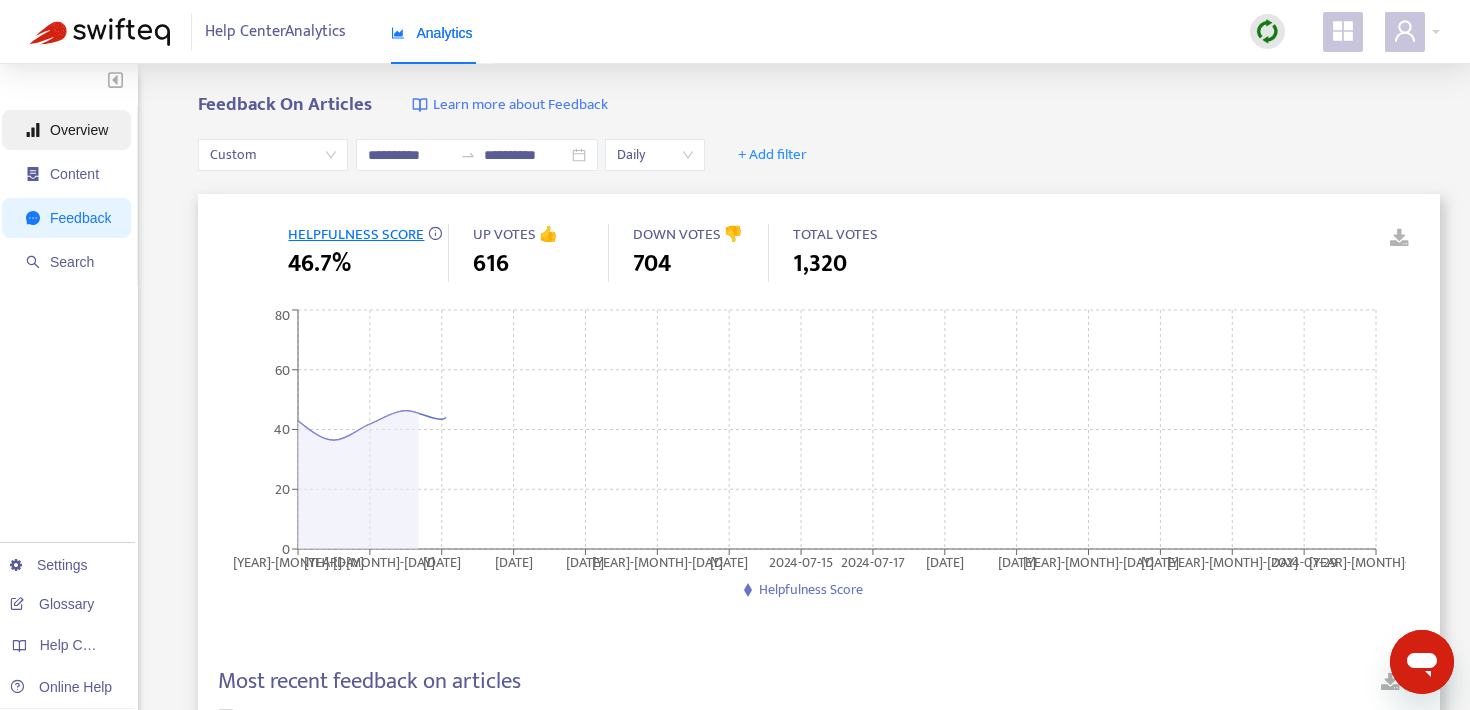 click on "Overview" at bounding box center (79, 130) 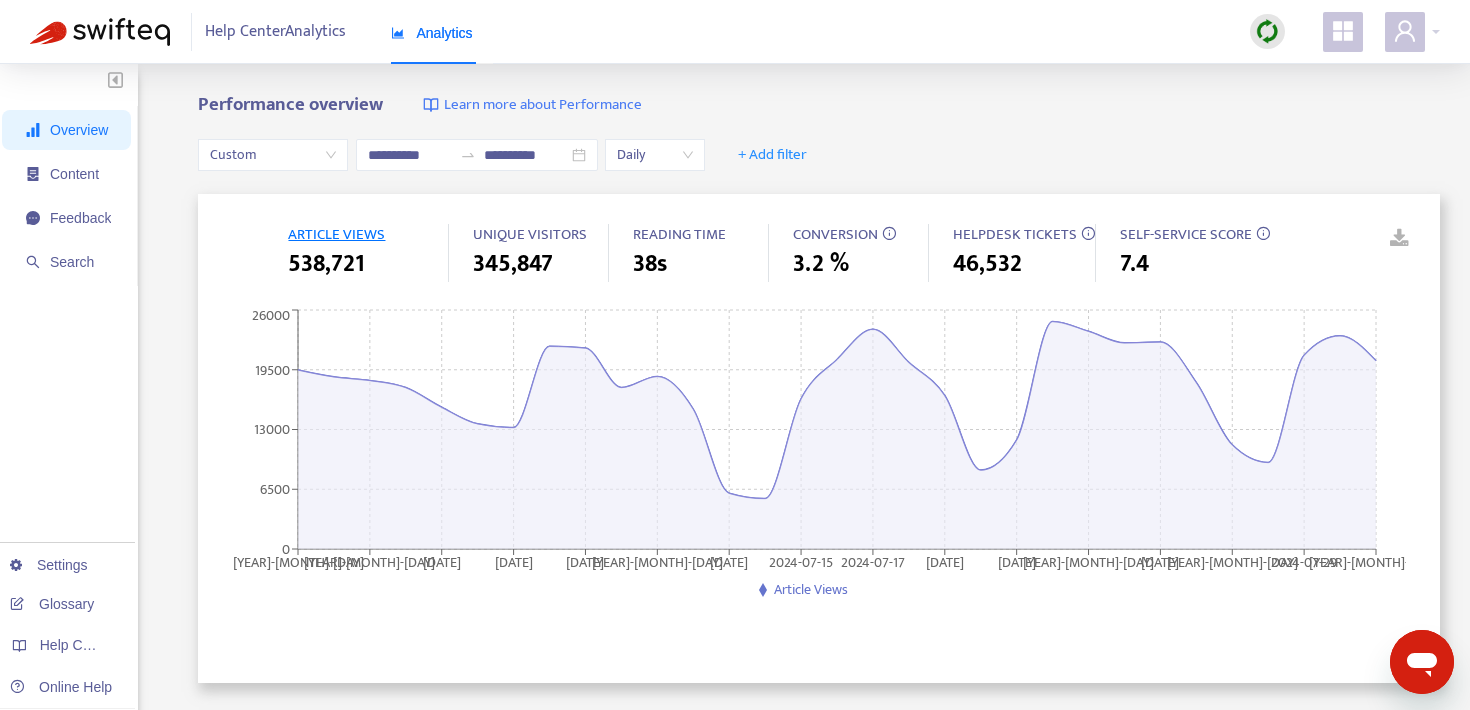 click on "Help Center  Analytics" at bounding box center [275, 32] 